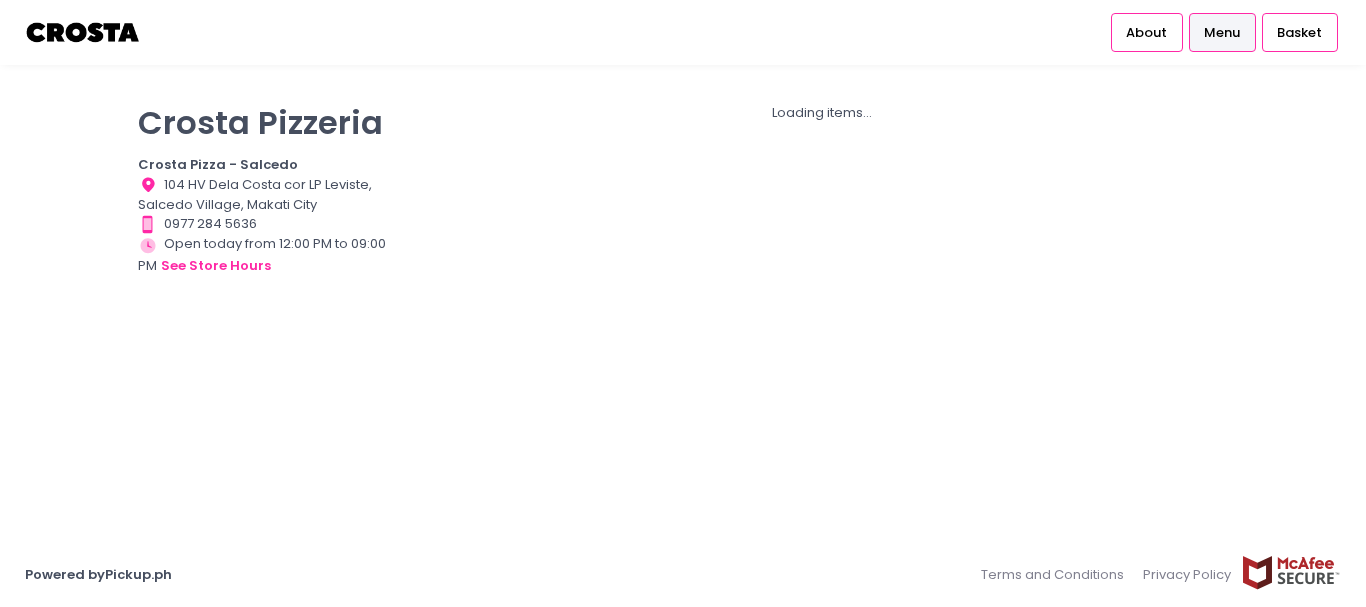scroll, scrollTop: 0, scrollLeft: 0, axis: both 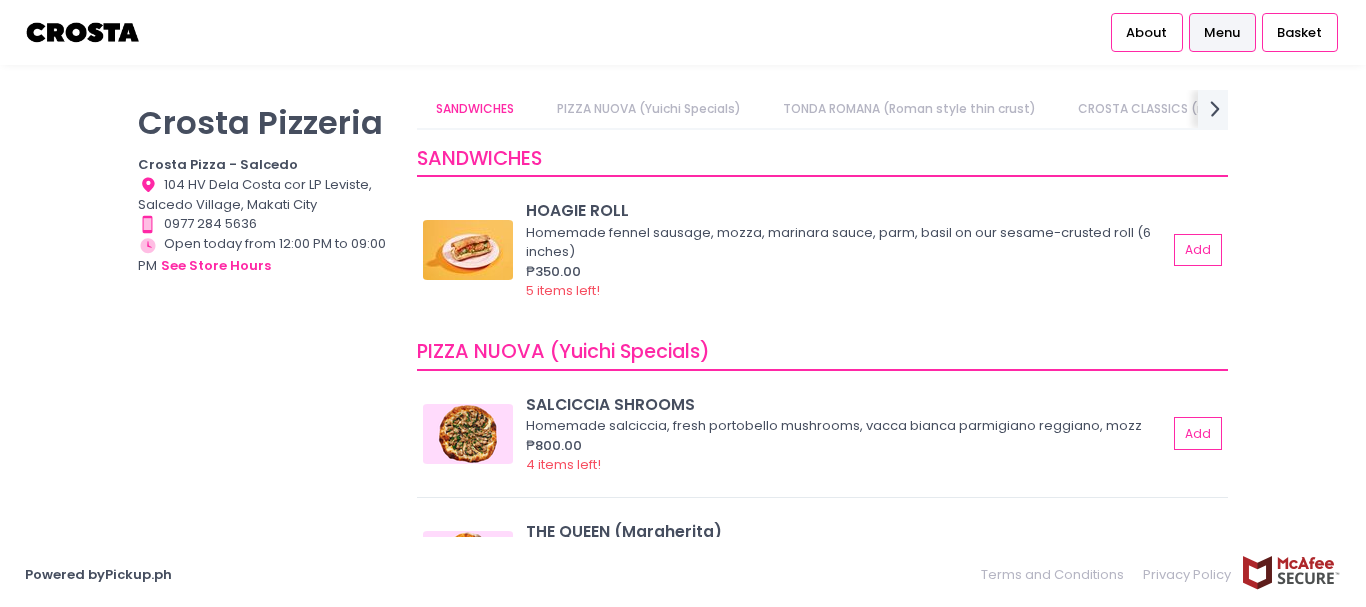 click on "Menu" at bounding box center [1222, 33] 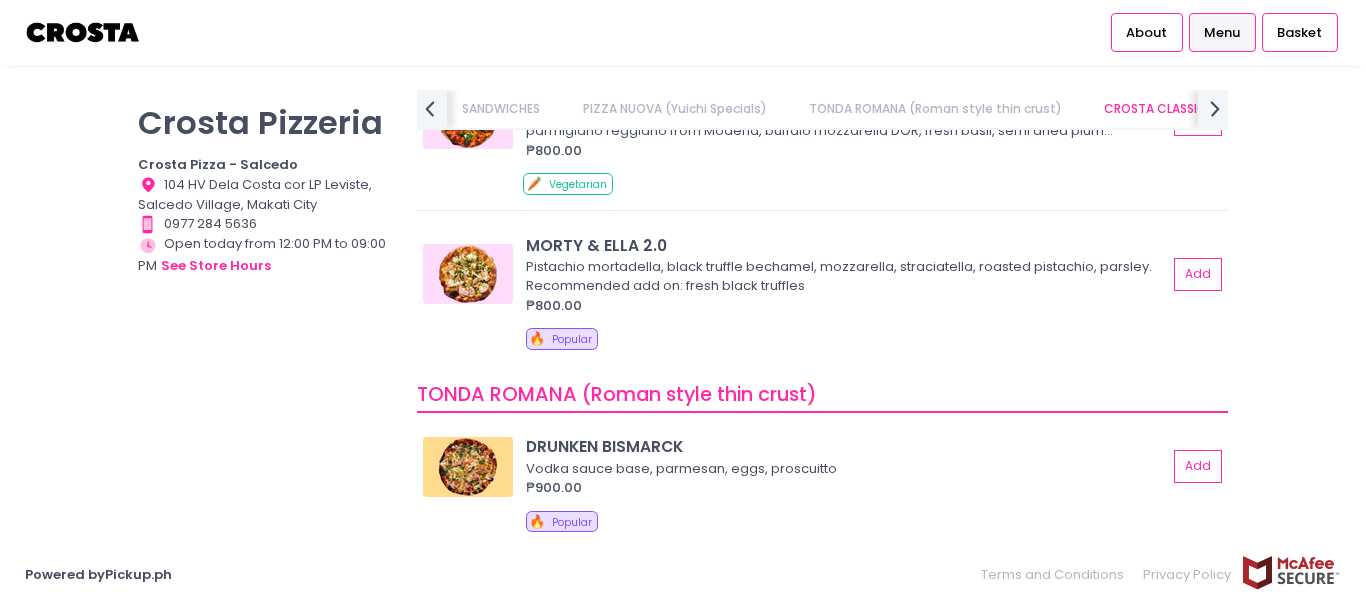 scroll, scrollTop: 487, scrollLeft: 0, axis: vertical 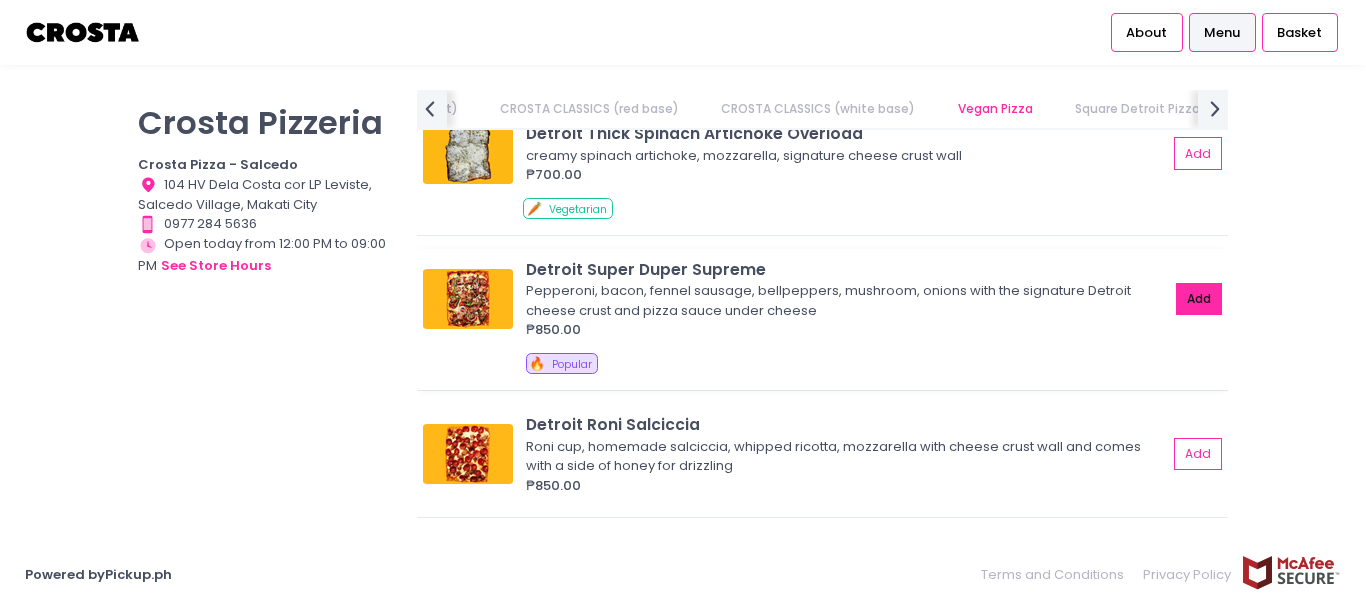 click on "Add" at bounding box center [1199, 299] 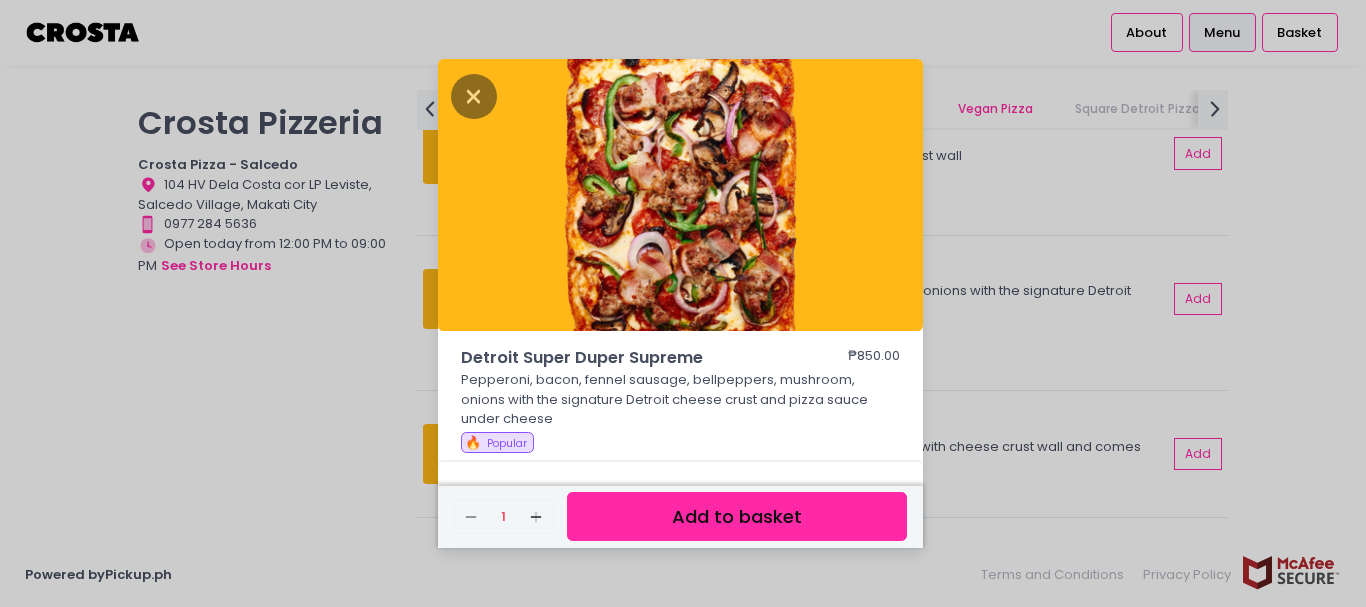click on "Add to basket" at bounding box center [737, 516] 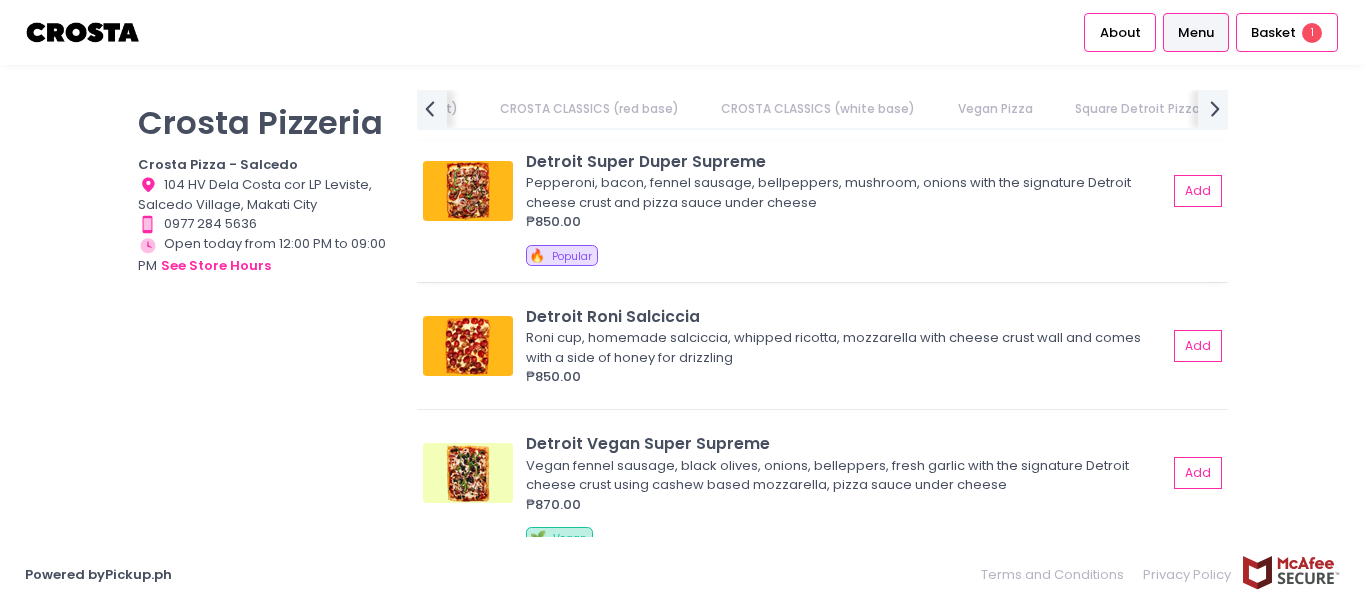 scroll, scrollTop: 2567, scrollLeft: 0, axis: vertical 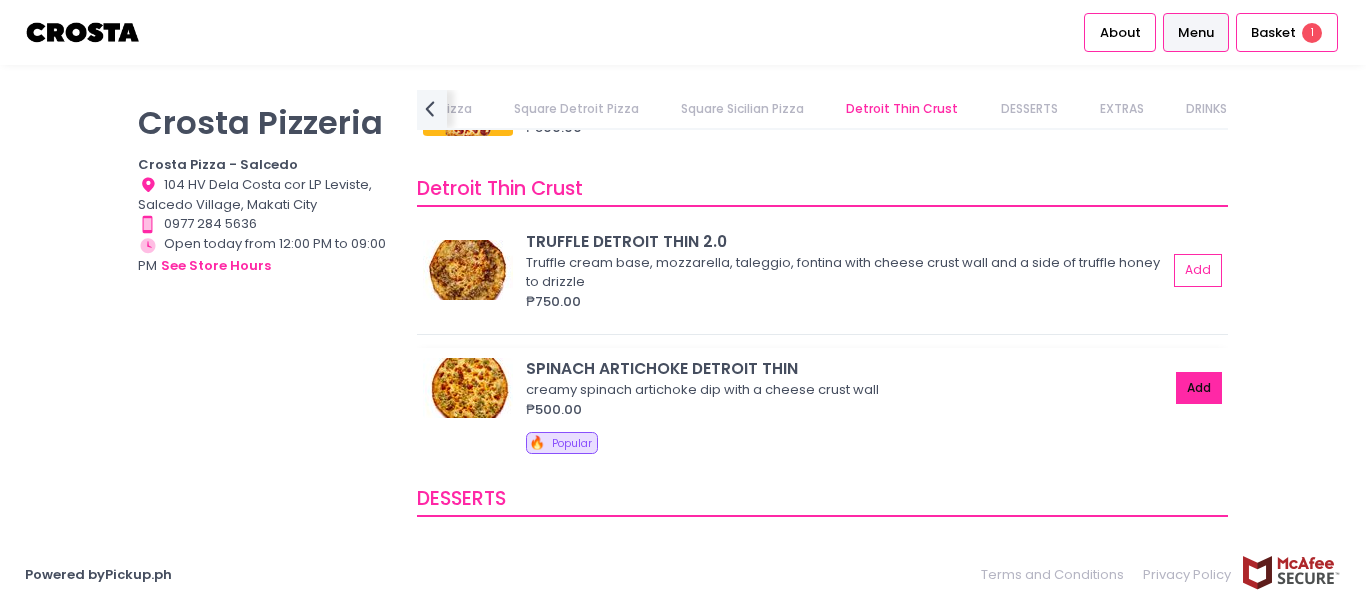 click on "Add" at bounding box center [1199, 388] 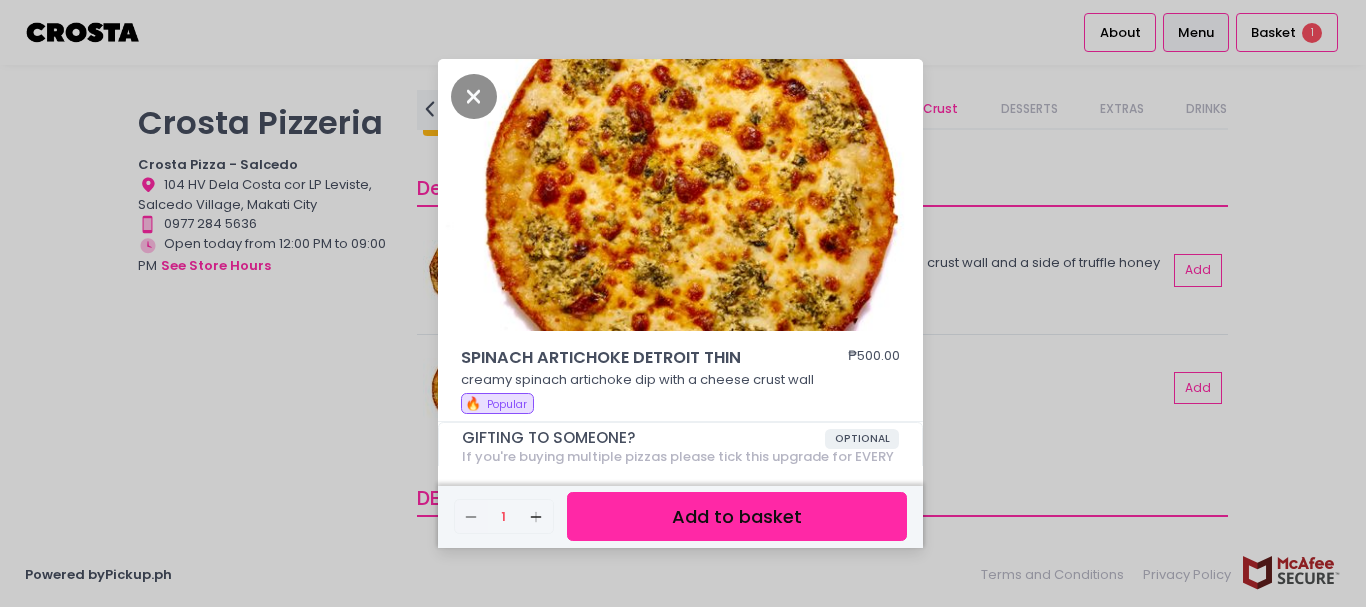 click on "Add to basket" at bounding box center (737, 516) 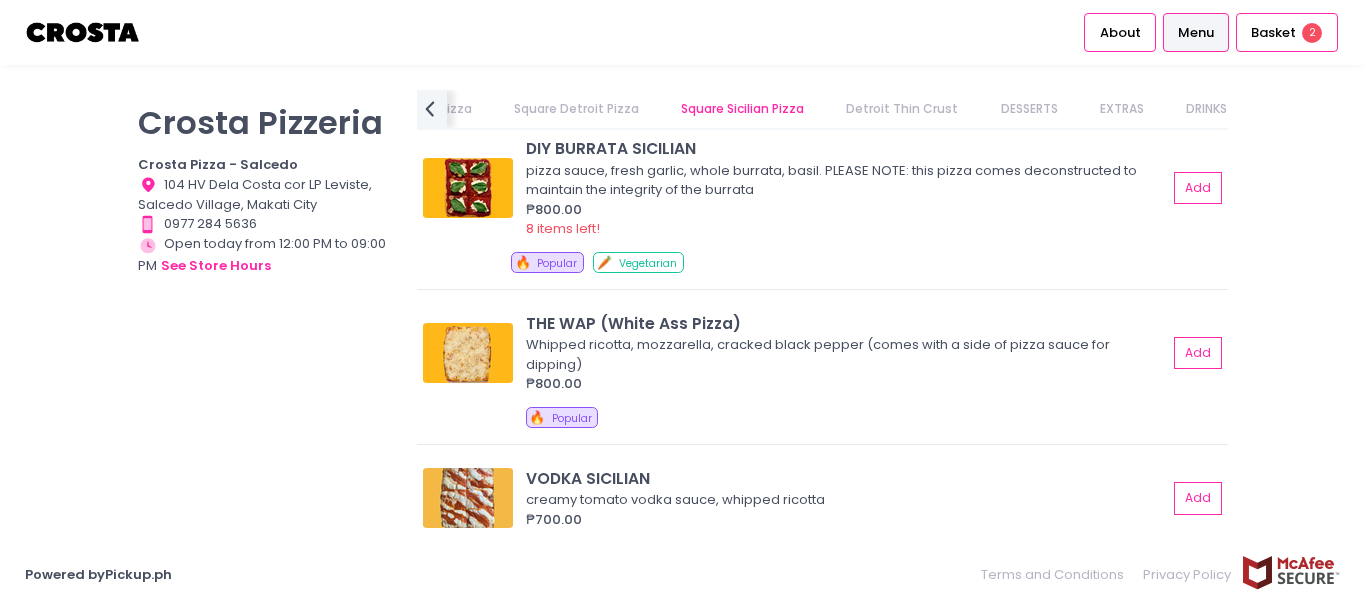 scroll, scrollTop: 2212, scrollLeft: 0, axis: vertical 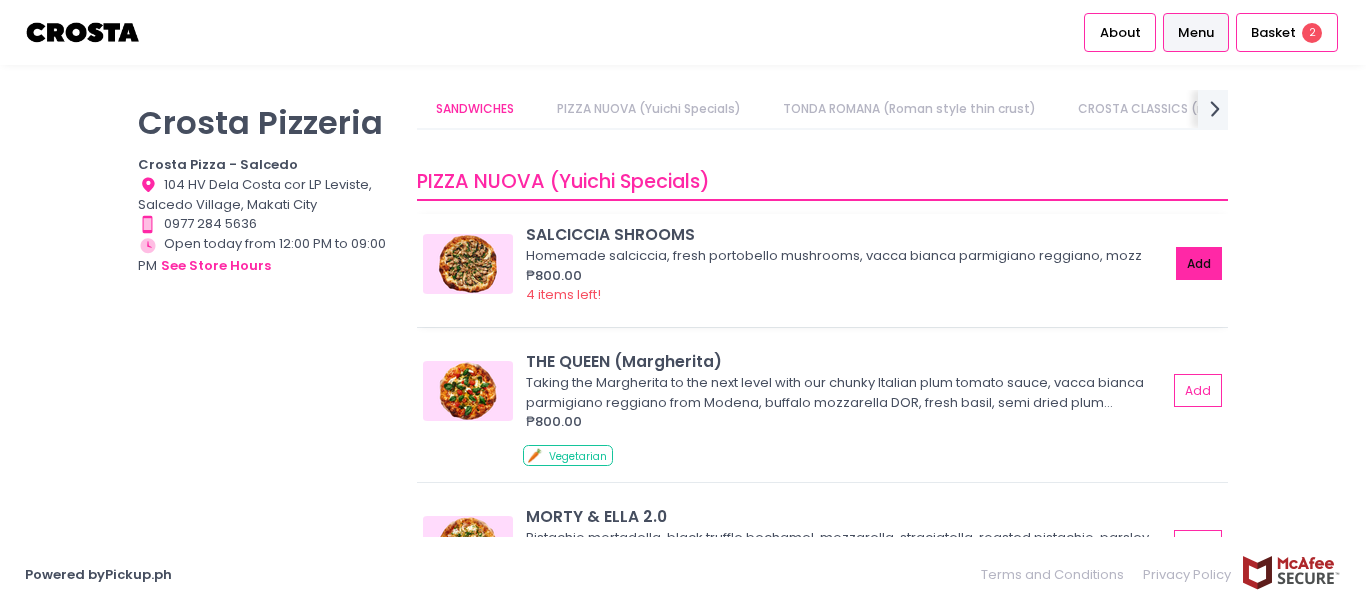 click on "Add" at bounding box center [1199, 263] 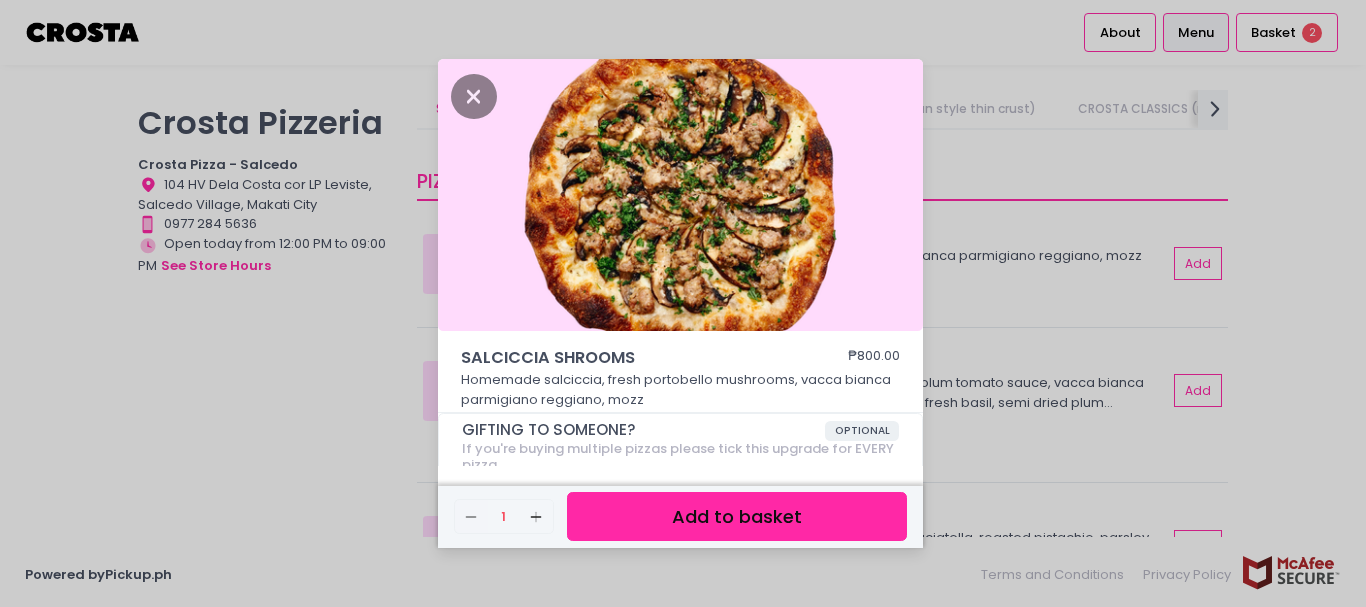 click on "Add to basket" at bounding box center (737, 516) 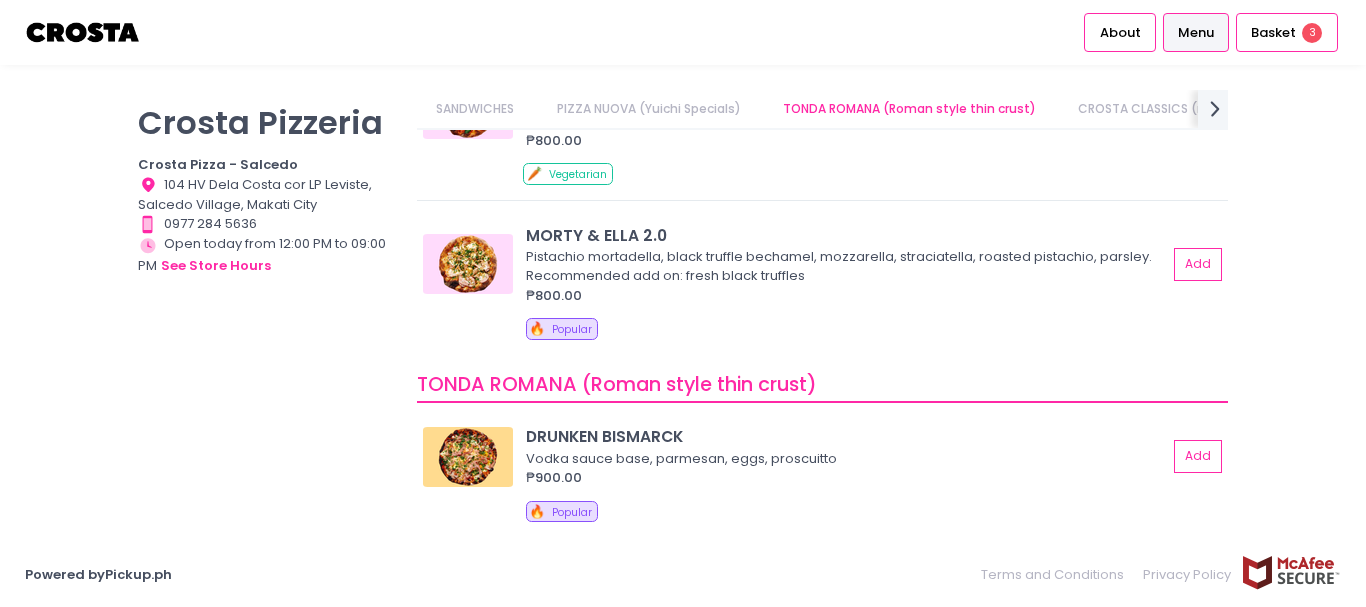 scroll, scrollTop: 458, scrollLeft: 0, axis: vertical 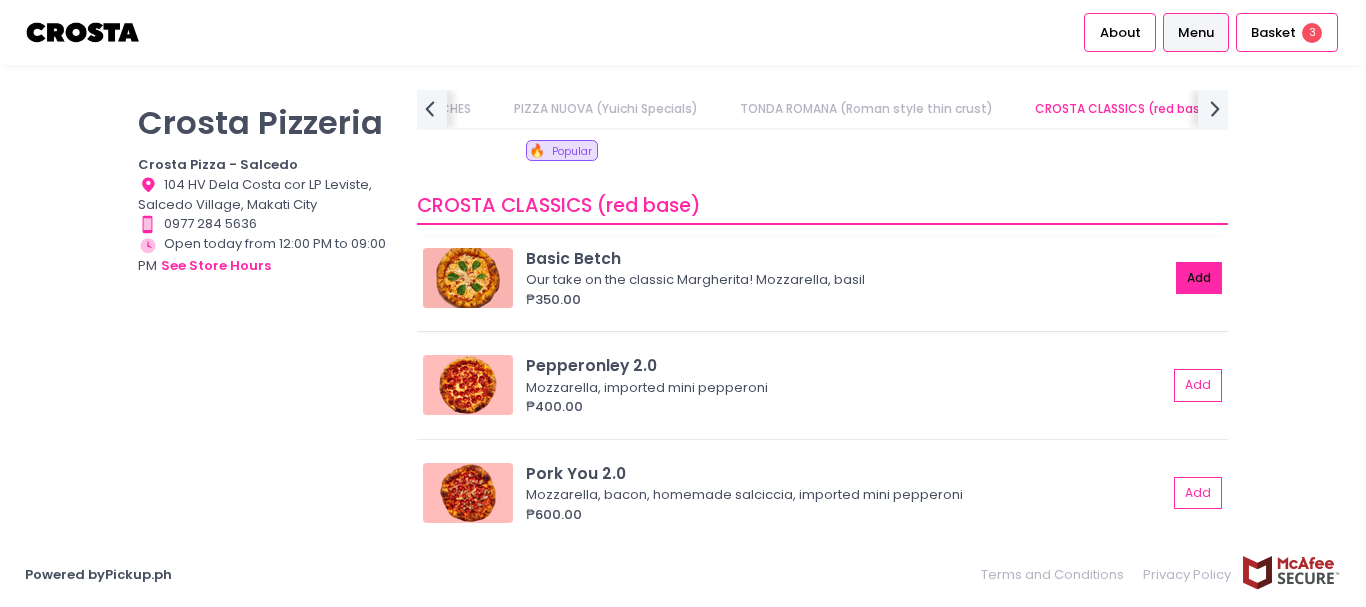 click on "Add" at bounding box center (1199, 278) 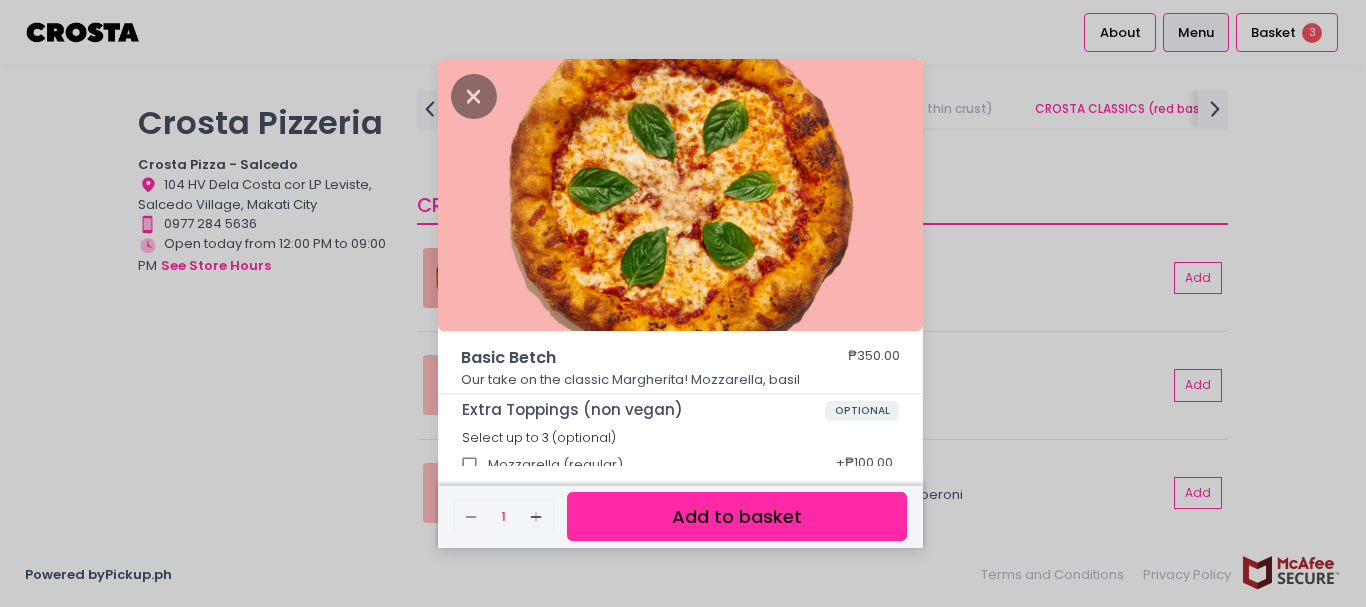 click on "Add to basket" at bounding box center (737, 516) 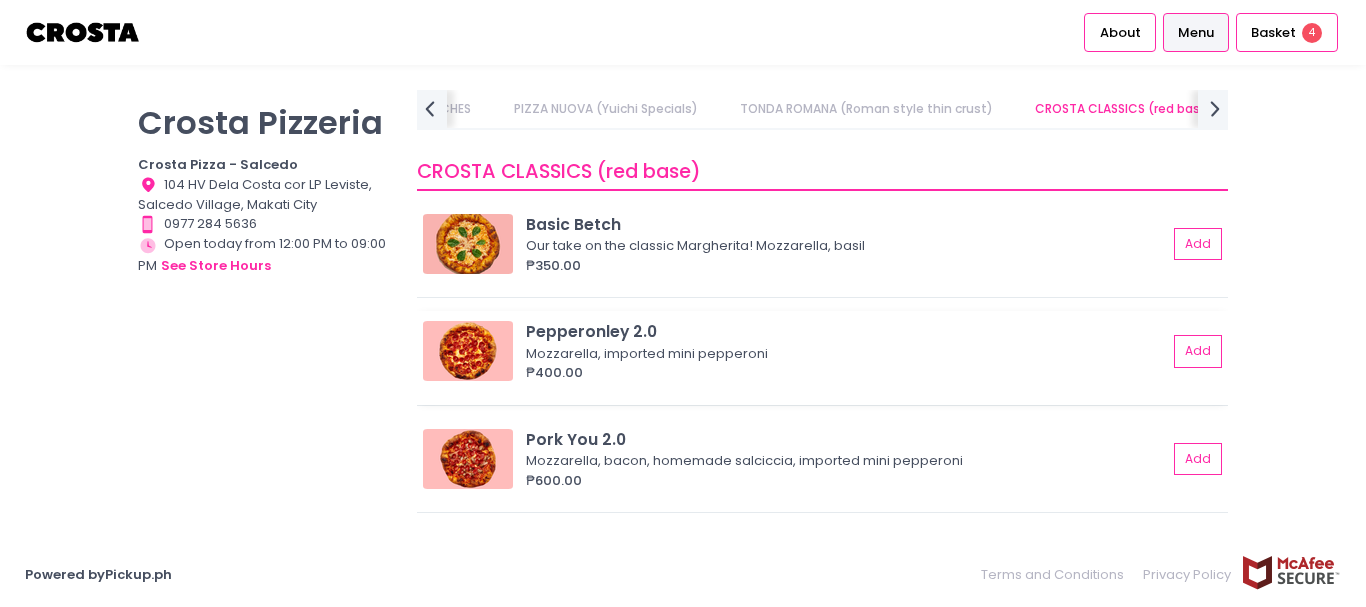 scroll, scrollTop: 847, scrollLeft: 0, axis: vertical 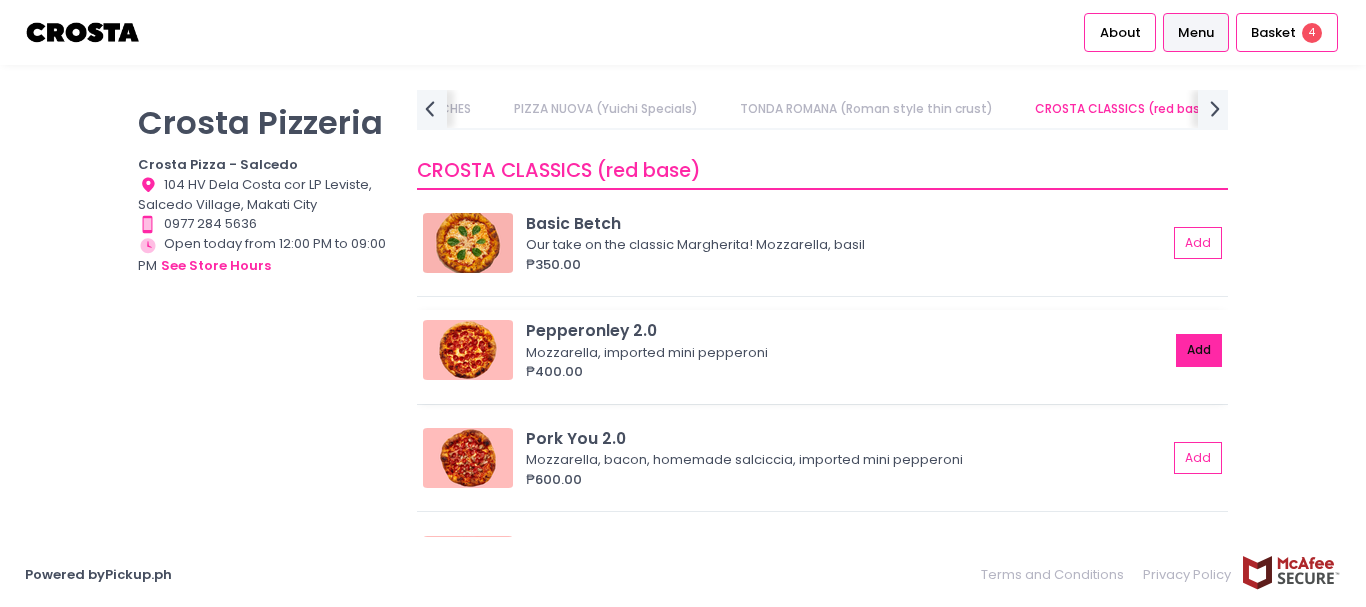 click on "Add" at bounding box center [1199, 350] 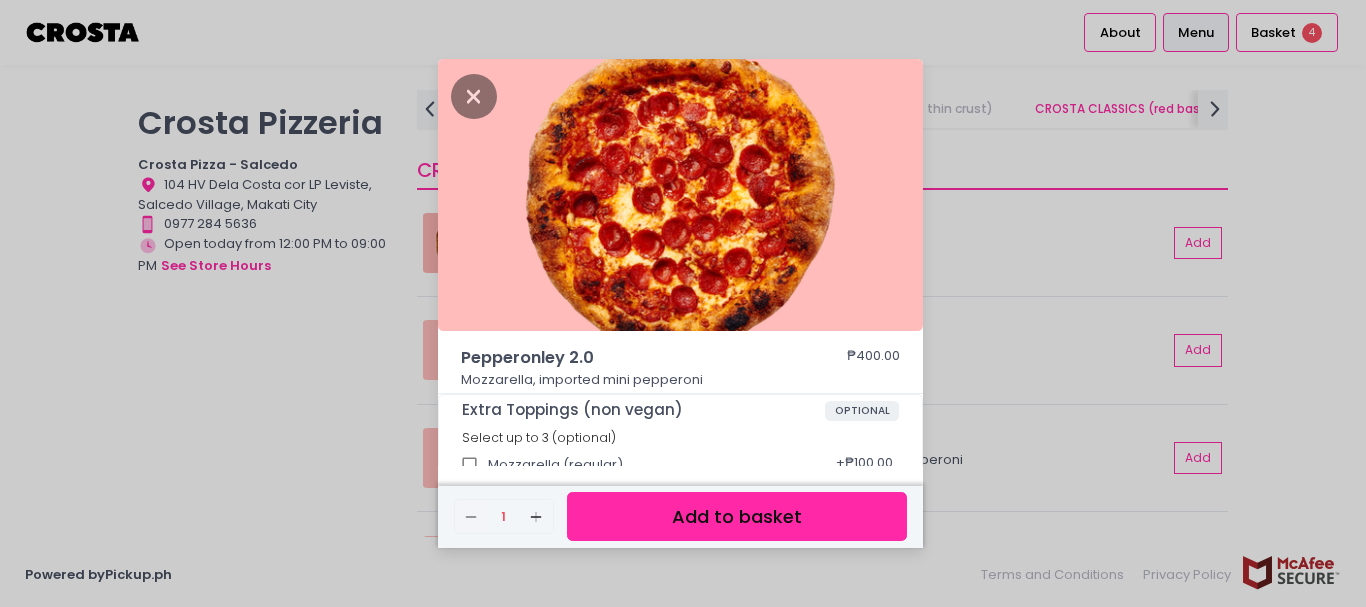 click on "Add to basket" at bounding box center (737, 516) 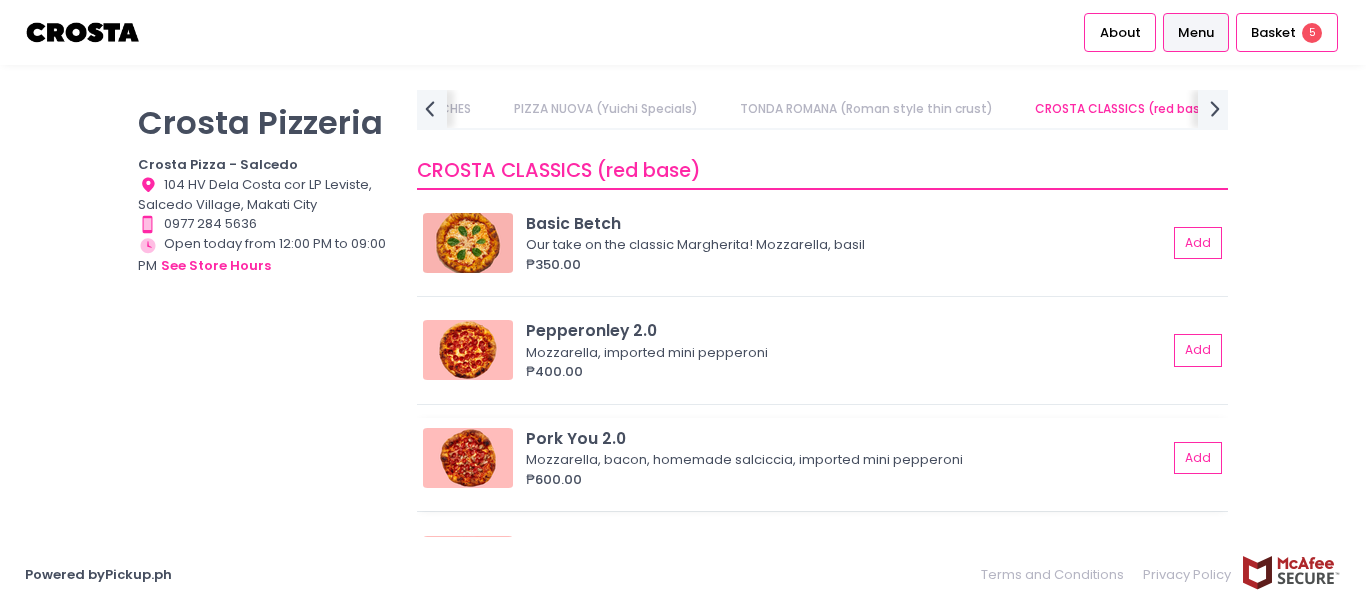 scroll, scrollTop: 1216, scrollLeft: 0, axis: vertical 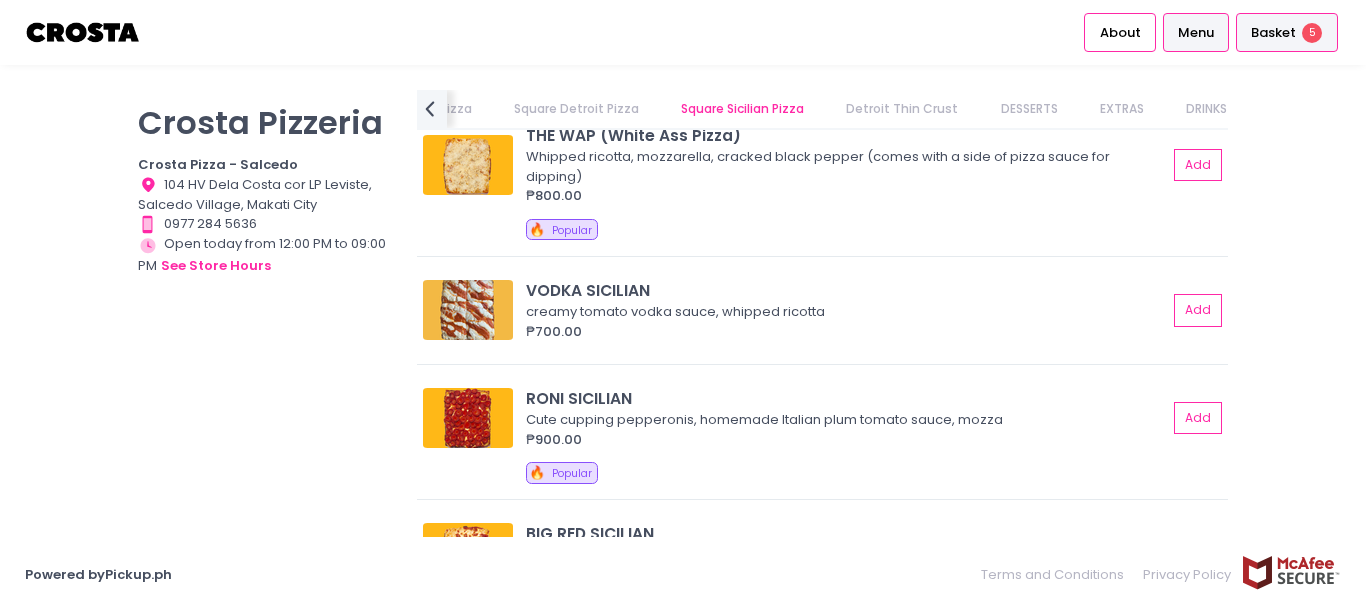 click on "Basket" at bounding box center [1273, 33] 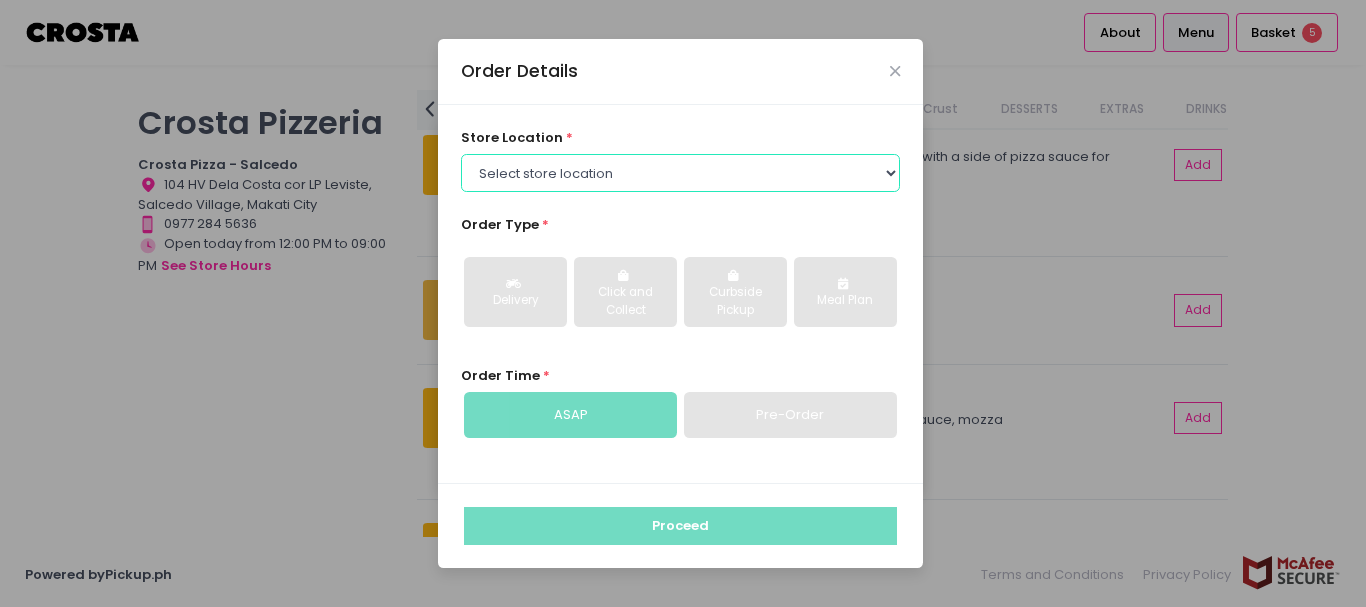 select on "5fabb2e53664a8677beaeb89" 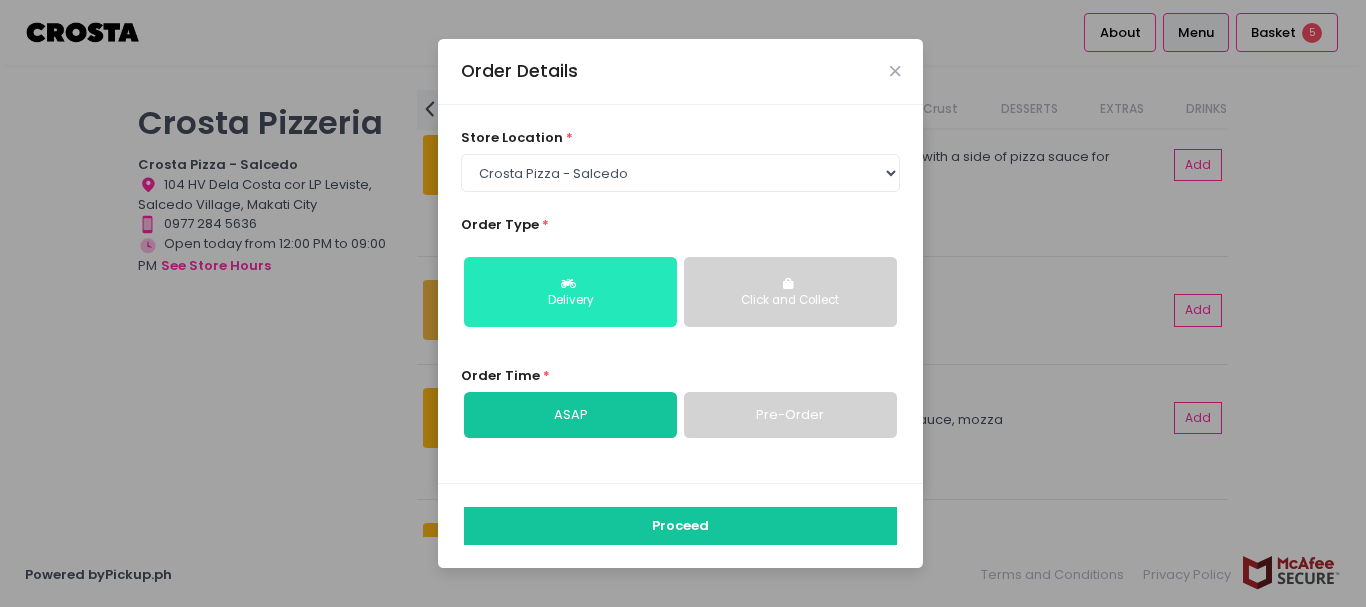 click on "Delivery" at bounding box center (570, 301) 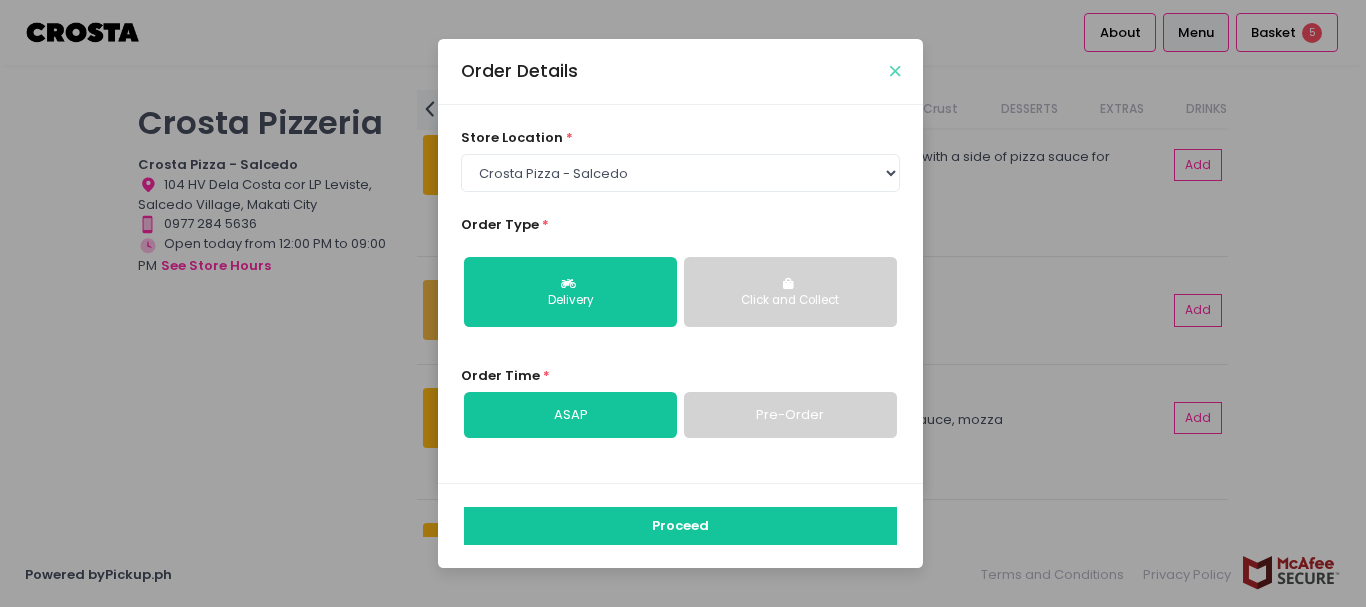 click at bounding box center [895, 71] 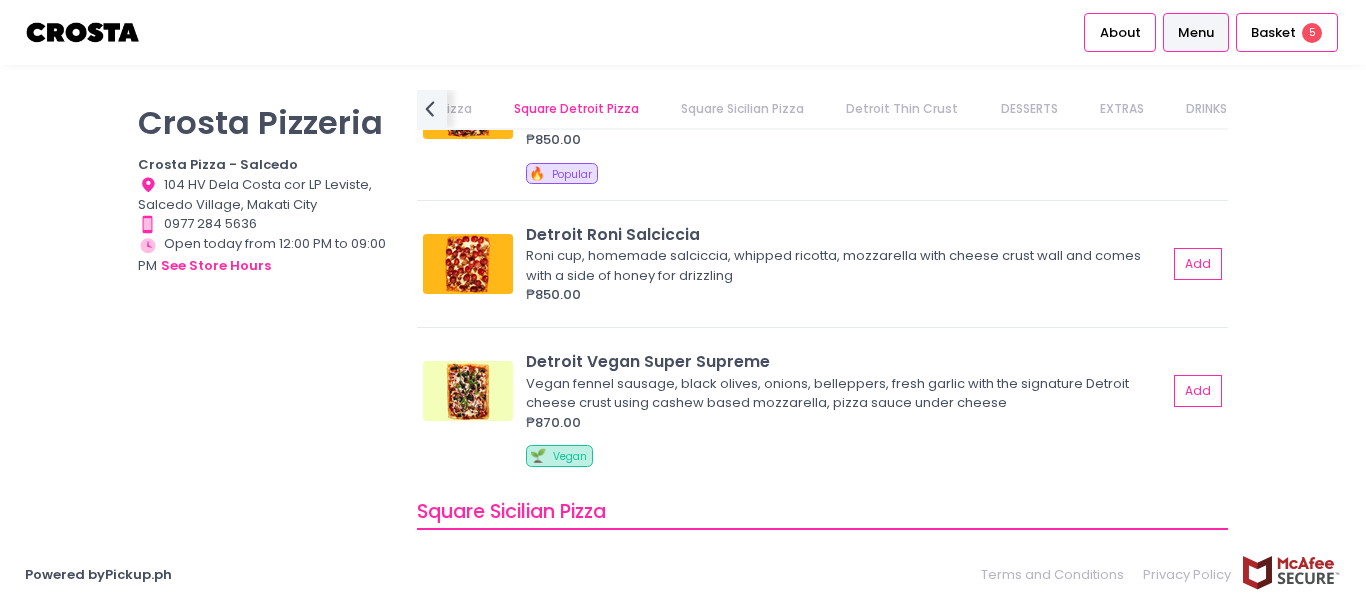 scroll, scrollTop: 1895, scrollLeft: 0, axis: vertical 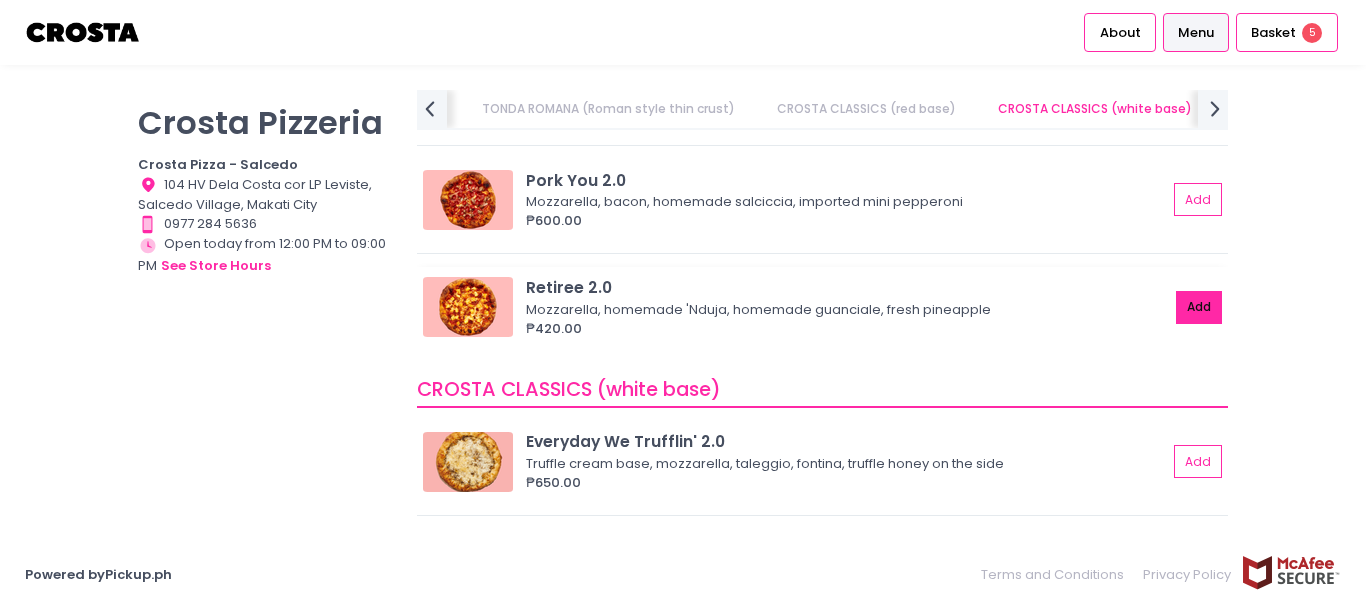 click on "Add" at bounding box center [1199, 307] 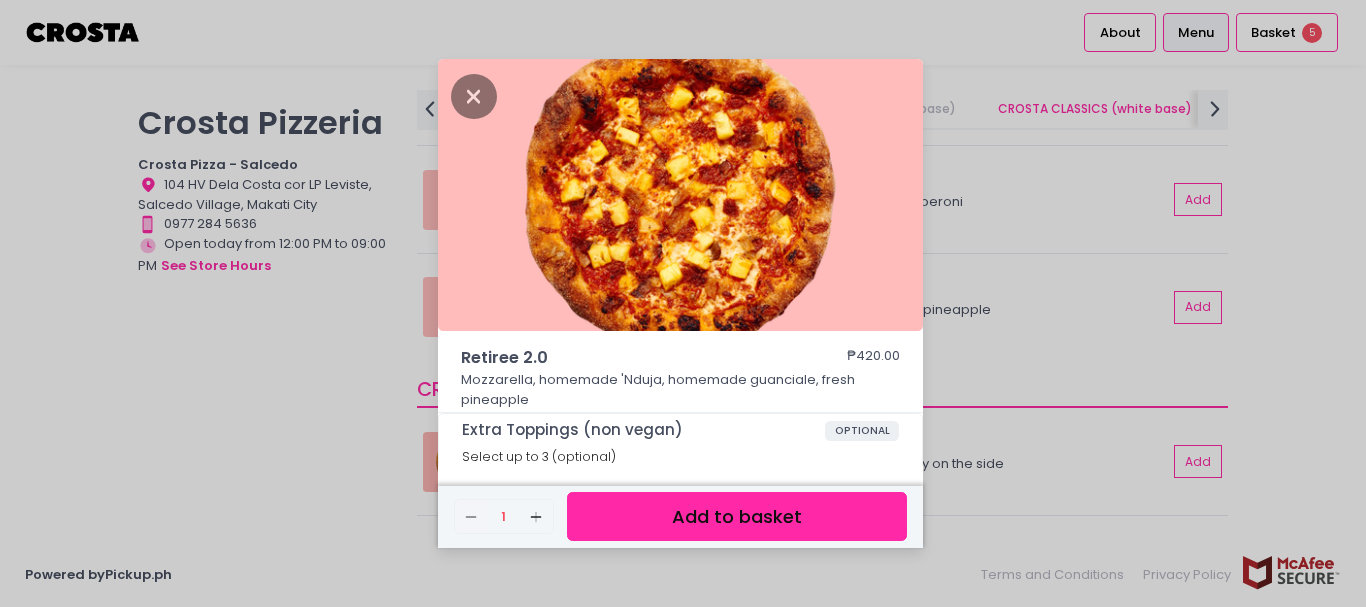 click on "Add to basket" at bounding box center (737, 516) 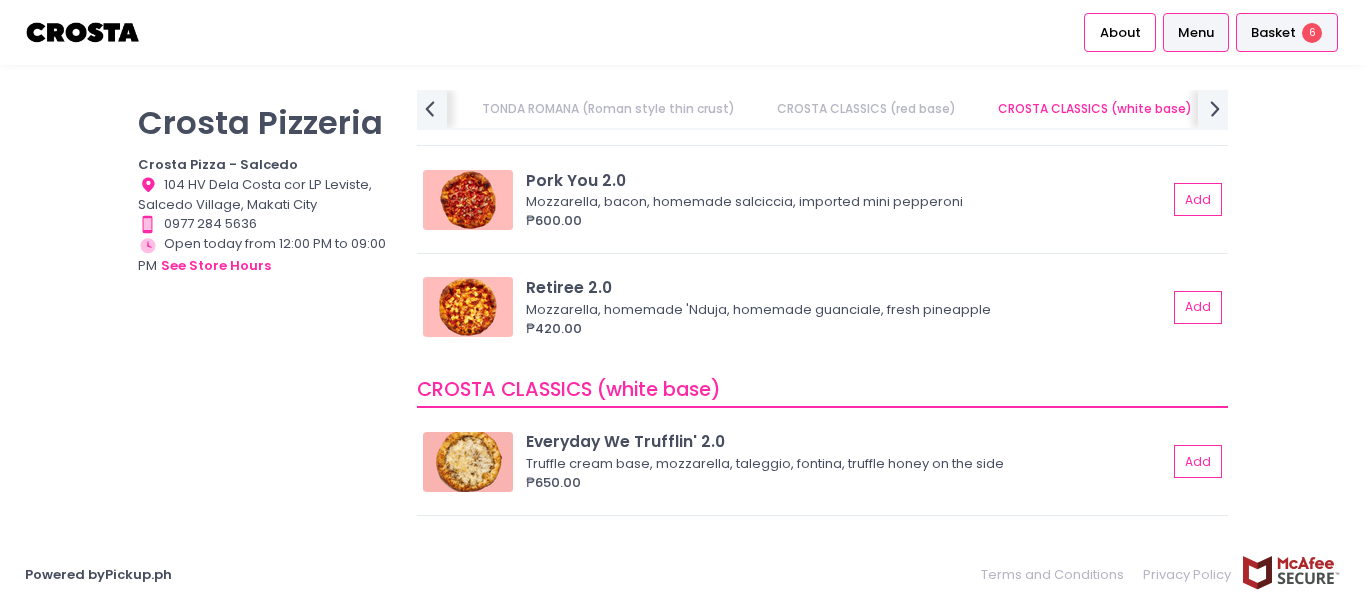 click on "Basket" at bounding box center [1273, 33] 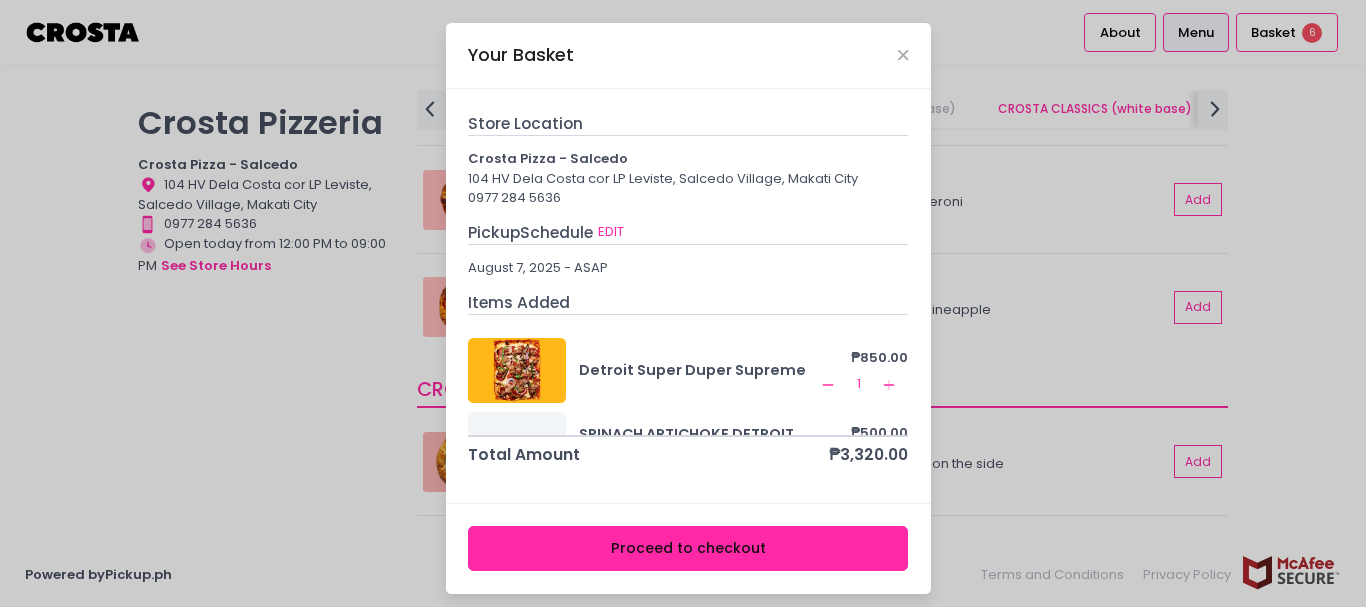 scroll, scrollTop: 9, scrollLeft: 0, axis: vertical 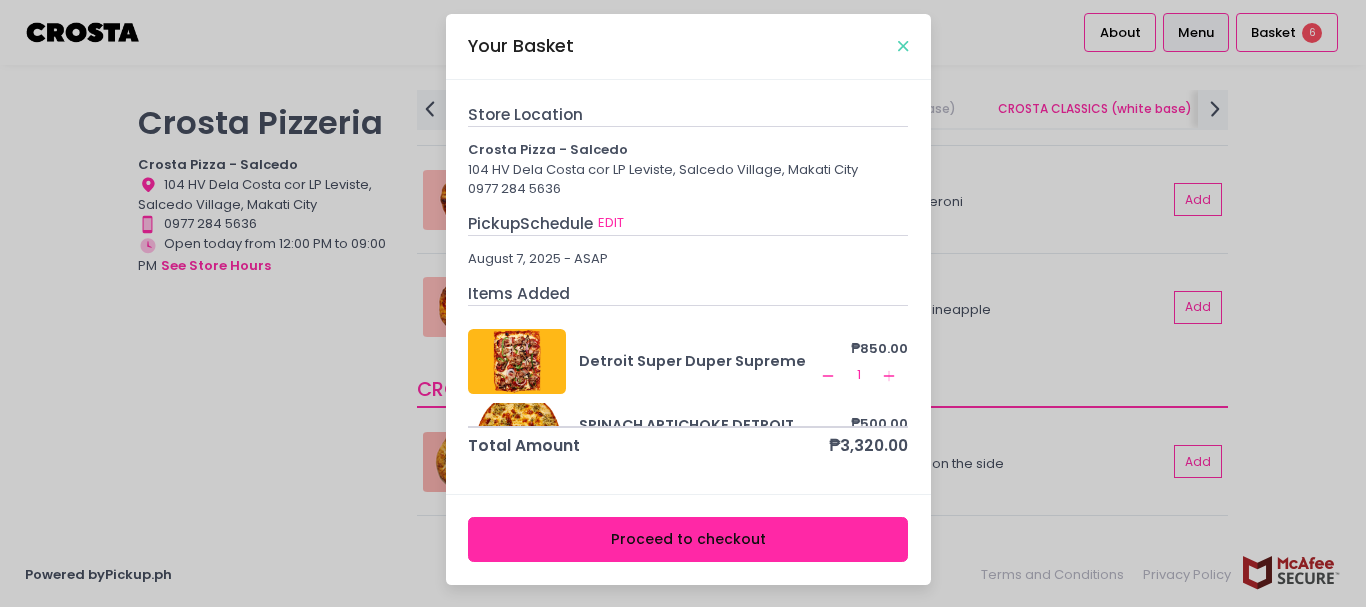 click at bounding box center [903, 46] 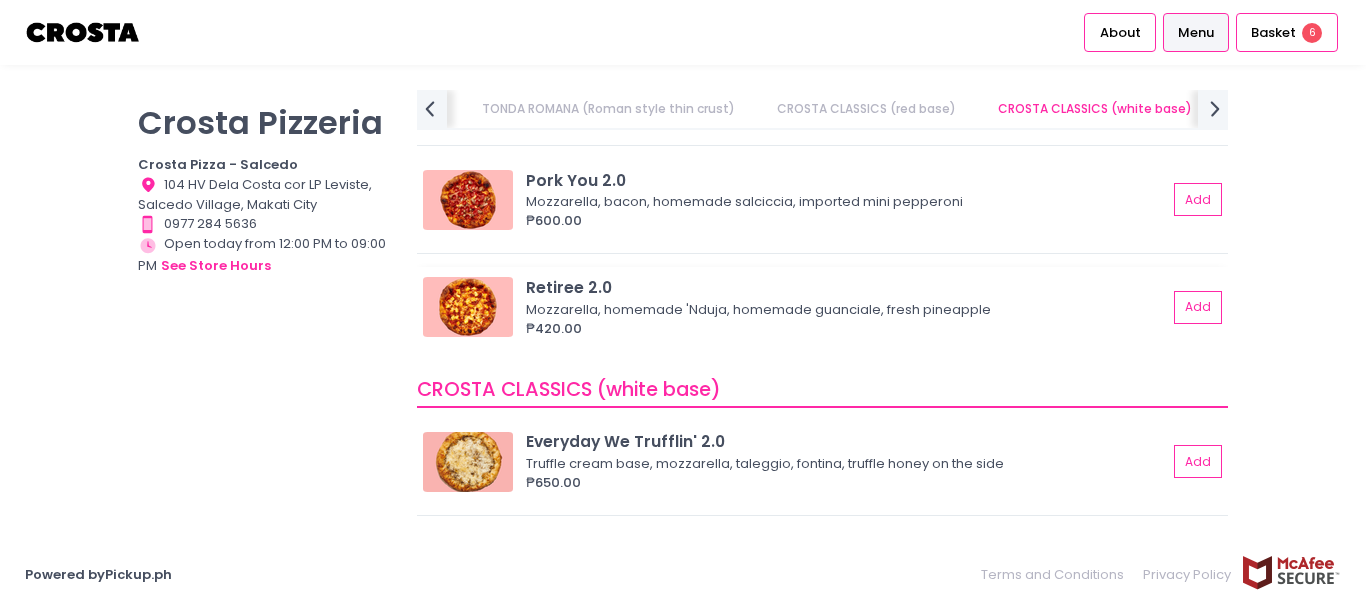 scroll, scrollTop: 1576, scrollLeft: 0, axis: vertical 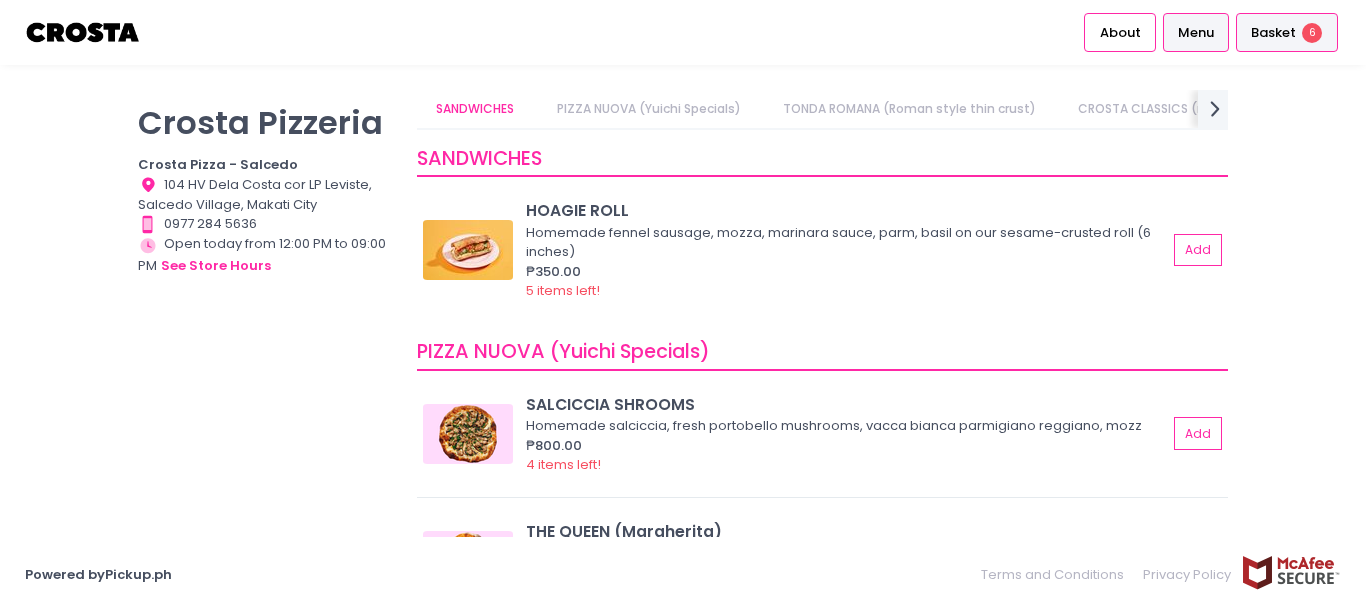 click on "Basket" at bounding box center [1273, 33] 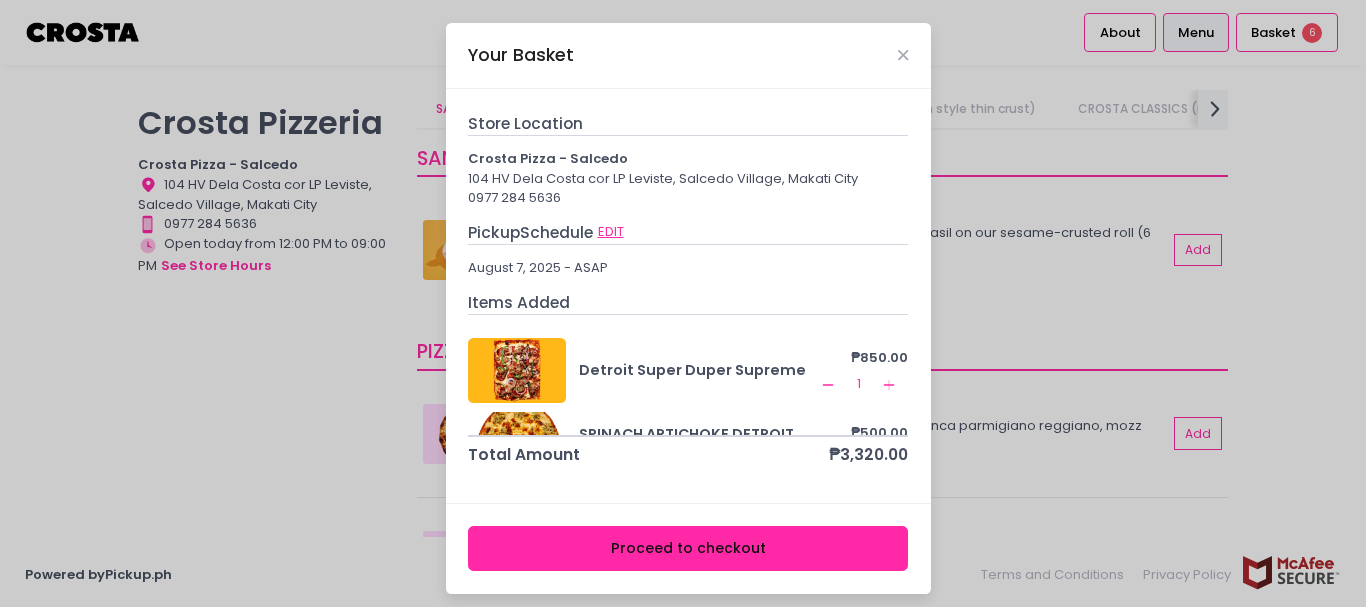 click on "EDIT" at bounding box center [611, 232] 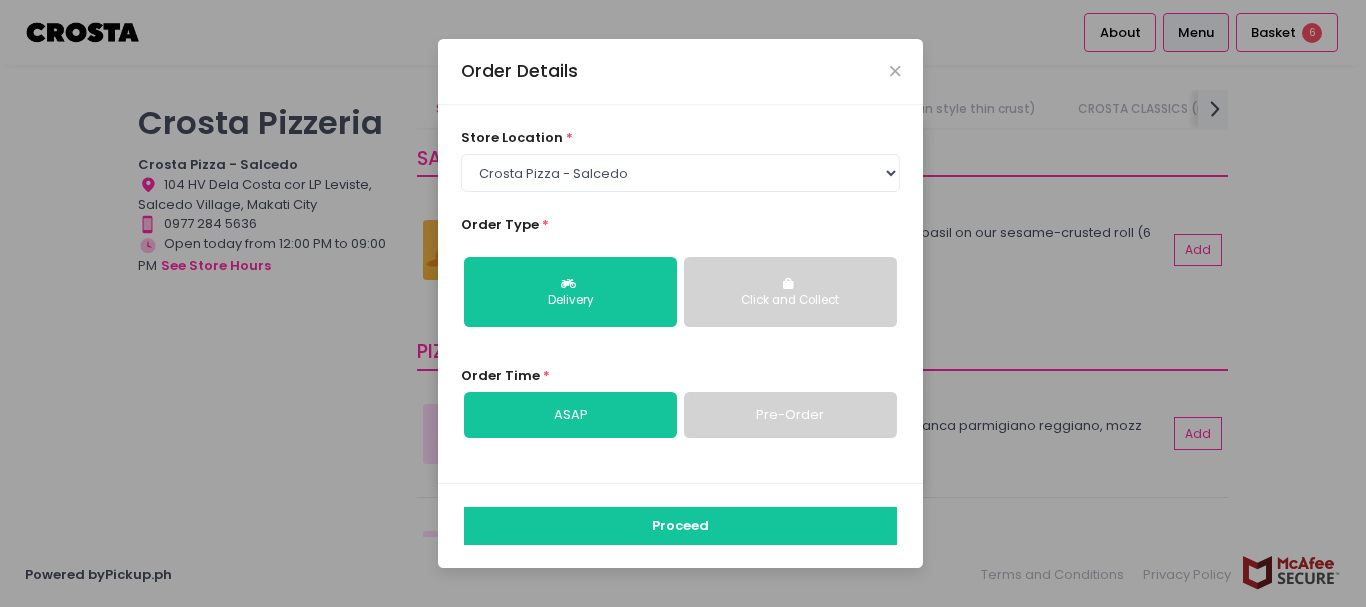 click on "Order Details" at bounding box center [680, 72] 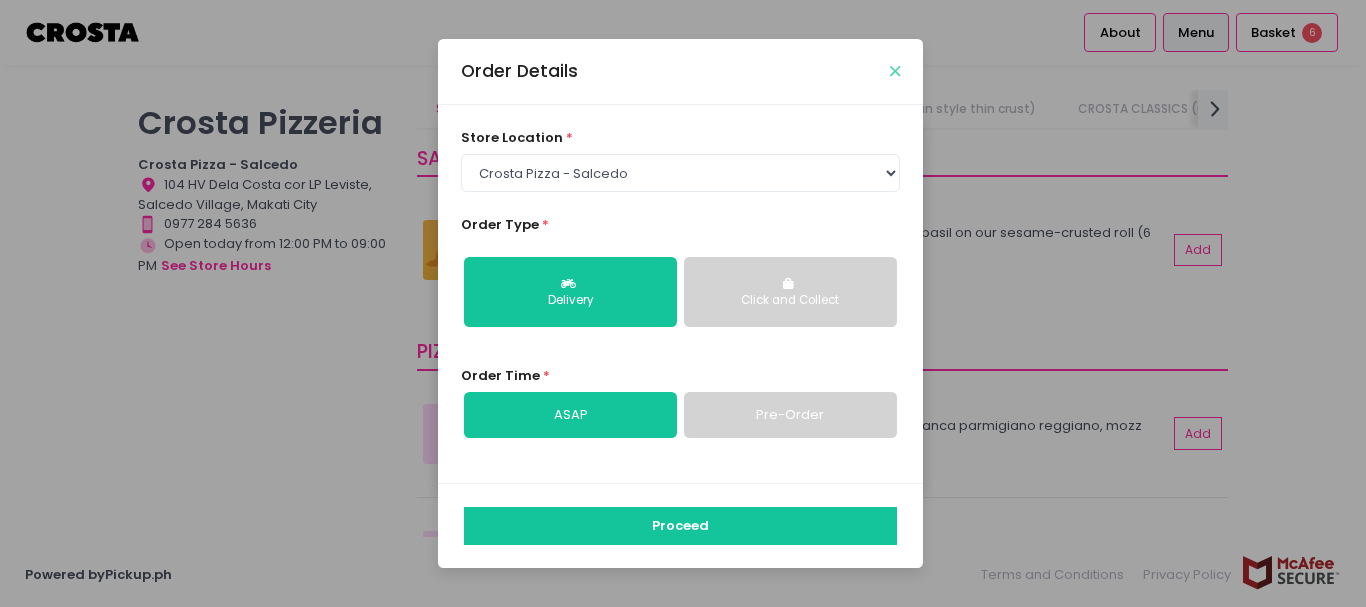 click at bounding box center [895, 71] 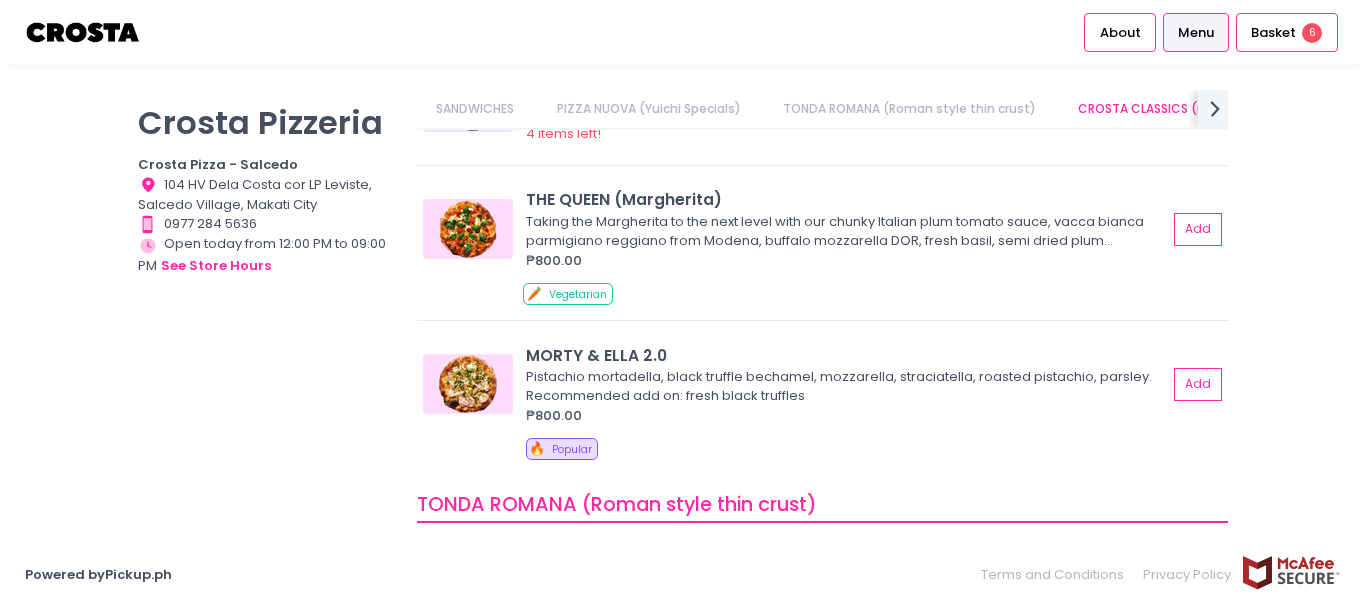 scroll, scrollTop: 469, scrollLeft: 0, axis: vertical 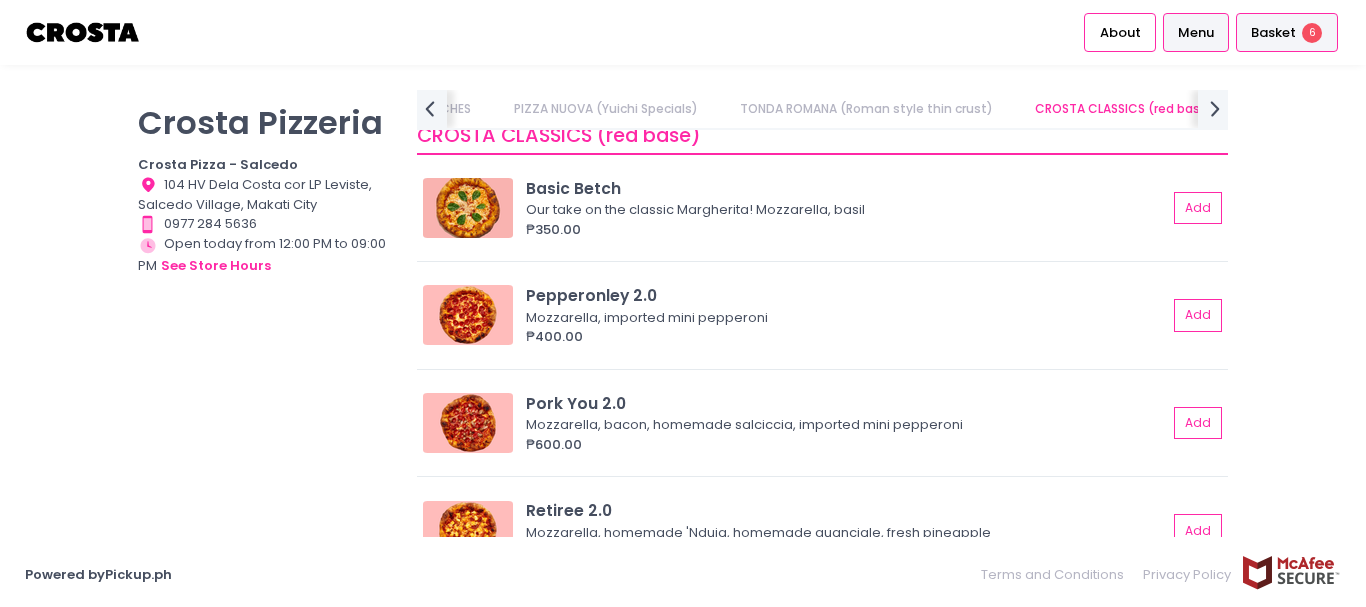 click on "Basket" at bounding box center [1273, 33] 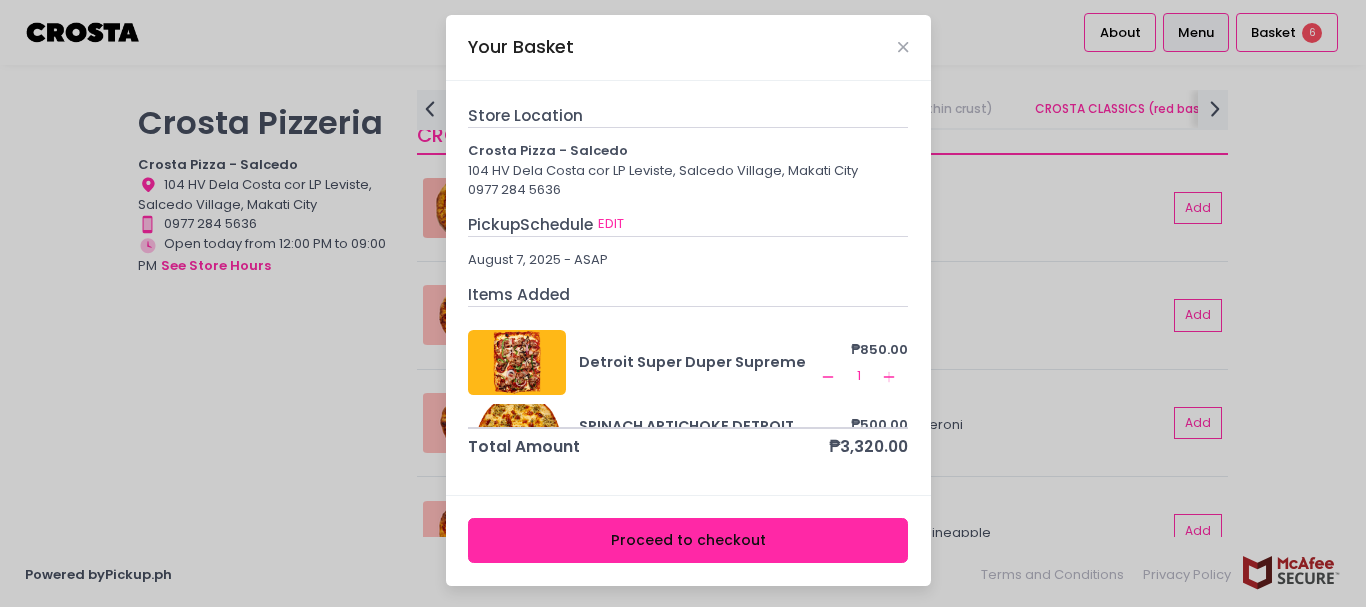 drag, startPoint x: 721, startPoint y: 374, endPoint x: 734, endPoint y: 255, distance: 119.70798 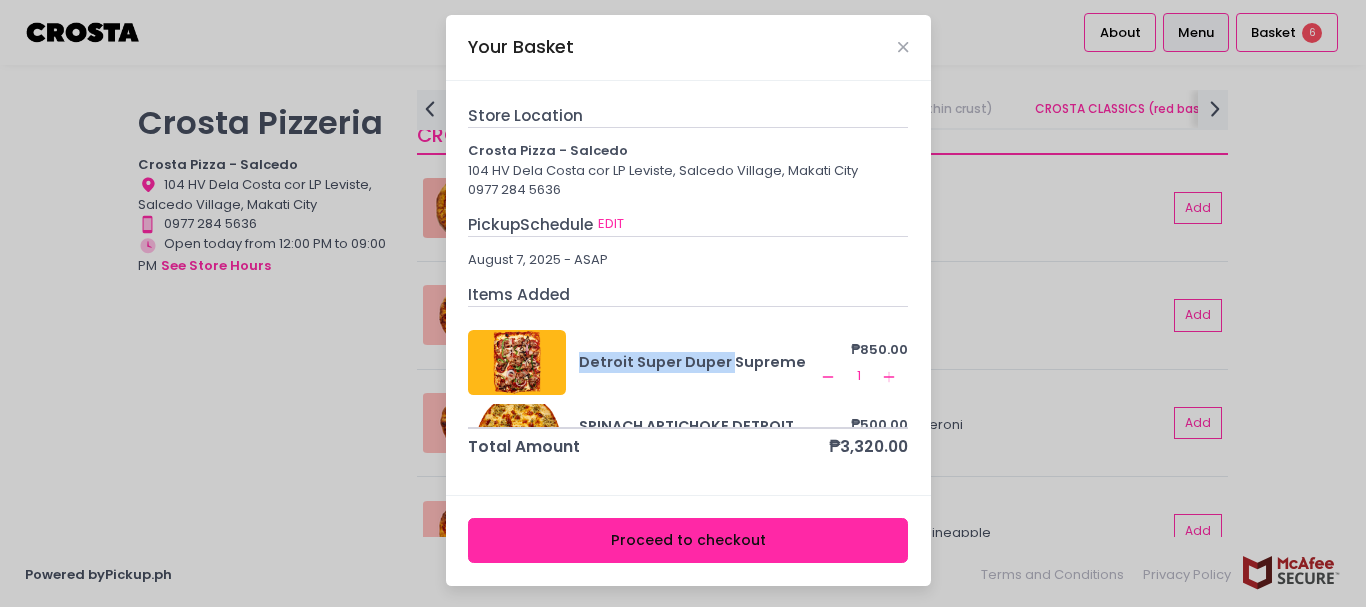 click on "Detroit Super Duper Supreme   ₱850.00 Remove Created with Sketch. 1 Add Created with Sketch." at bounding box center [688, 362] 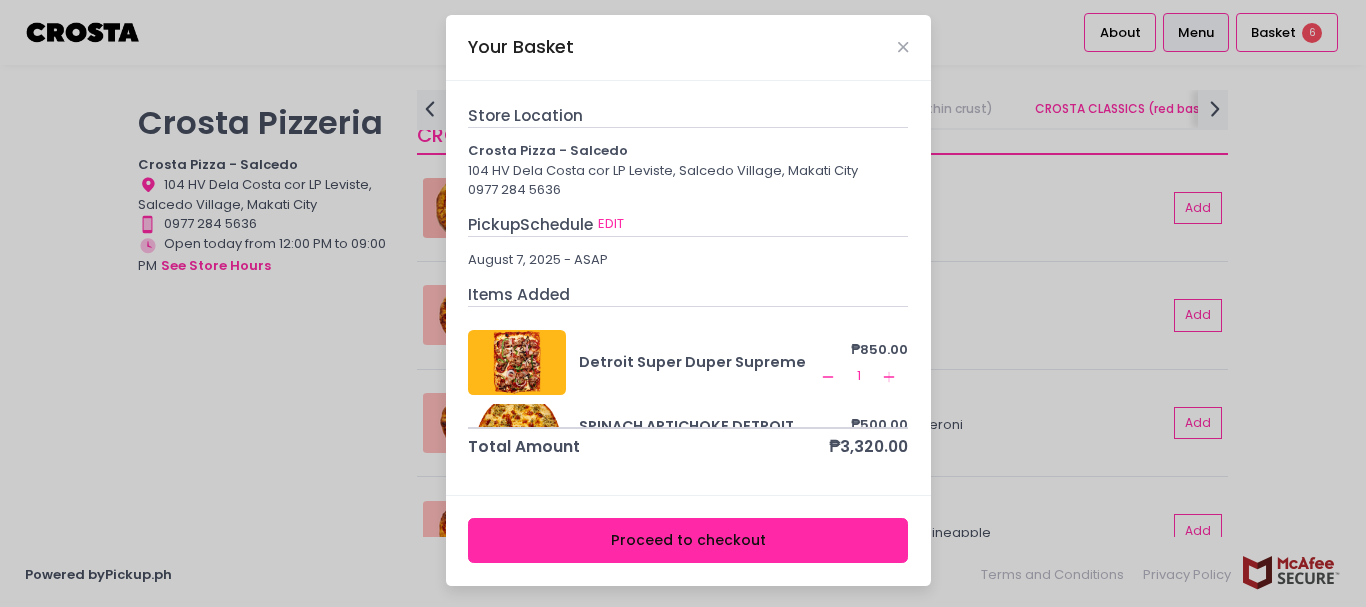 drag, startPoint x: 676, startPoint y: 293, endPoint x: 685, endPoint y: 222, distance: 71.568146 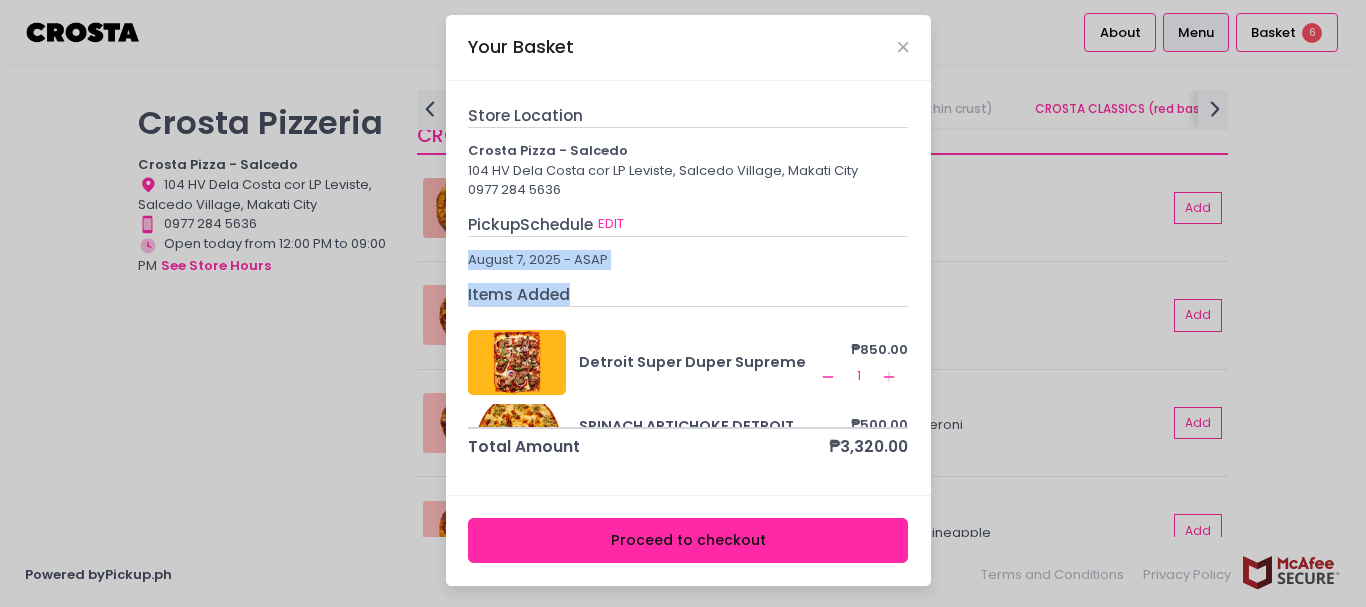 click on "Store Location Crosta Pizza - Salcedo 104 HV Dela Costa cor LP Leviste, Salcedo Village, Makati City [PHONE] Pickup  Schedule EDIT   August 7, 2025    - ASAP    Items Added Detroit Super Duper Supreme   ₱850.00 Remove Created with Sketch. 1 Add Created with Sketch. SPINACH ARTICHOKE DETROIT THIN   ₱500.00 Remove Created with Sketch. 1 Add Created with Sketch. SALCICCIA SHROOMS   ₱800.00 Remove Created with Sketch. 1 Add Created with Sketch. Basic Betch   ₱350.00 Remove Created with Sketch. 1 Add Created with Sketch. Pepperonley 2.0   ₱400.00 Remove Created with Sketch. 1 Add Created with Sketch. Retiree 2.0   ₱420.00 Remove Created with Sketch. 1 Add Created with Sketch. Total Amount ₱3,320.00" at bounding box center (688, 281) 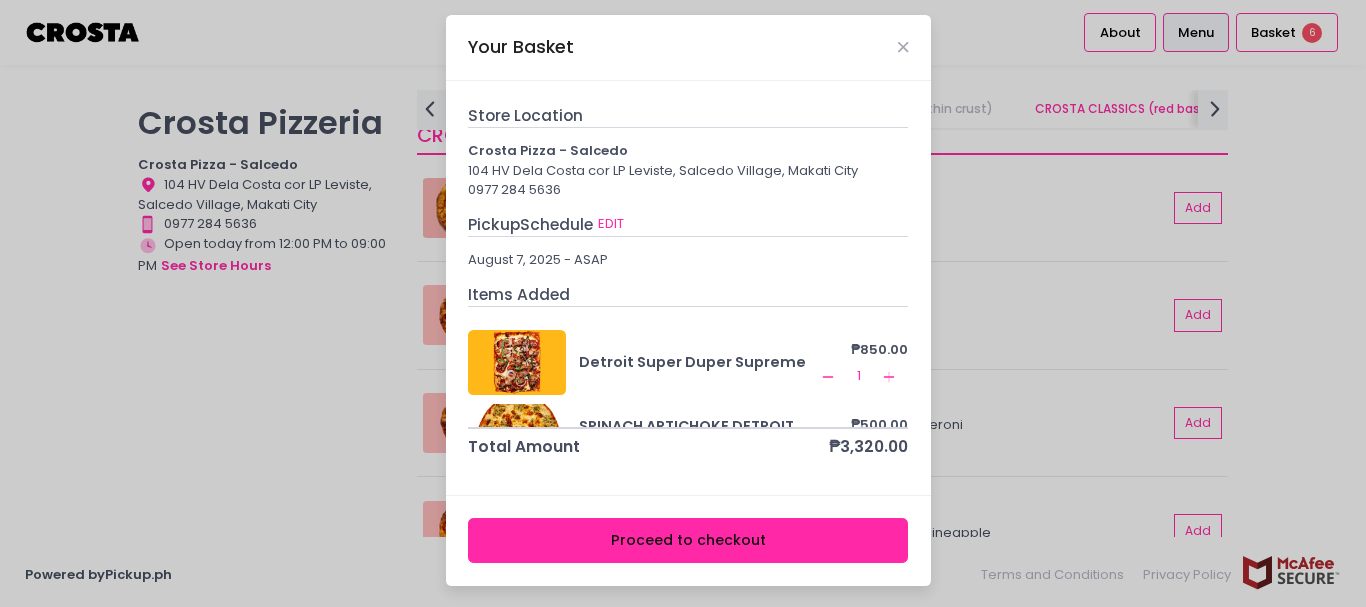 click on "Proceed to checkout" at bounding box center [688, 540] 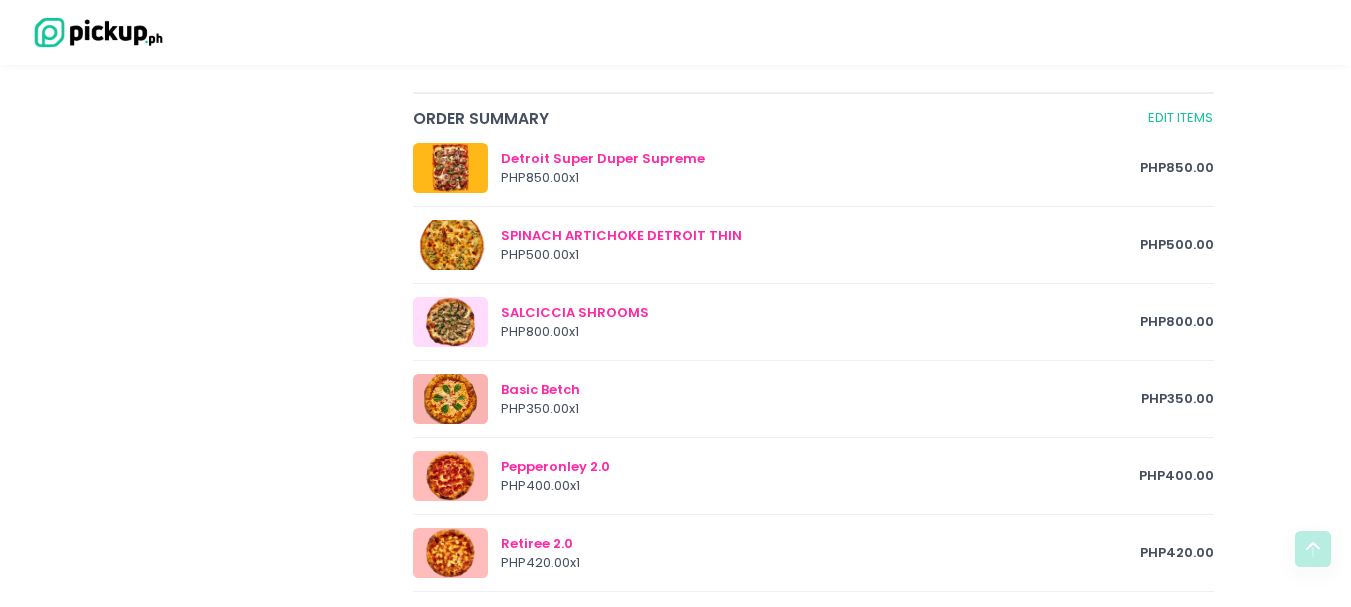 scroll, scrollTop: 989, scrollLeft: 0, axis: vertical 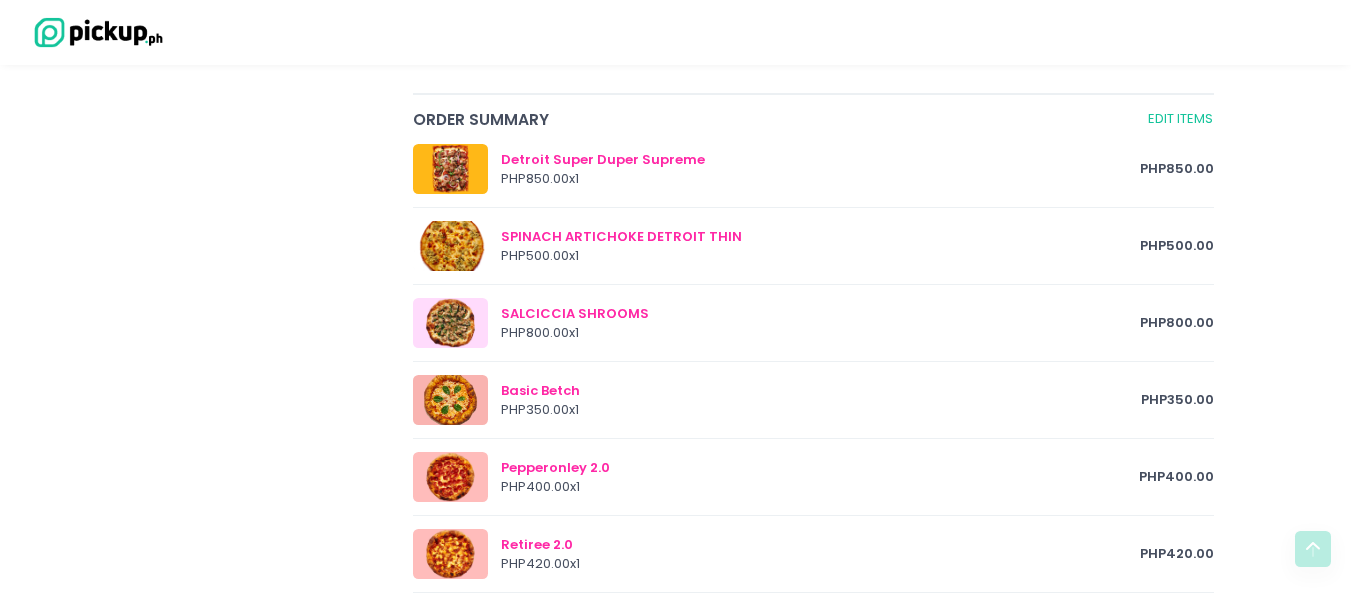 click at bounding box center [450, 477] 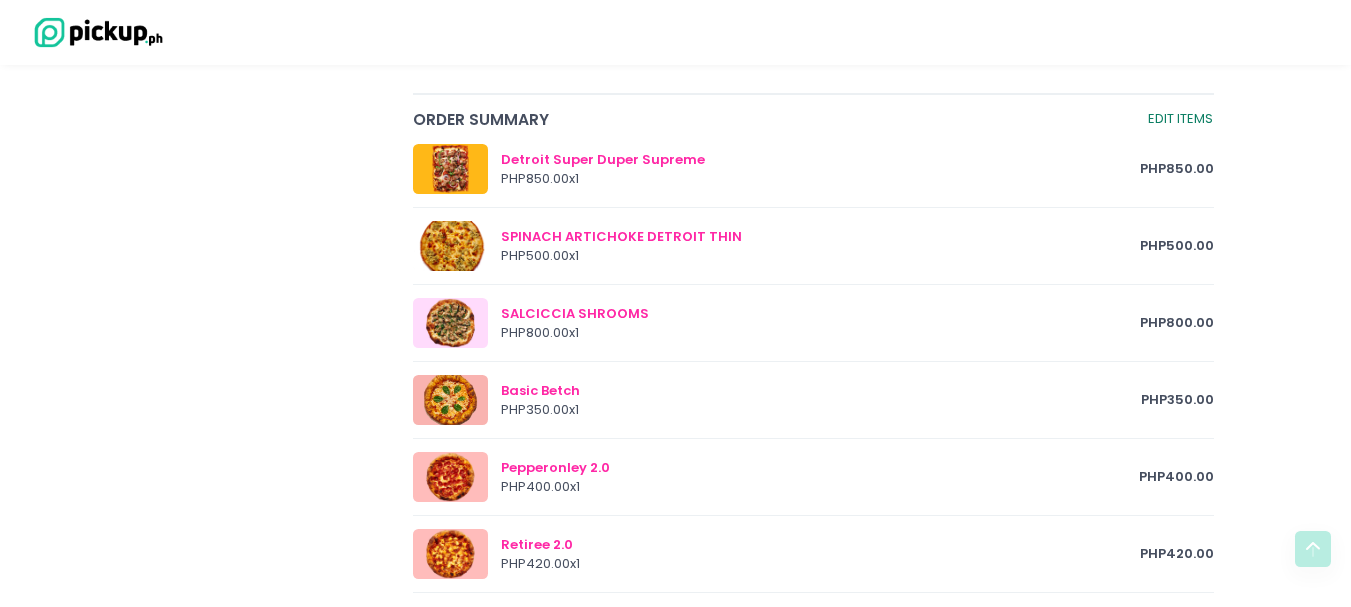 click on "Edit Items" at bounding box center (1180, 119) 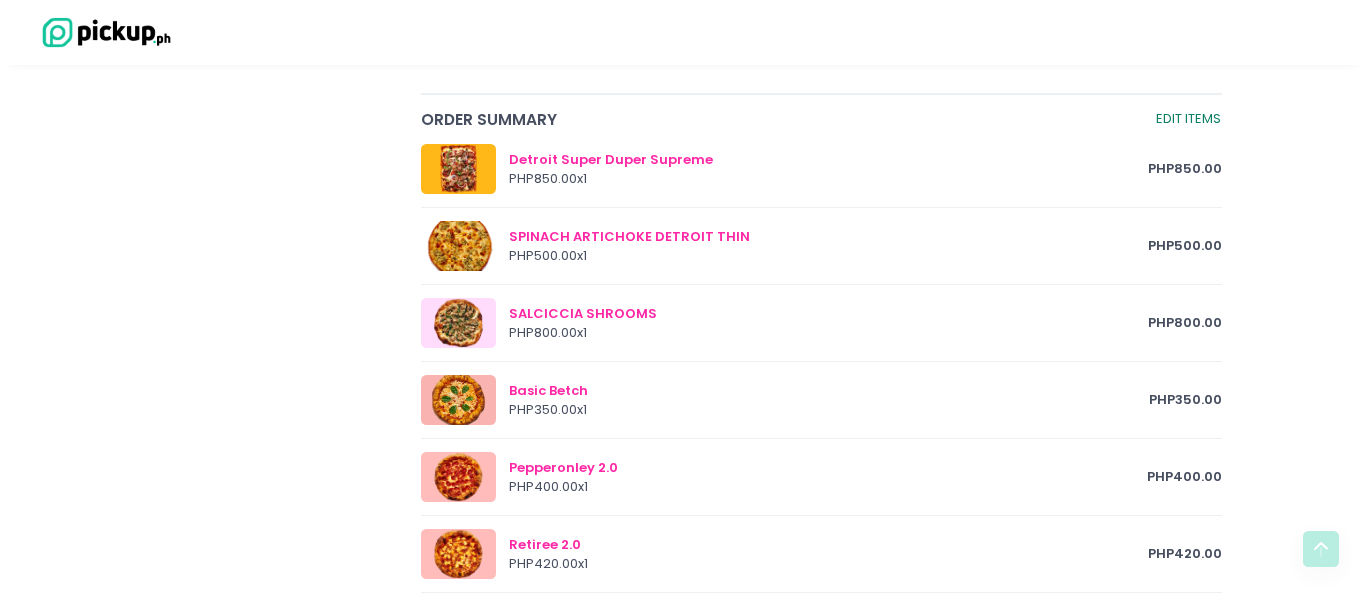 scroll, scrollTop: 0, scrollLeft: 0, axis: both 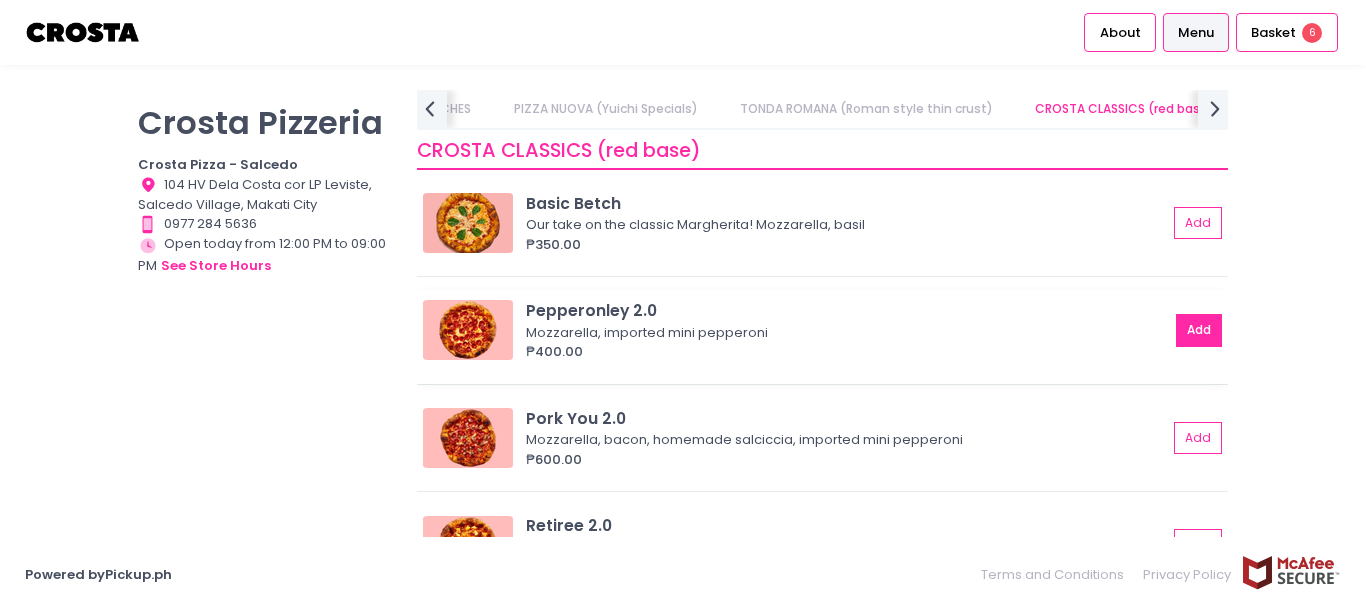 click on "Add" at bounding box center [1199, 330] 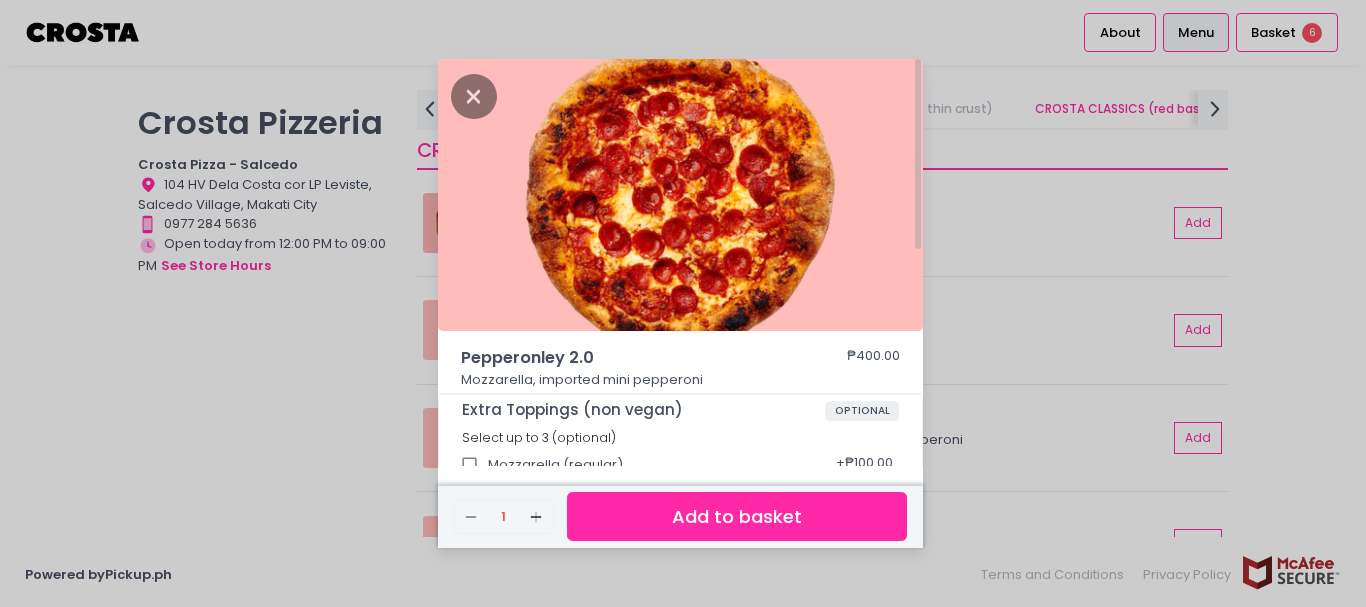 scroll, scrollTop: 1, scrollLeft: 0, axis: vertical 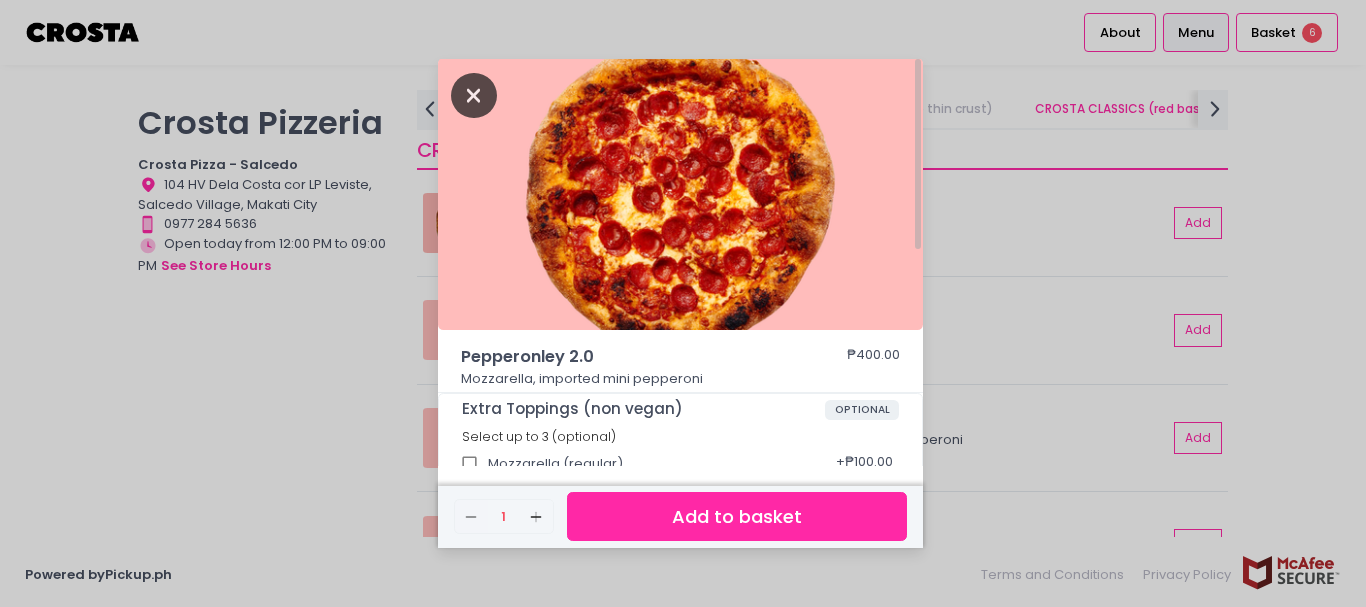 click at bounding box center (474, 95) 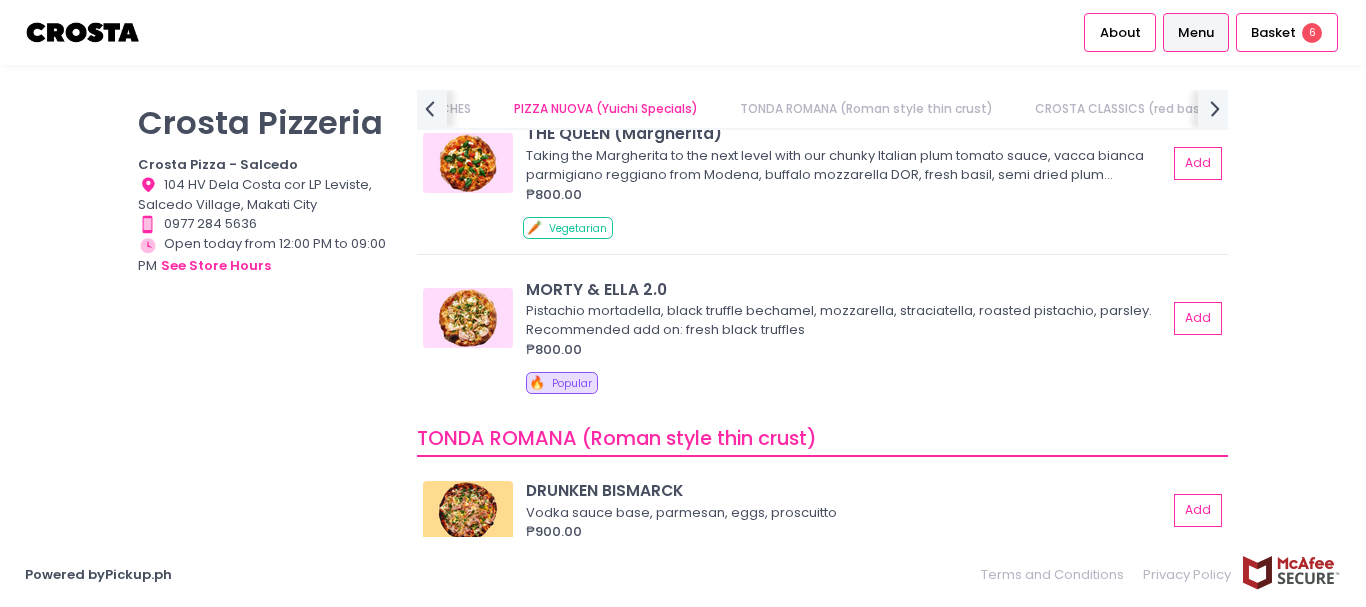 scroll, scrollTop: 126, scrollLeft: 0, axis: vertical 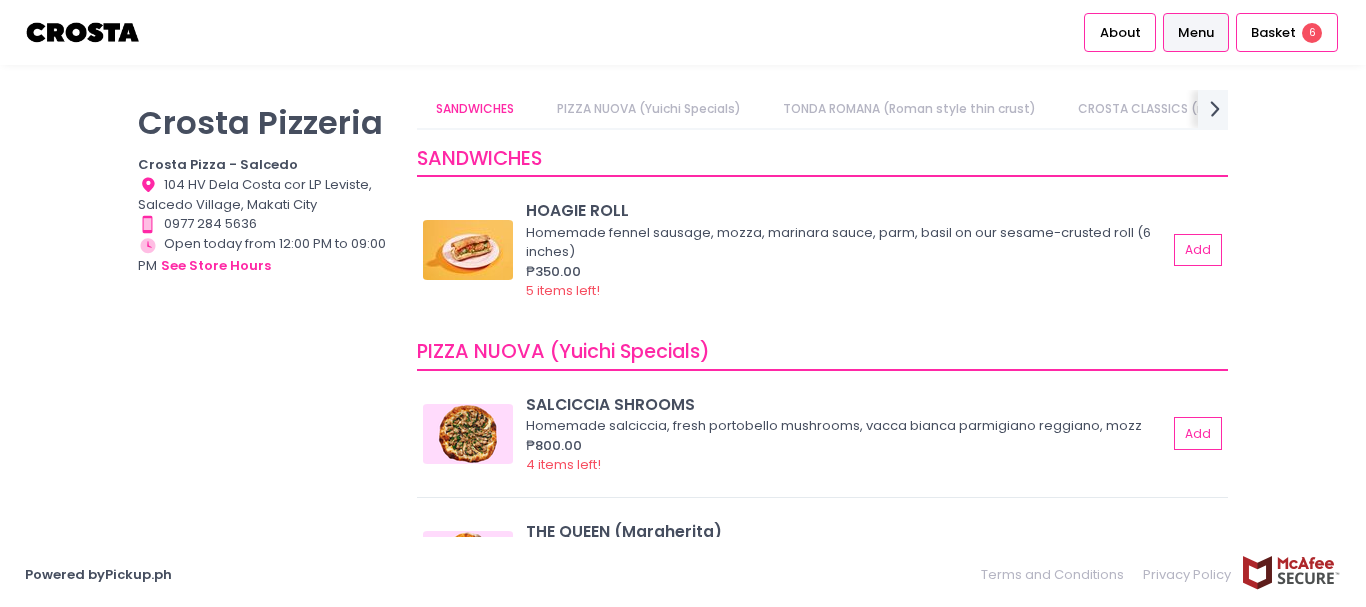 drag, startPoint x: 31, startPoint y: 9, endPoint x: 605, endPoint y: 66, distance: 576.8232 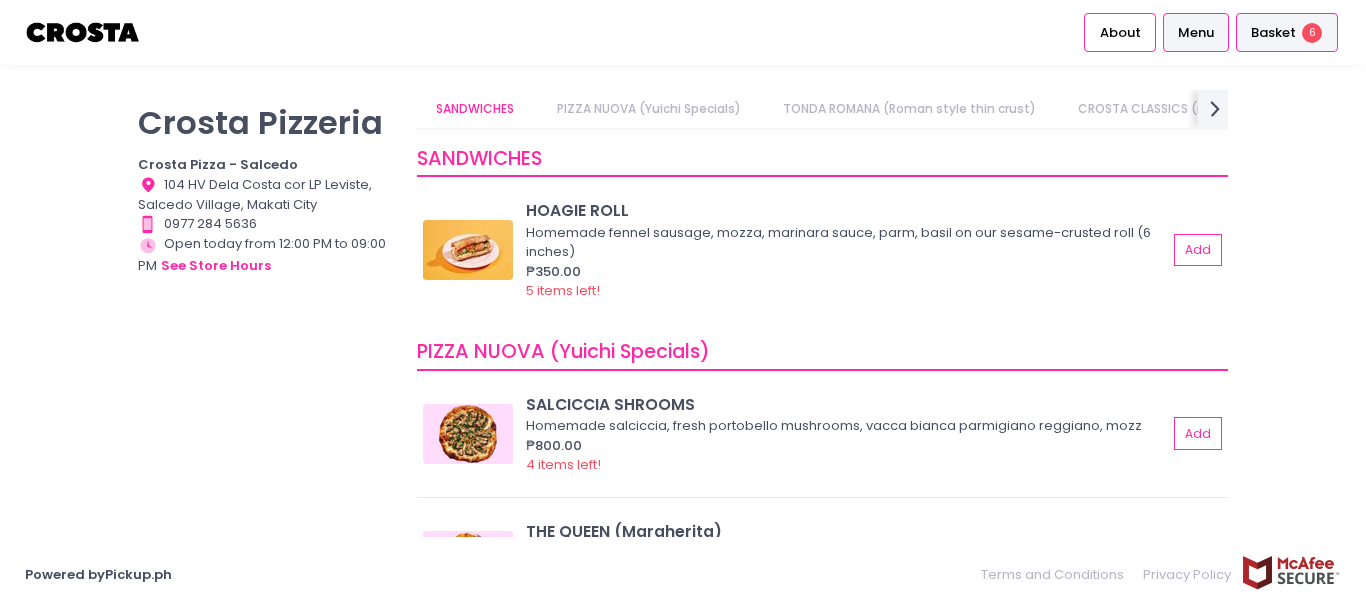 click on "Basket" at bounding box center (1273, 33) 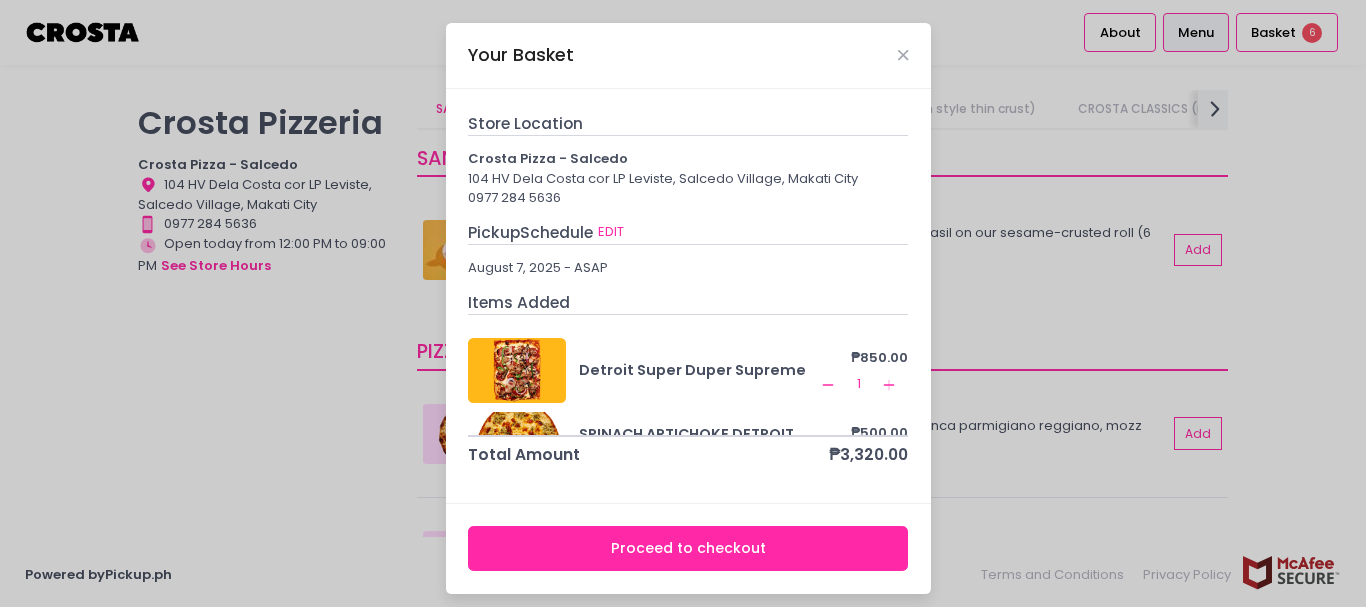 click 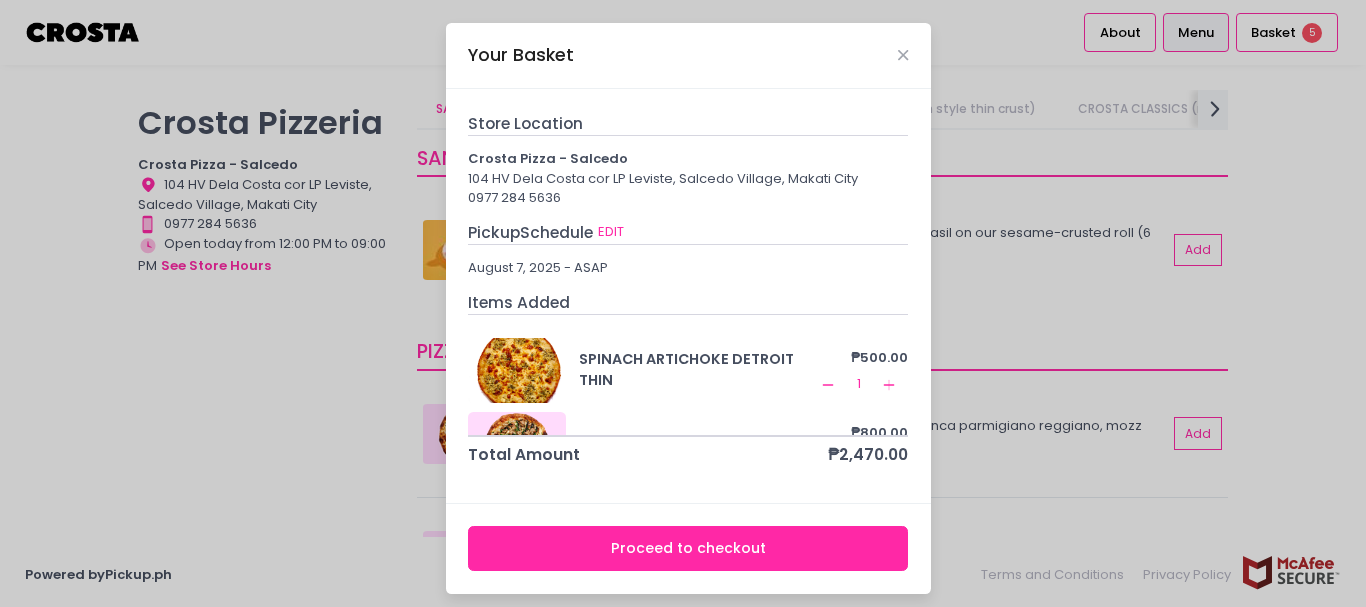 click 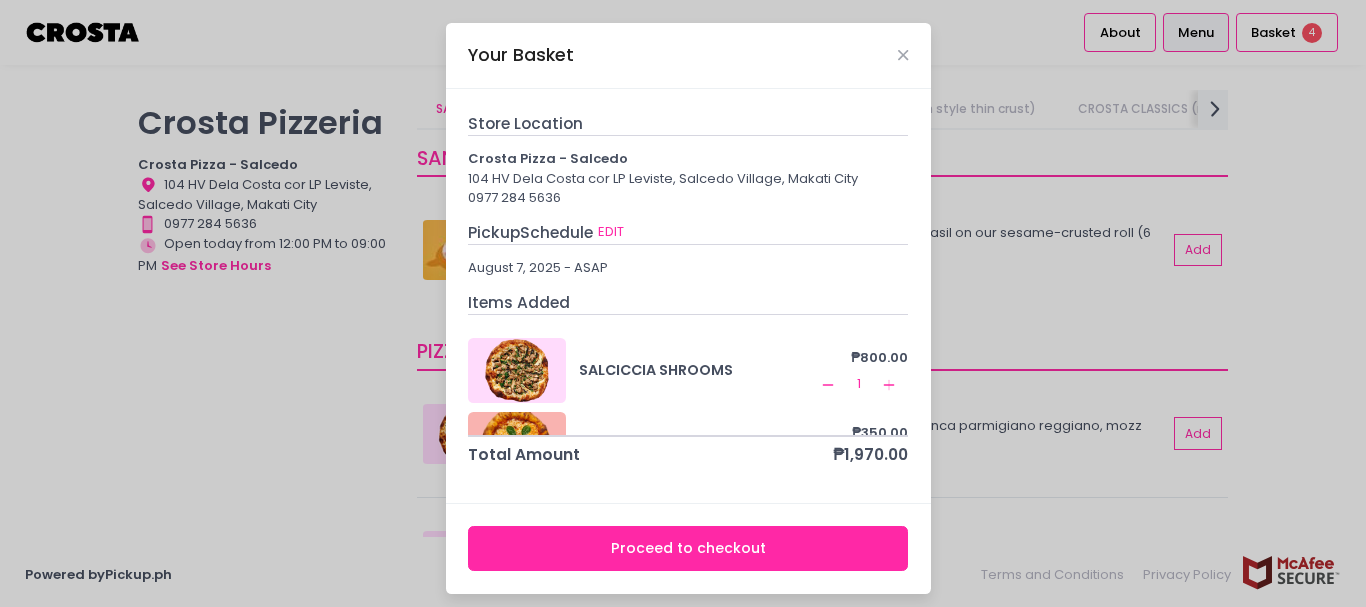 click 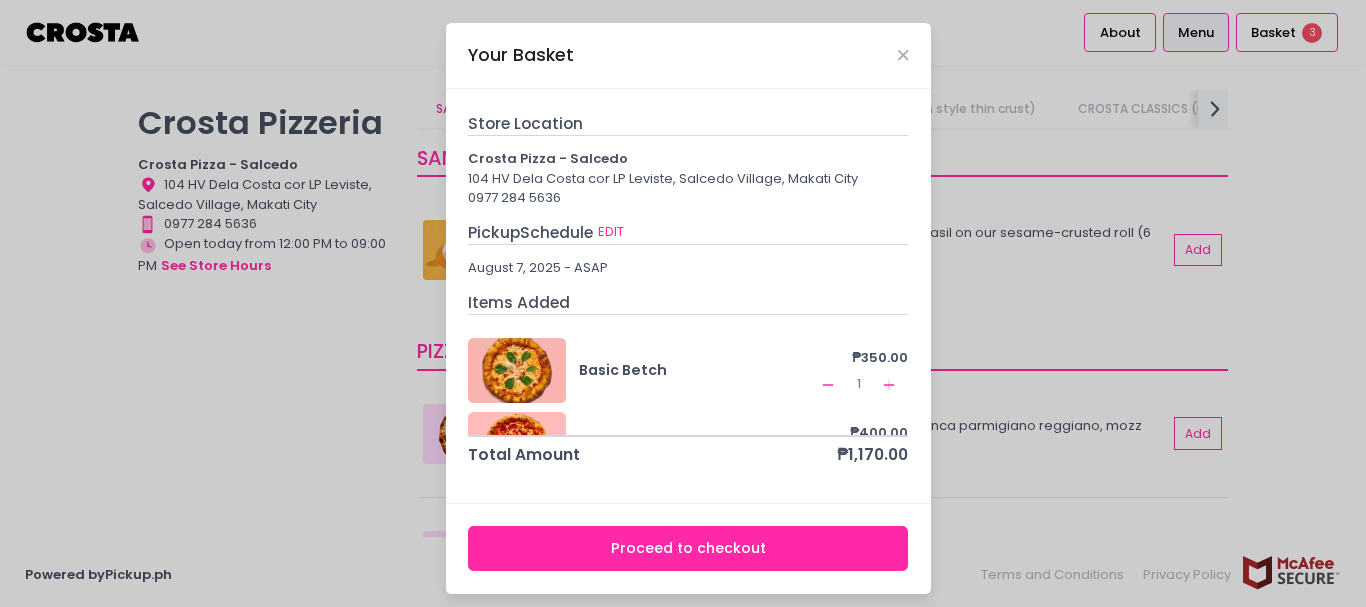 click 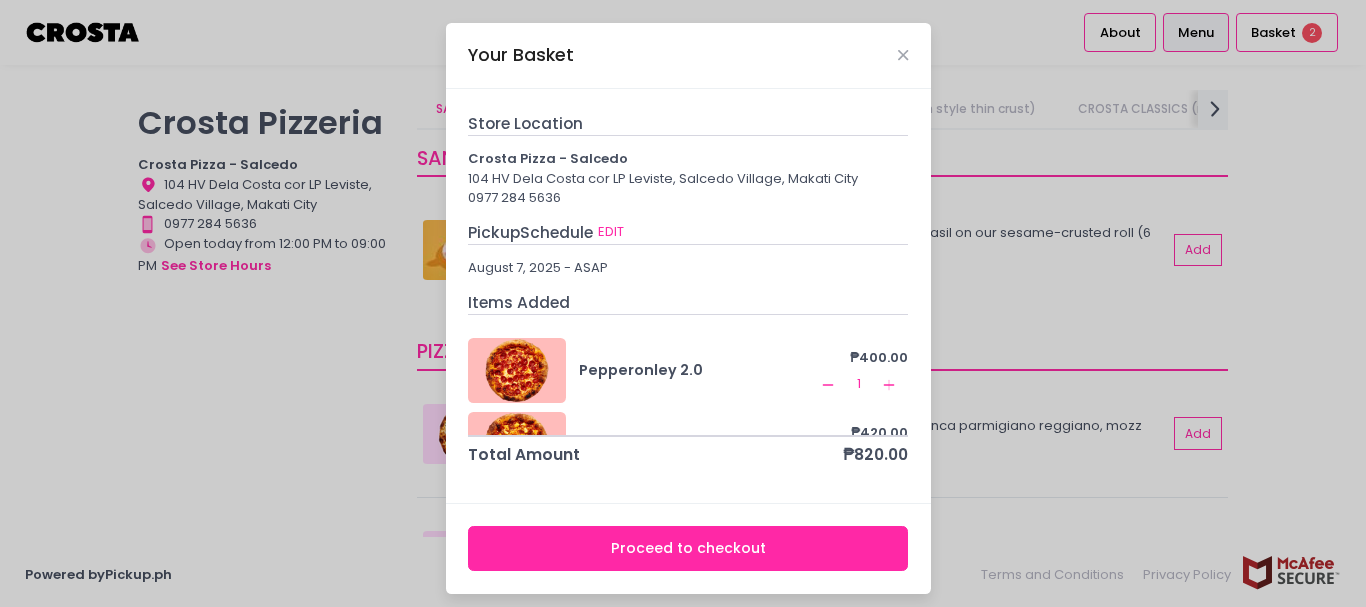 click 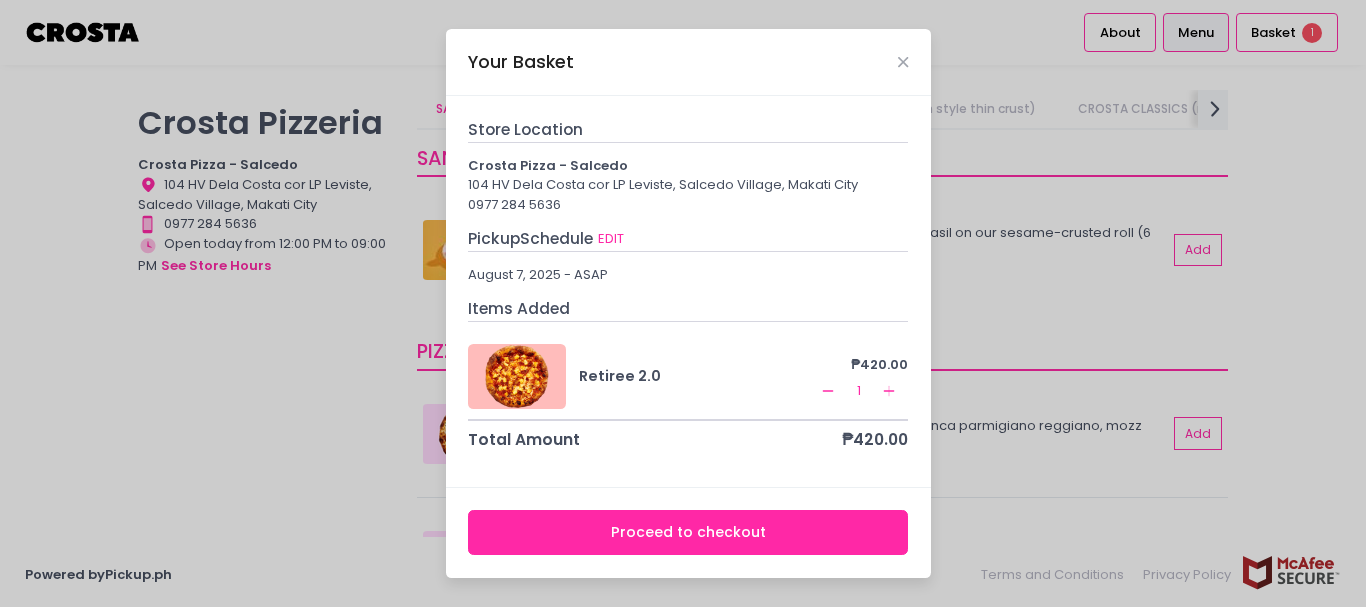click on "Retiree 2.0" at bounding box center [698, 376] 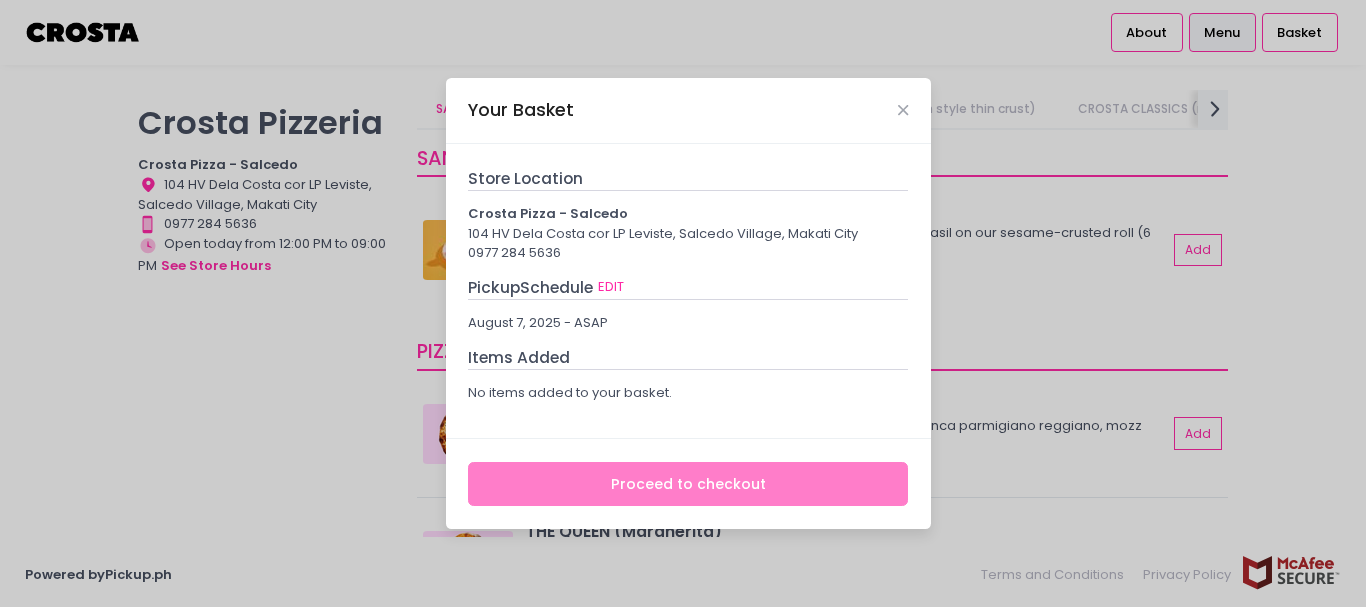 click on "No items added to your basket." at bounding box center (688, 393) 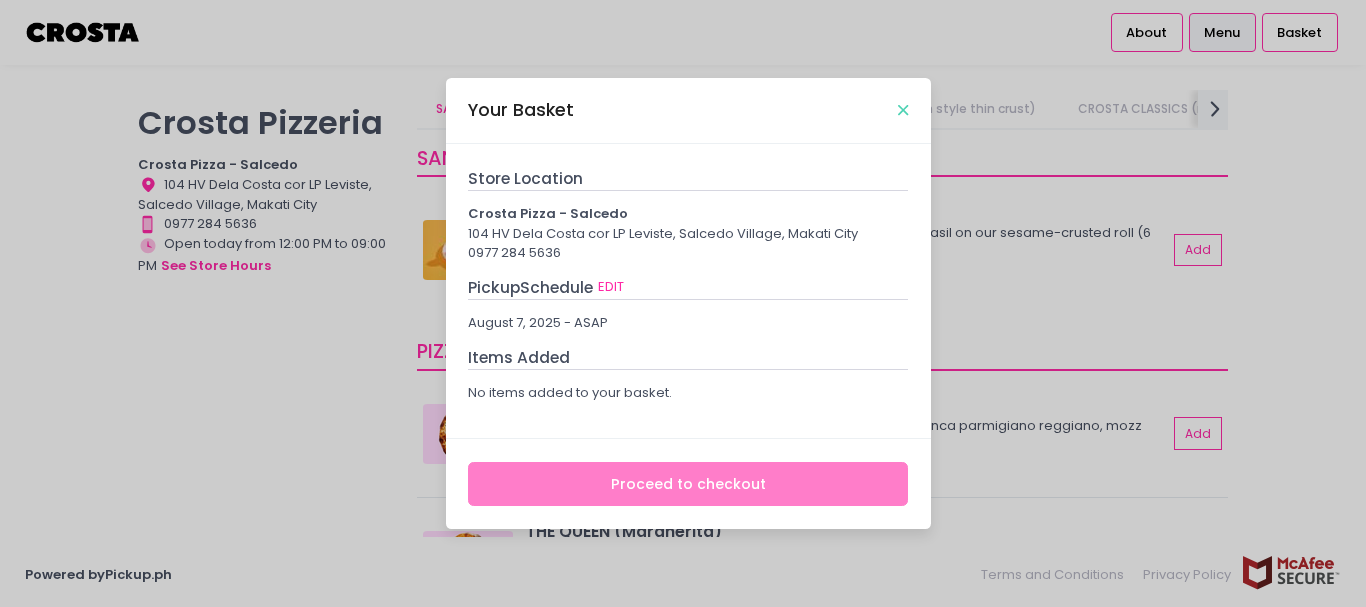 click at bounding box center (903, 110) 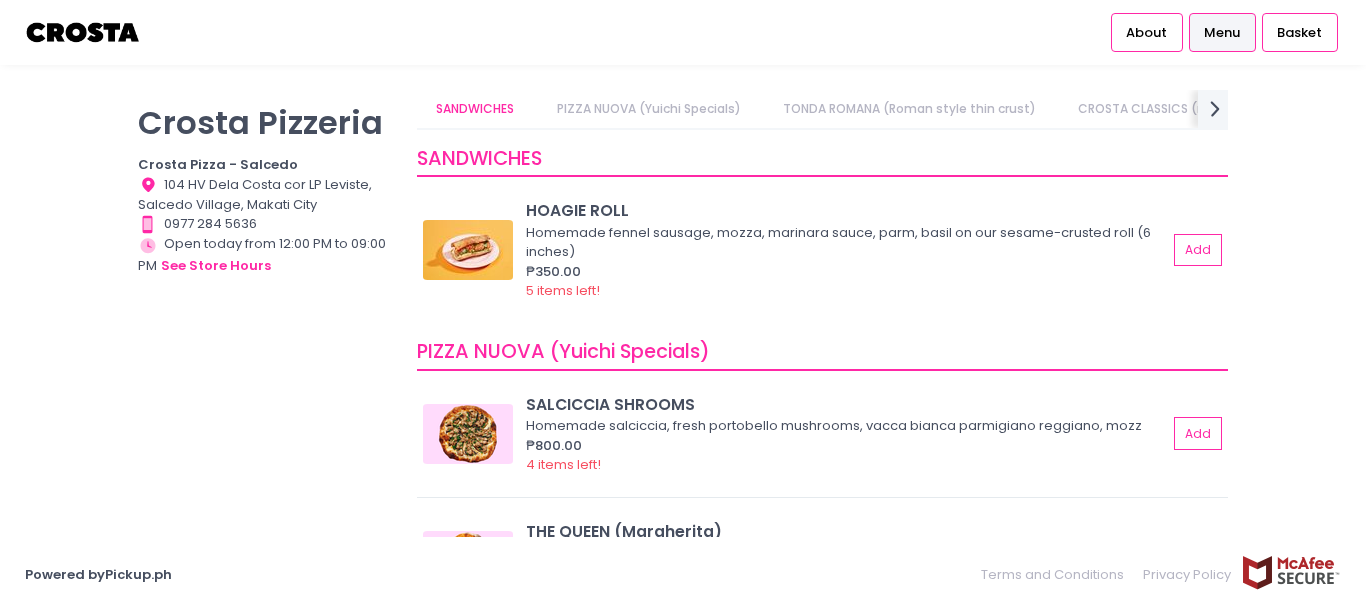 scroll, scrollTop: 2931, scrollLeft: 0, axis: vertical 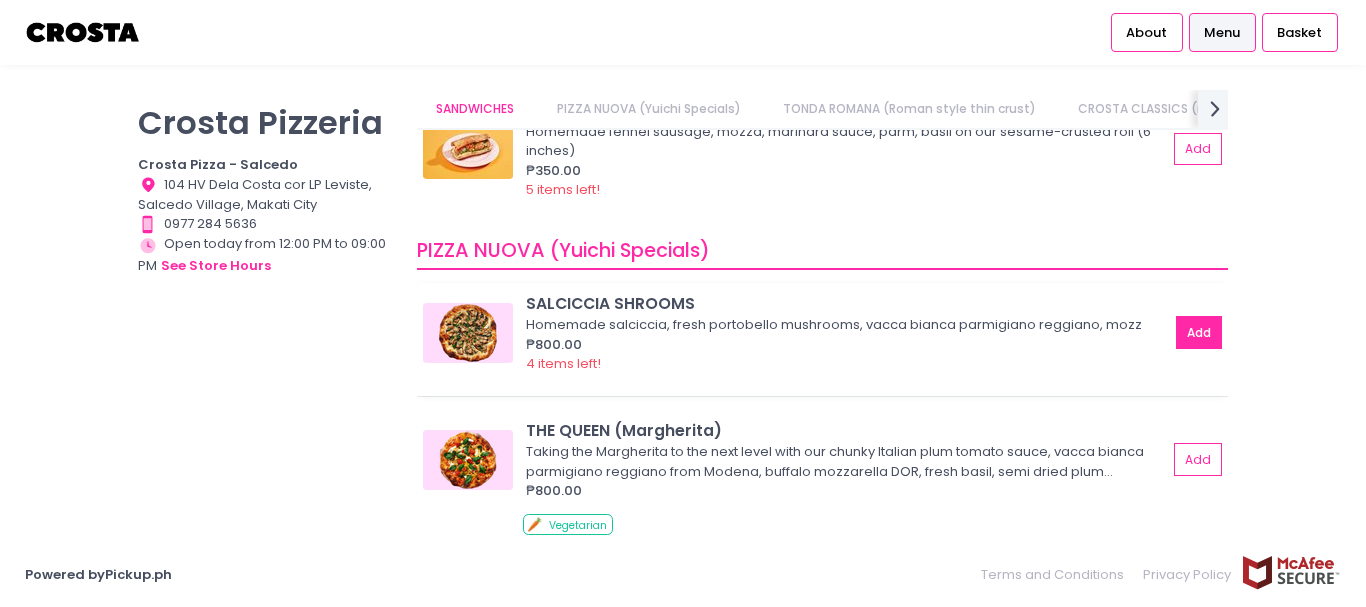 click on "Add" at bounding box center (1199, 332) 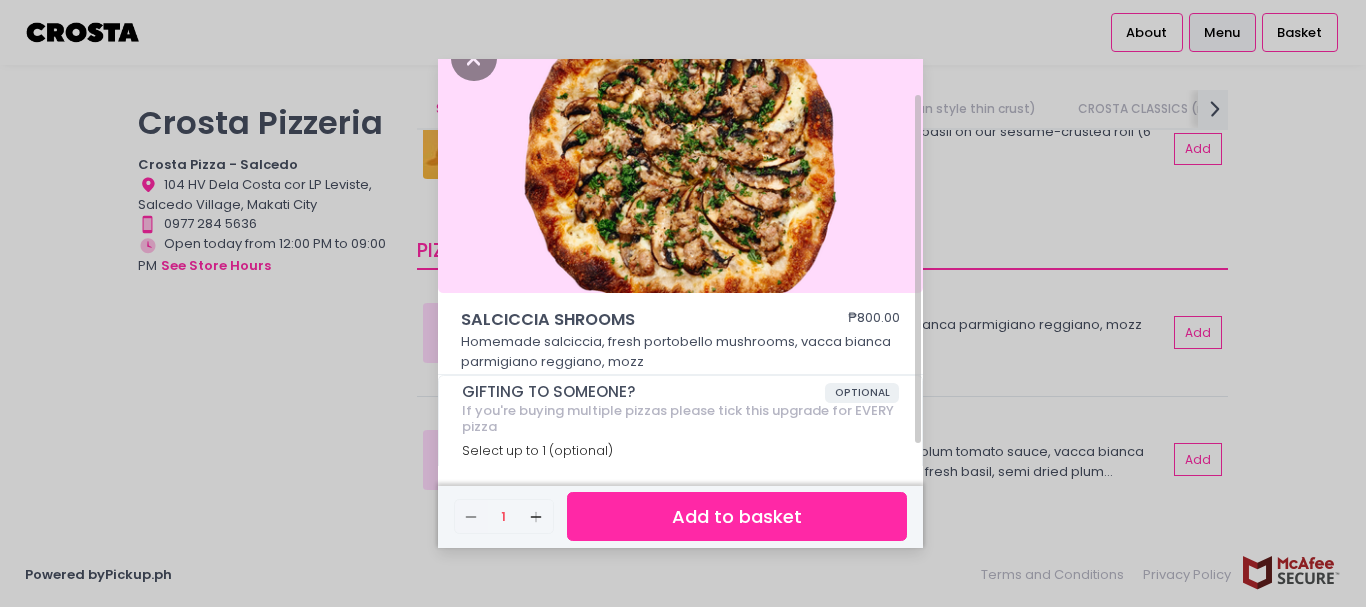 scroll, scrollTop: 68, scrollLeft: 0, axis: vertical 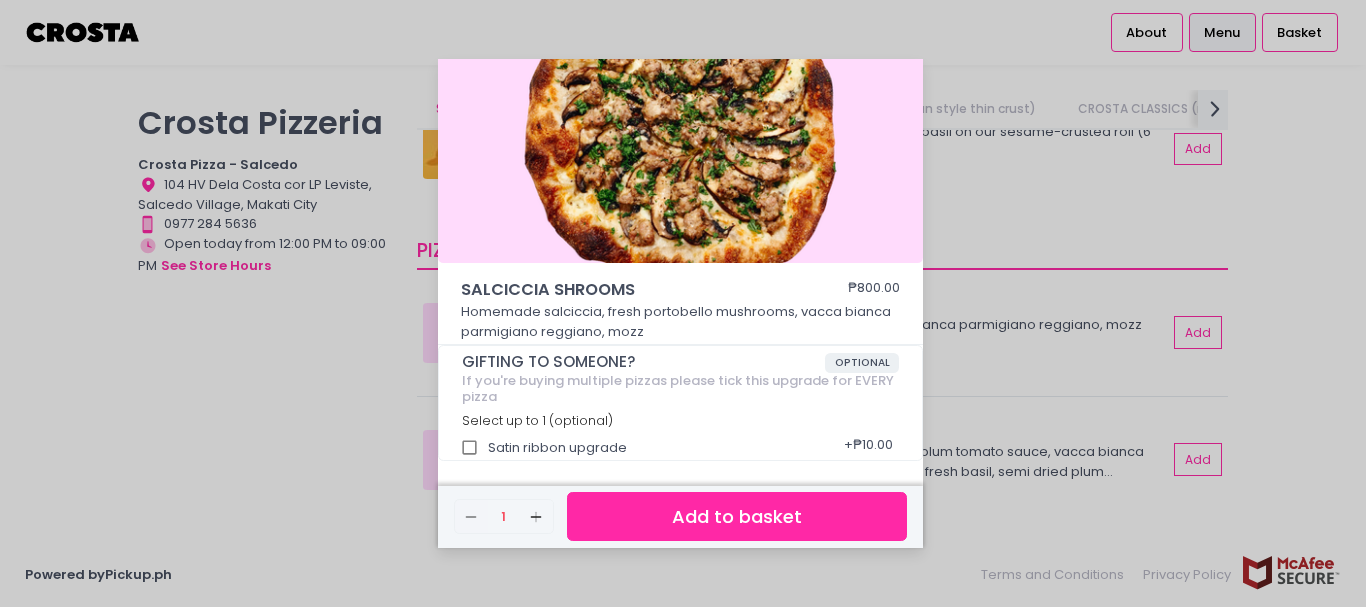 click on "Add to basket" at bounding box center [737, 516] 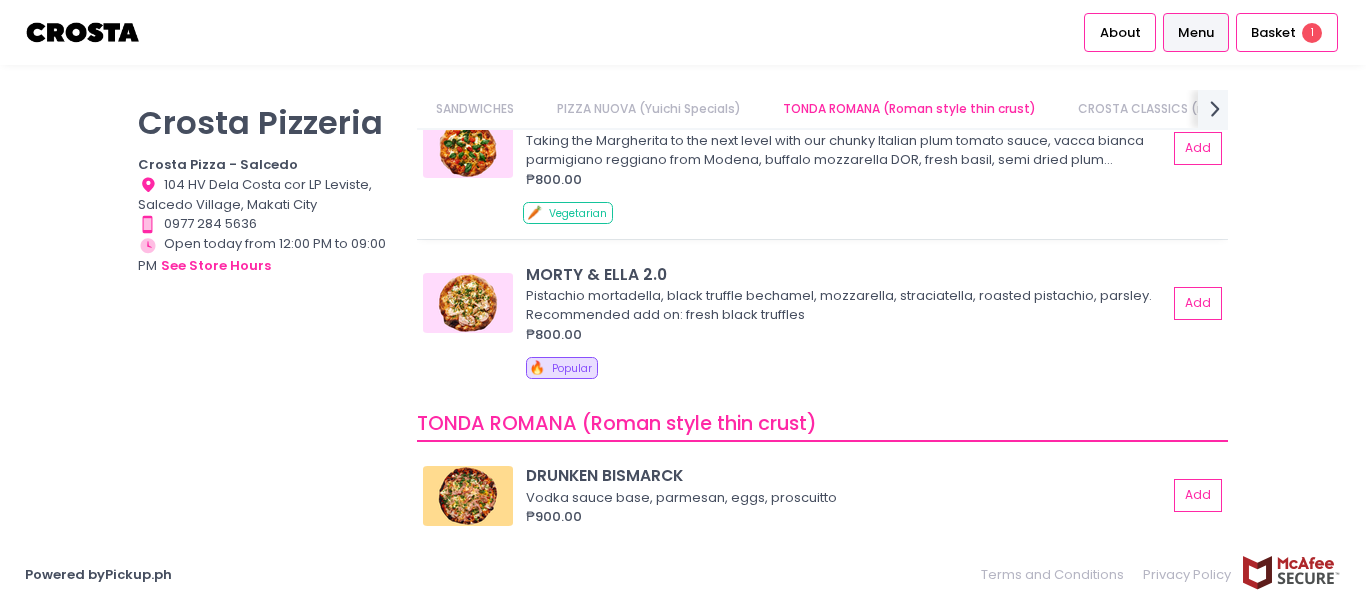 scroll, scrollTop: 500, scrollLeft: 0, axis: vertical 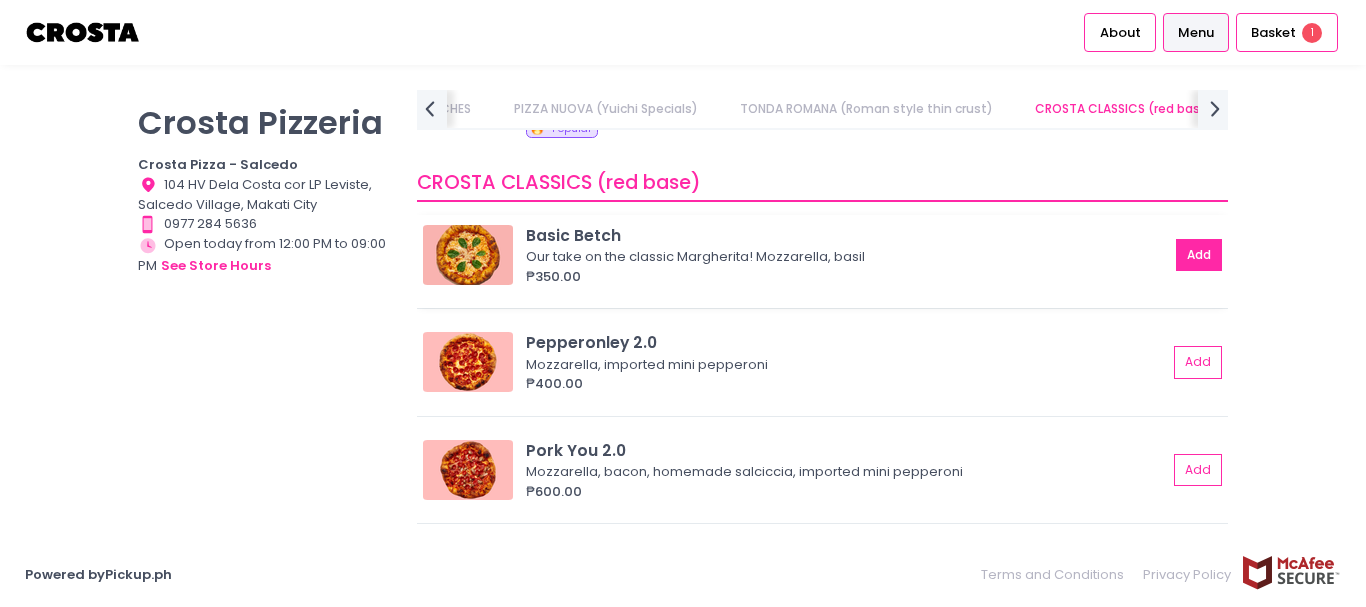 click on "Add" at bounding box center [1199, 255] 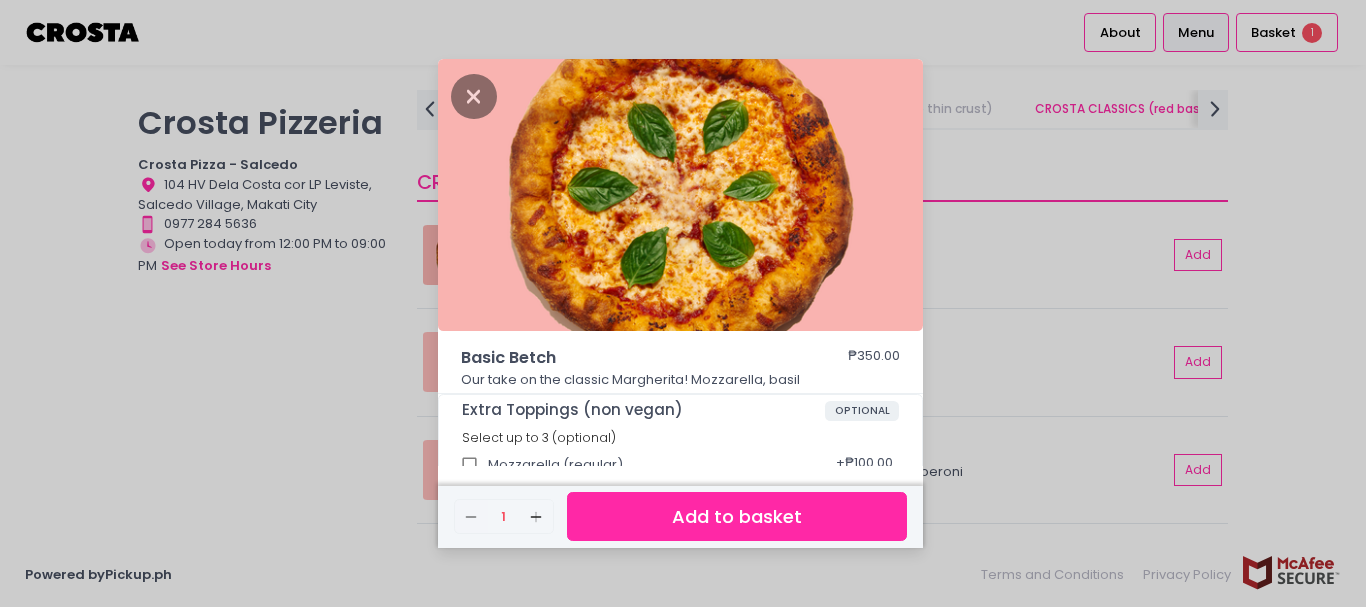 click on "Add to basket" at bounding box center [737, 516] 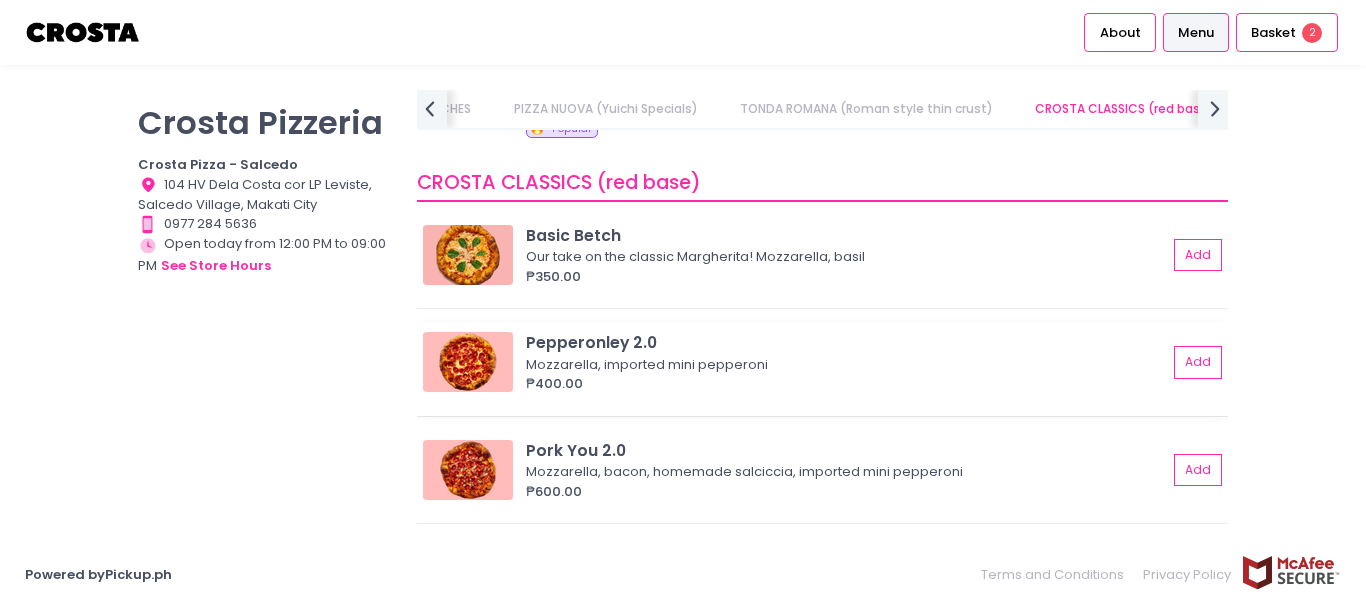 scroll, scrollTop: 943, scrollLeft: 0, axis: vertical 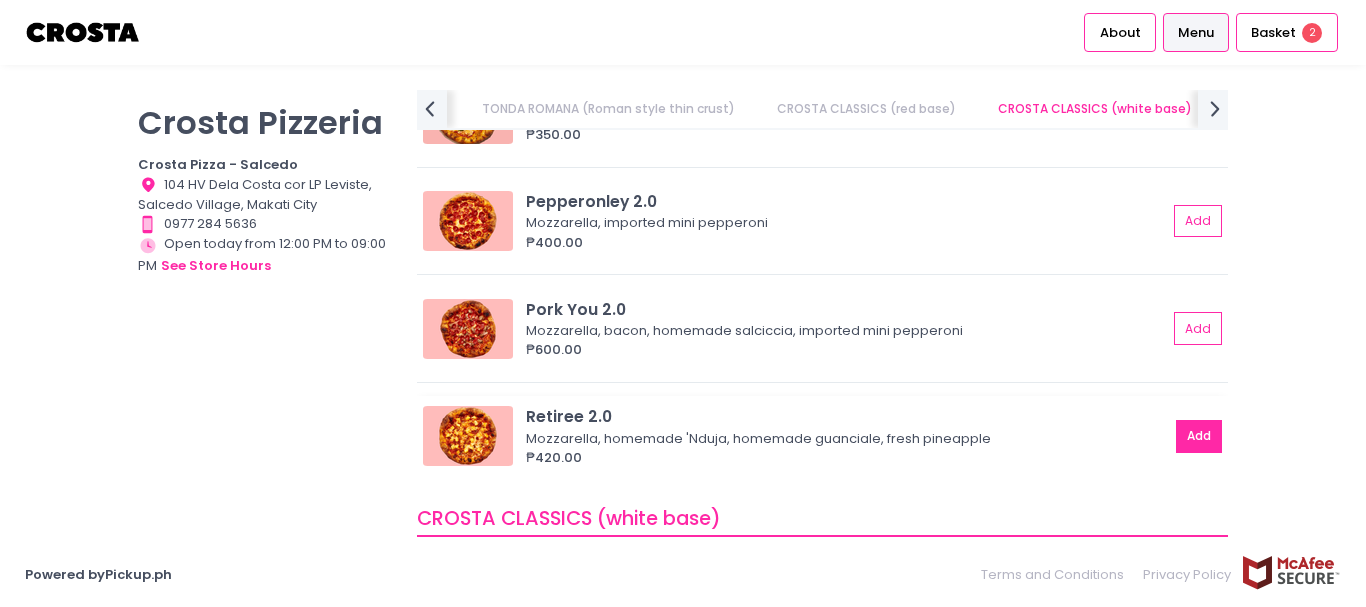 click on "Add" at bounding box center [1199, 436] 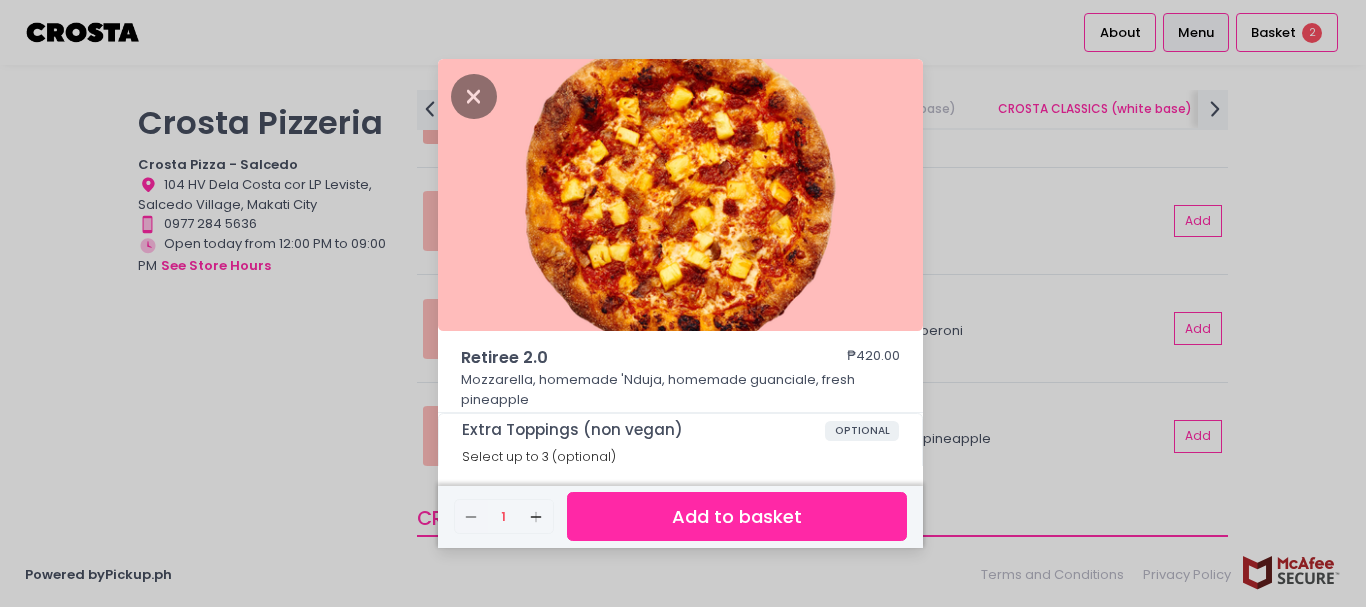 click on "Add to basket" at bounding box center [737, 516] 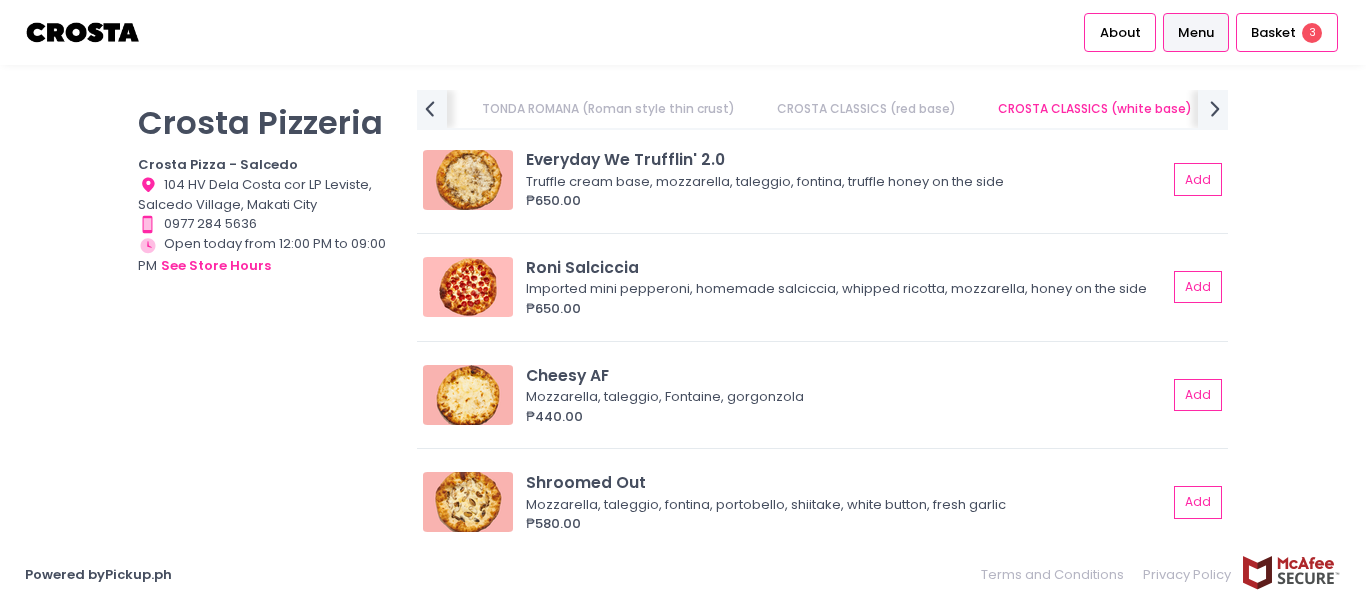 scroll, scrollTop: 1431, scrollLeft: 0, axis: vertical 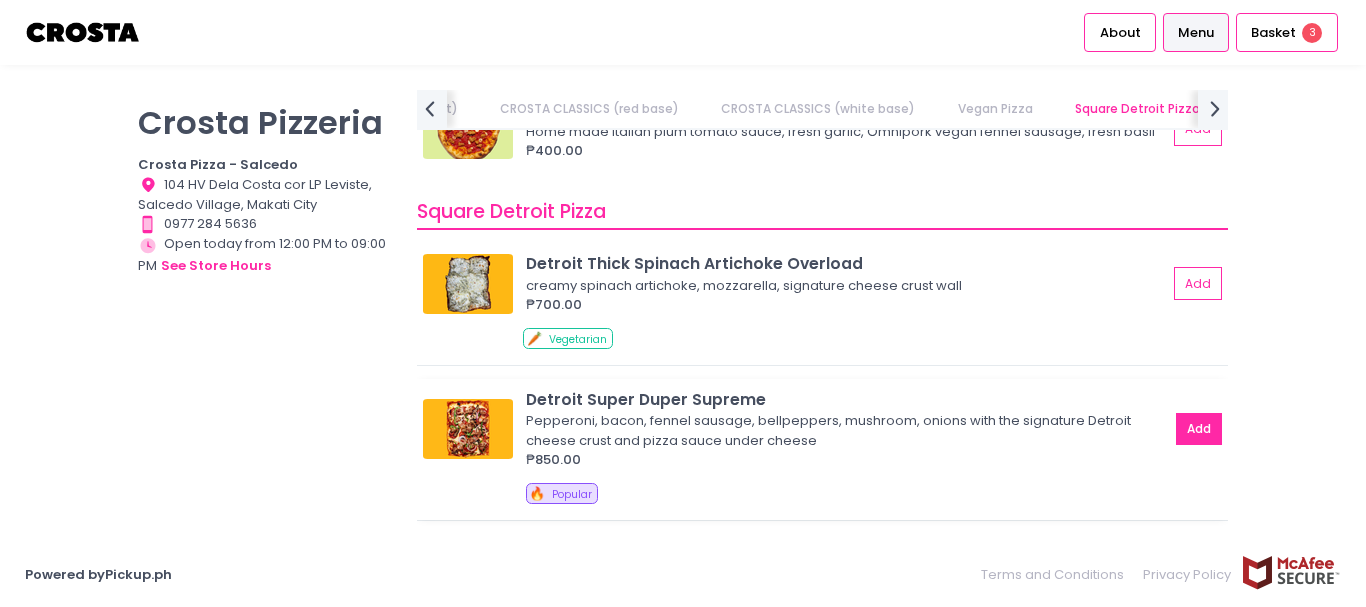 click on "Add" at bounding box center [1199, 429] 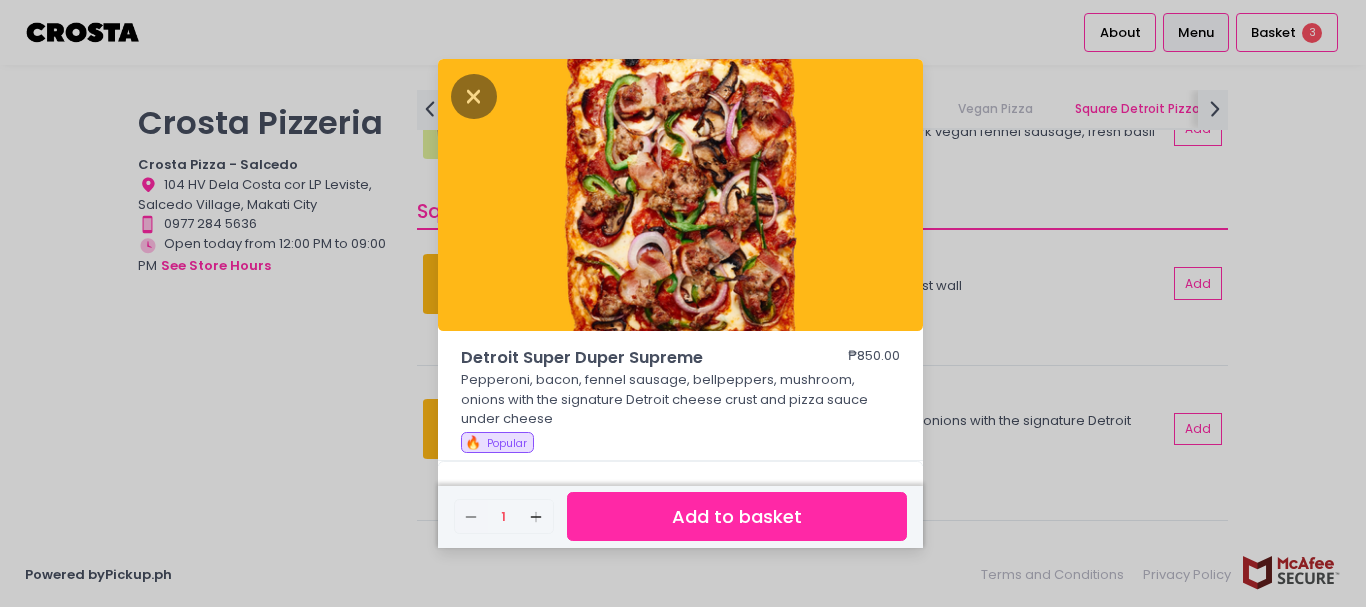 click on "Add to basket" at bounding box center (737, 516) 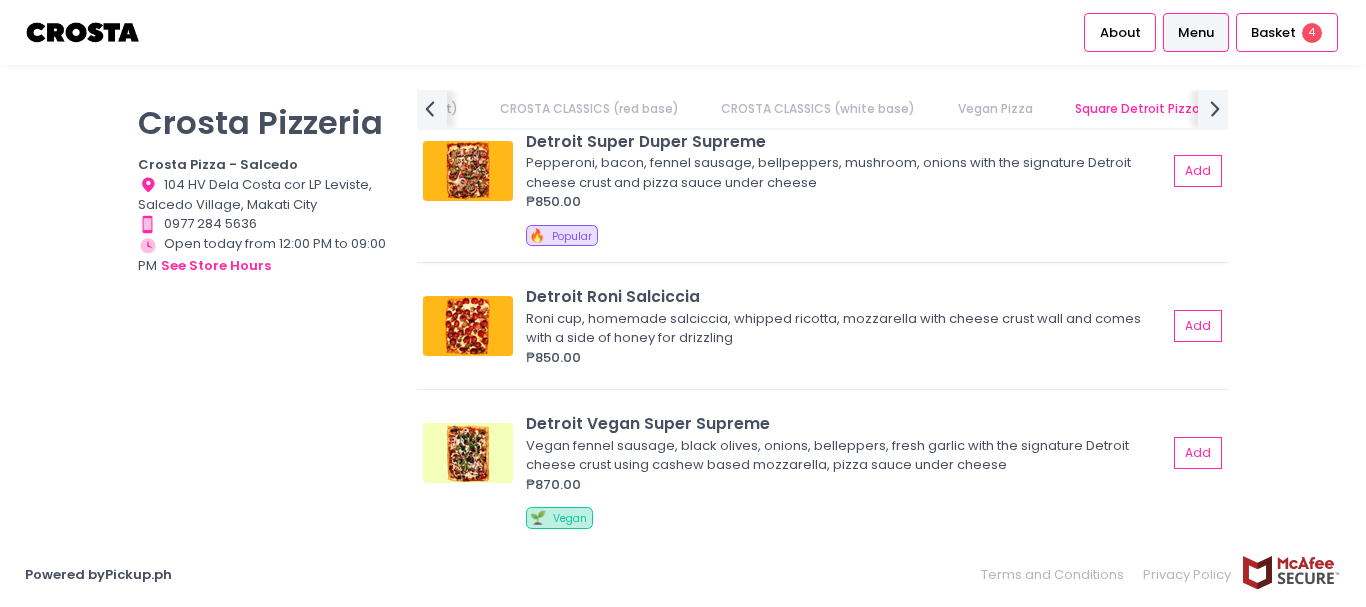 scroll, scrollTop: 2554, scrollLeft: 0, axis: vertical 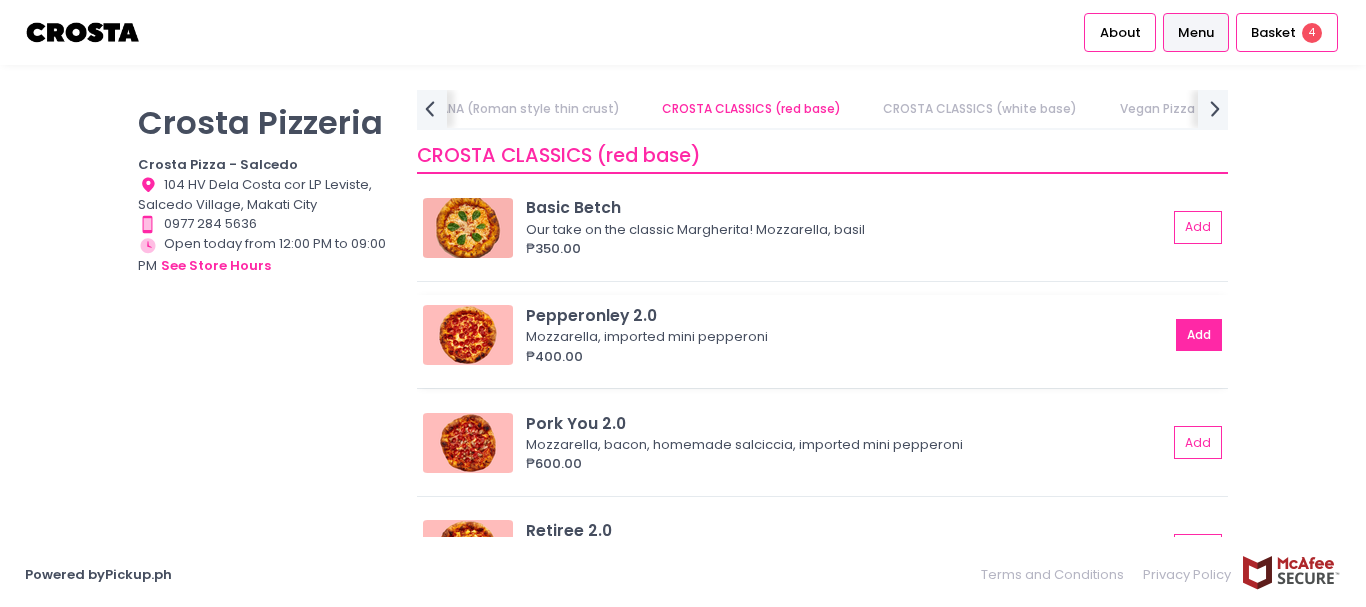 click on "Add" at bounding box center [1199, 335] 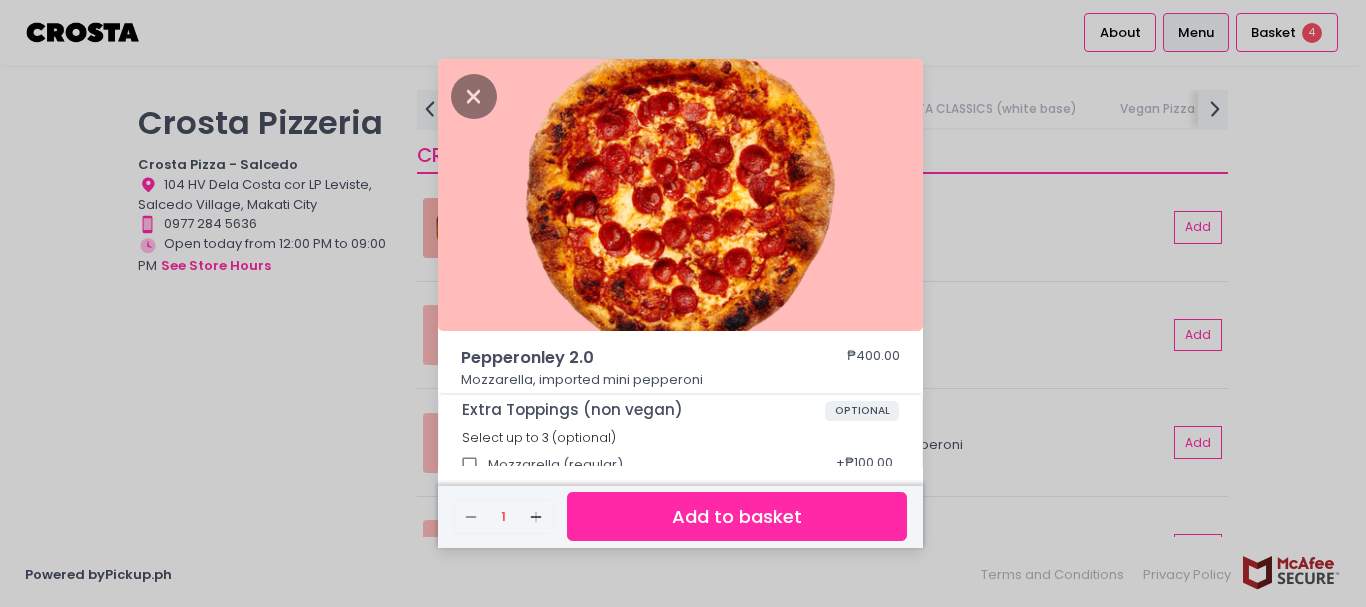 click on "Add to basket" at bounding box center [737, 516] 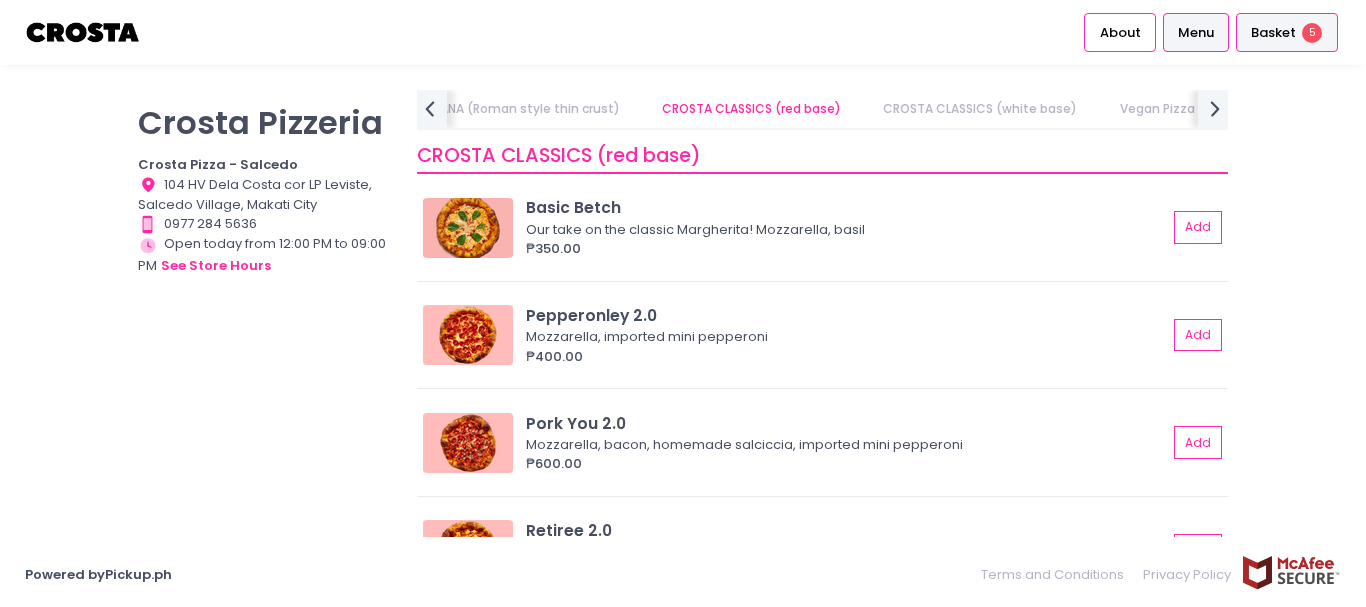 click on "Basket" at bounding box center (1273, 33) 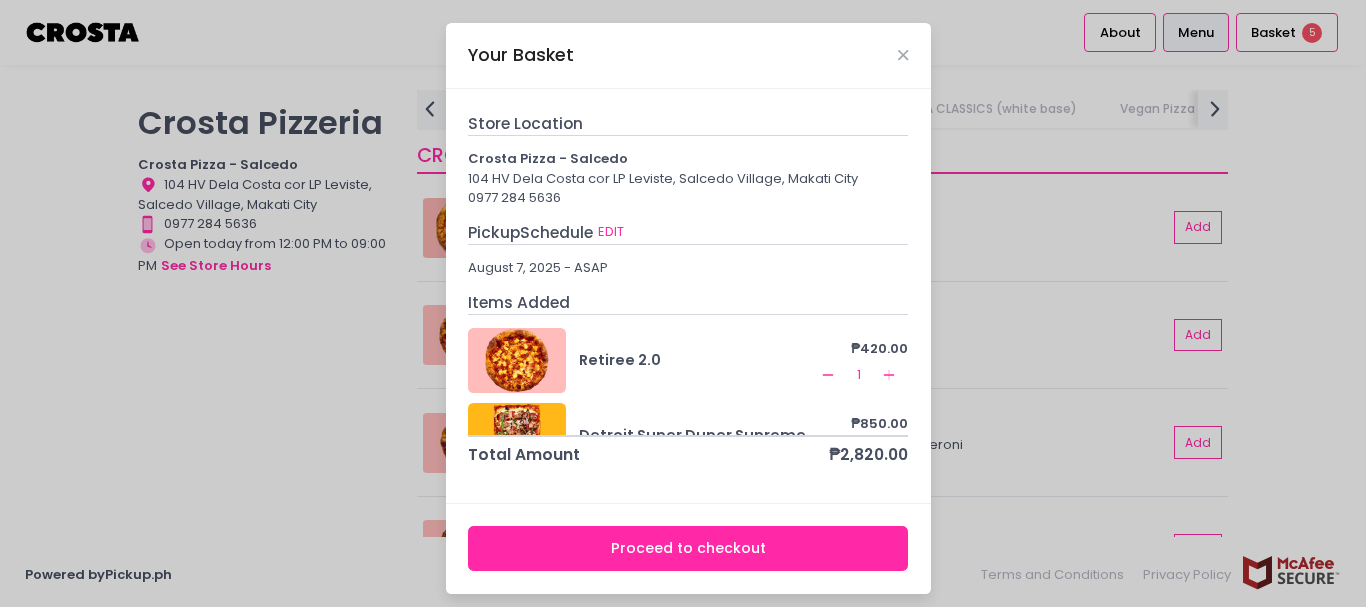 scroll, scrollTop: 276, scrollLeft: 0, axis: vertical 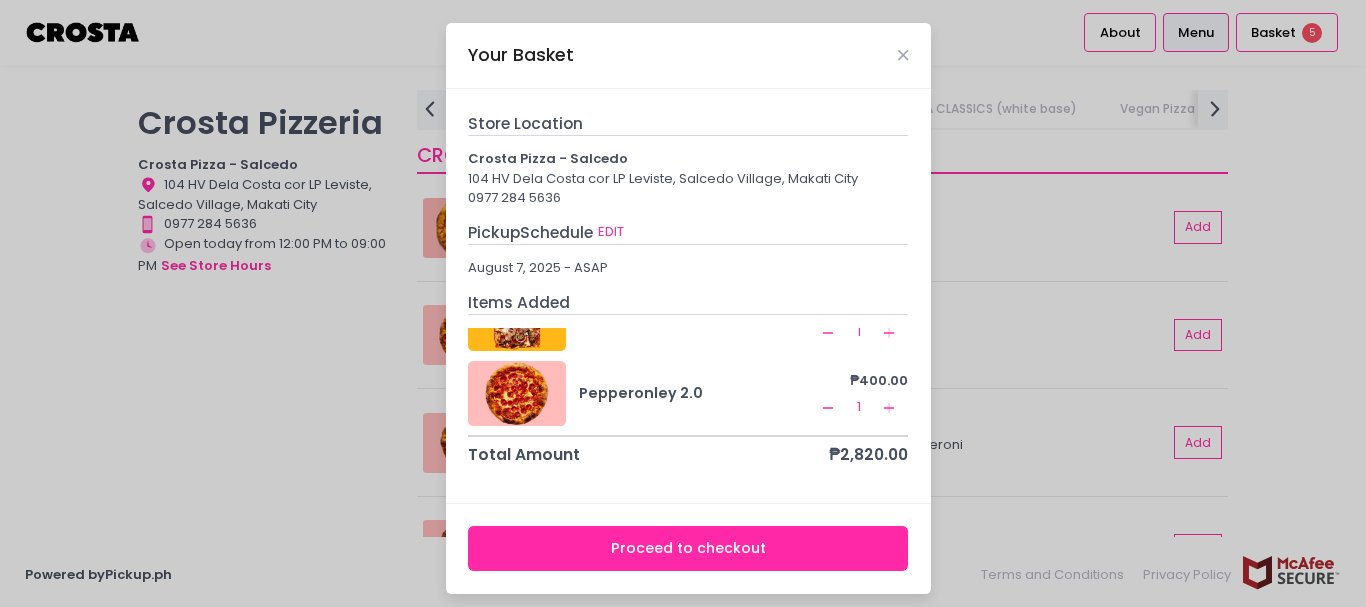 click on "Remove Created with Sketch." 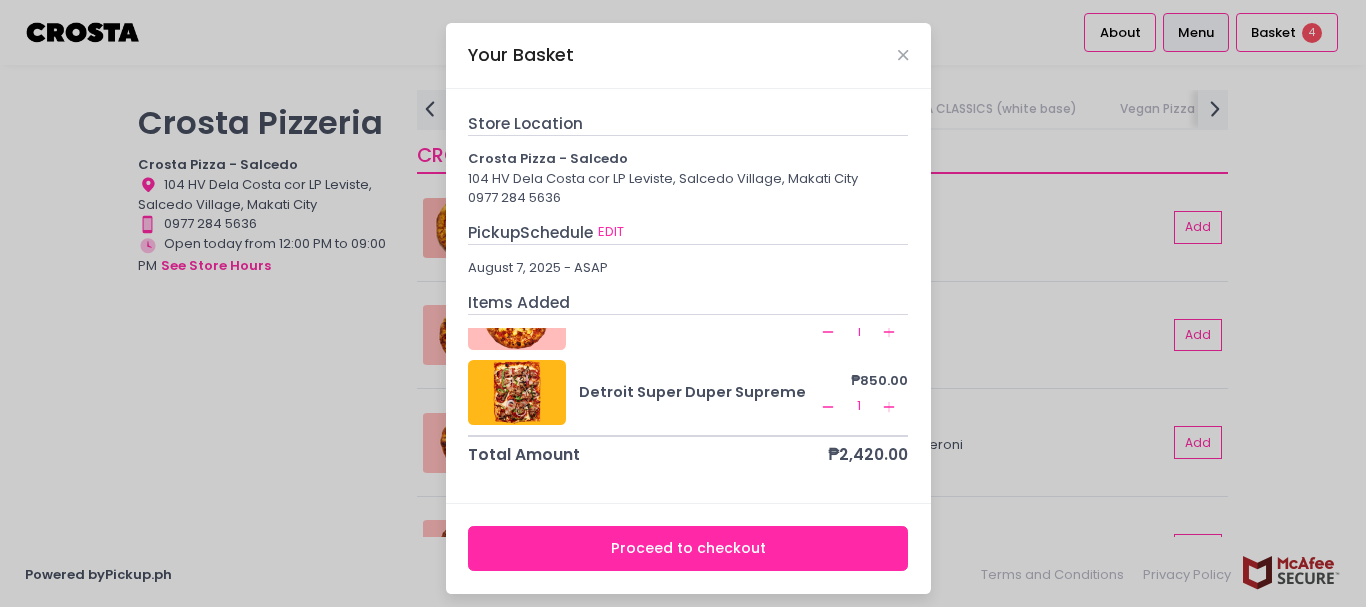 click on "Your Basket Store Location Crosta Pizza - Salcedo 104 HV Dela Costa cor LP Leviste, Salcedo Village, Makati City [PHONE] Pickup  Schedule EDIT   August 7, 2025    - ASAP    Items Added SALCICCIA SHROOMS   ₱800.00 Remove Created with Sketch. 1 Add Created with Sketch. Basic Betch   ₱350.00 Remove Created with Sketch. 1 Add Created with Sketch. Retiree 2.0   ₱420.00 Remove Created with Sketch. 1 Add Created with Sketch. Detroit Super Duper Supreme   ₱850.00 Remove Created with Sketch. 1 Add Created with Sketch. Total Amount ₱2,420.00 Proceed to checkout" at bounding box center [683, 303] 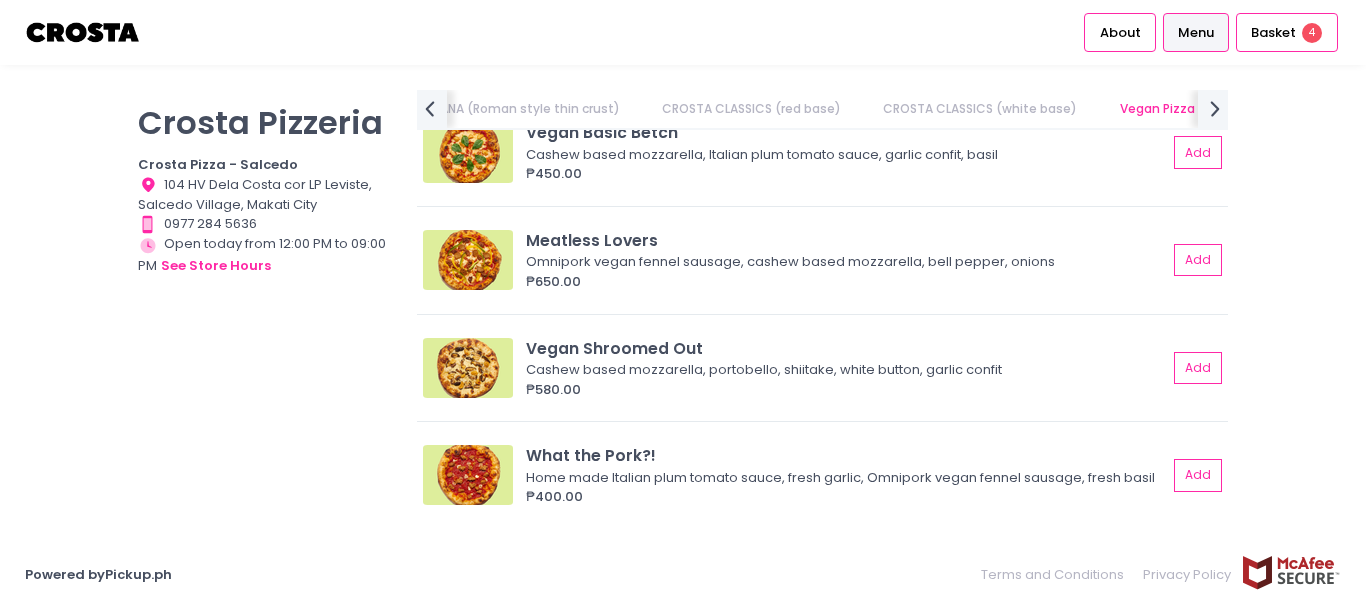 scroll, scrollTop: 1921, scrollLeft: 0, axis: vertical 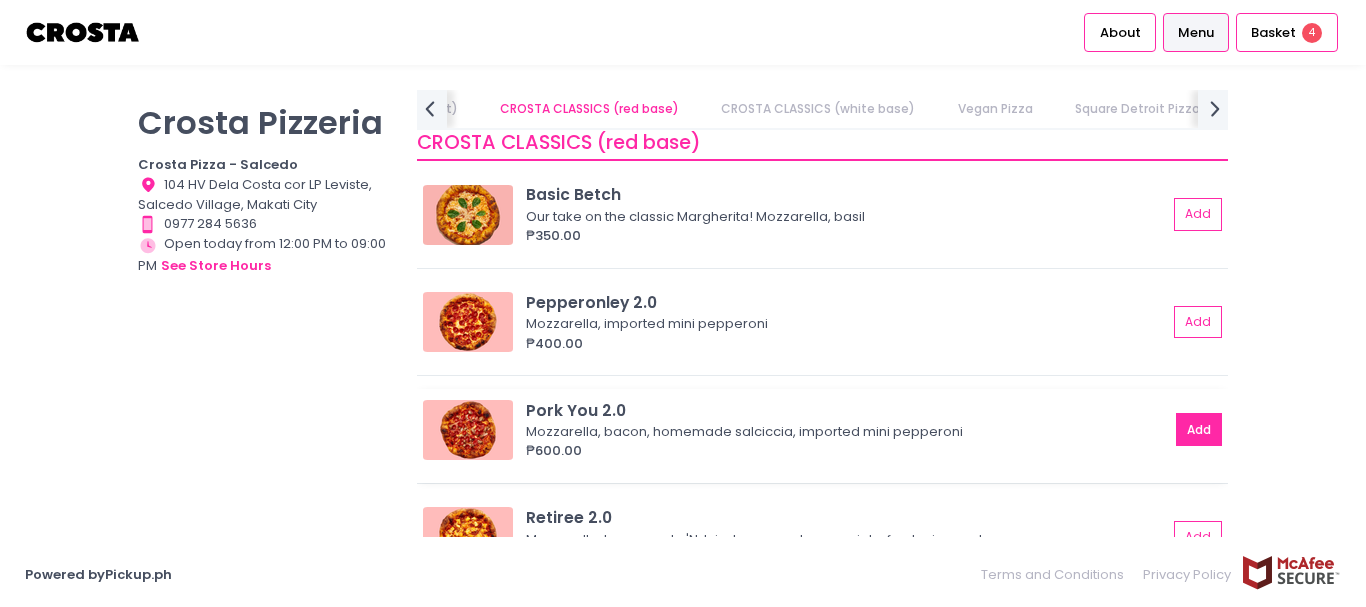 click on "Add" at bounding box center (1199, 429) 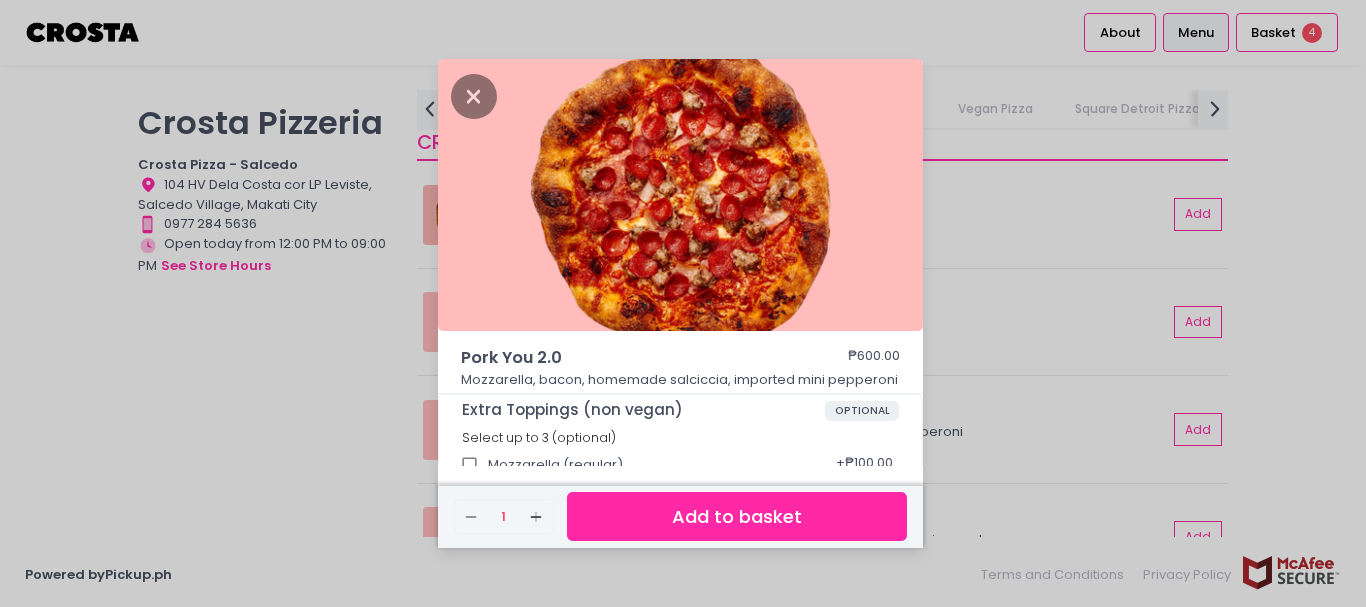 click on "Add to basket" at bounding box center (737, 516) 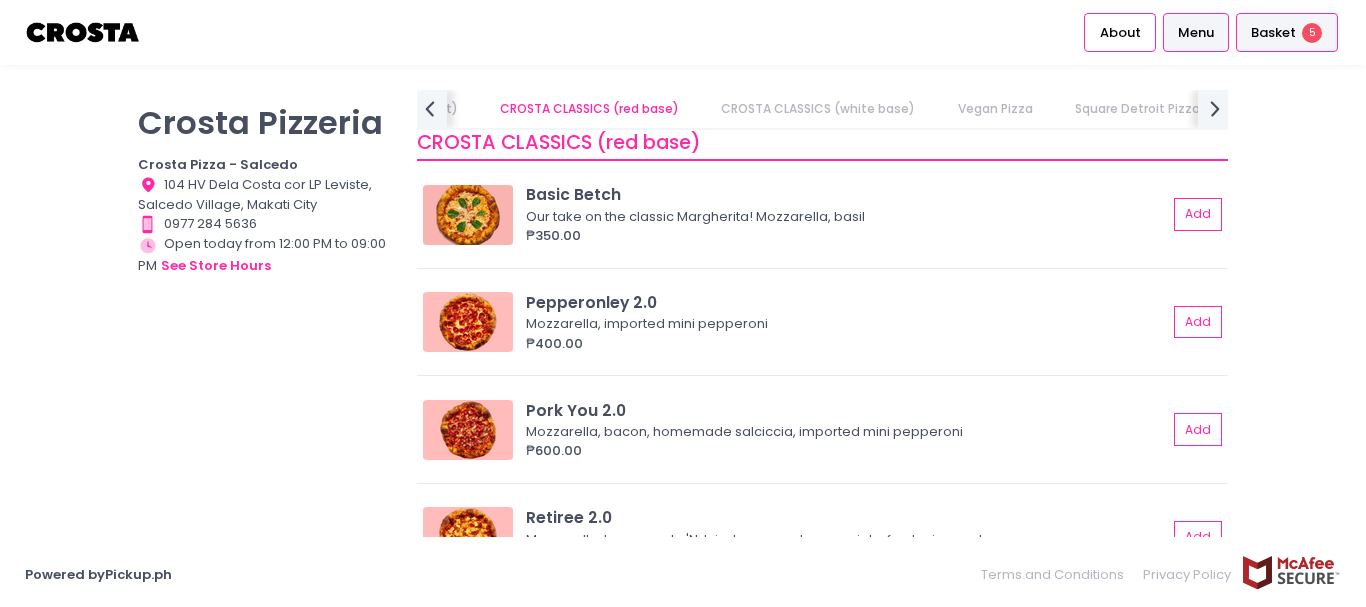 click on "Basket" at bounding box center (1273, 33) 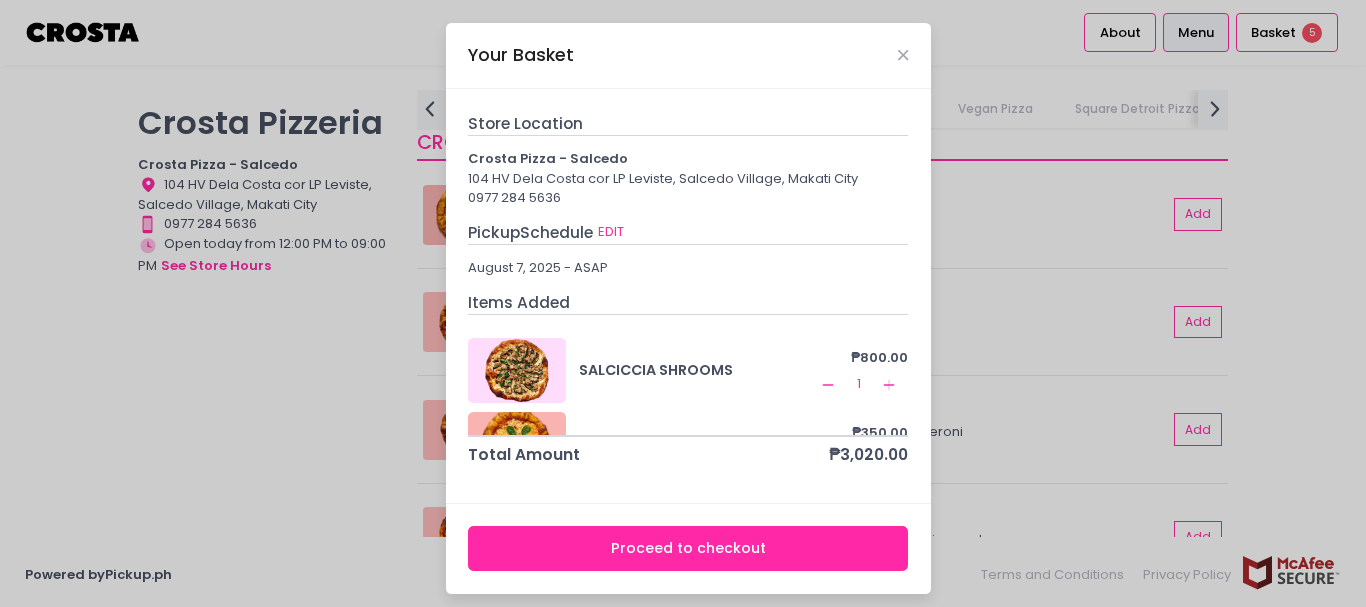 scroll, scrollTop: 9, scrollLeft: 0, axis: vertical 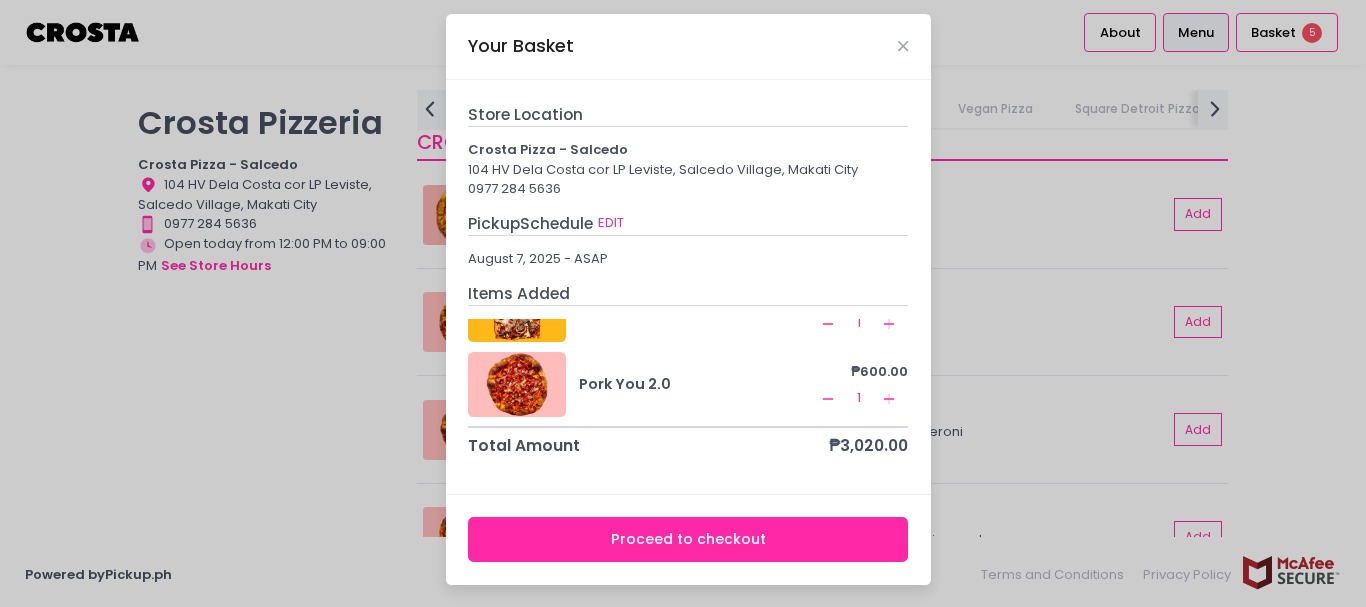click on "Remove Created with Sketch." 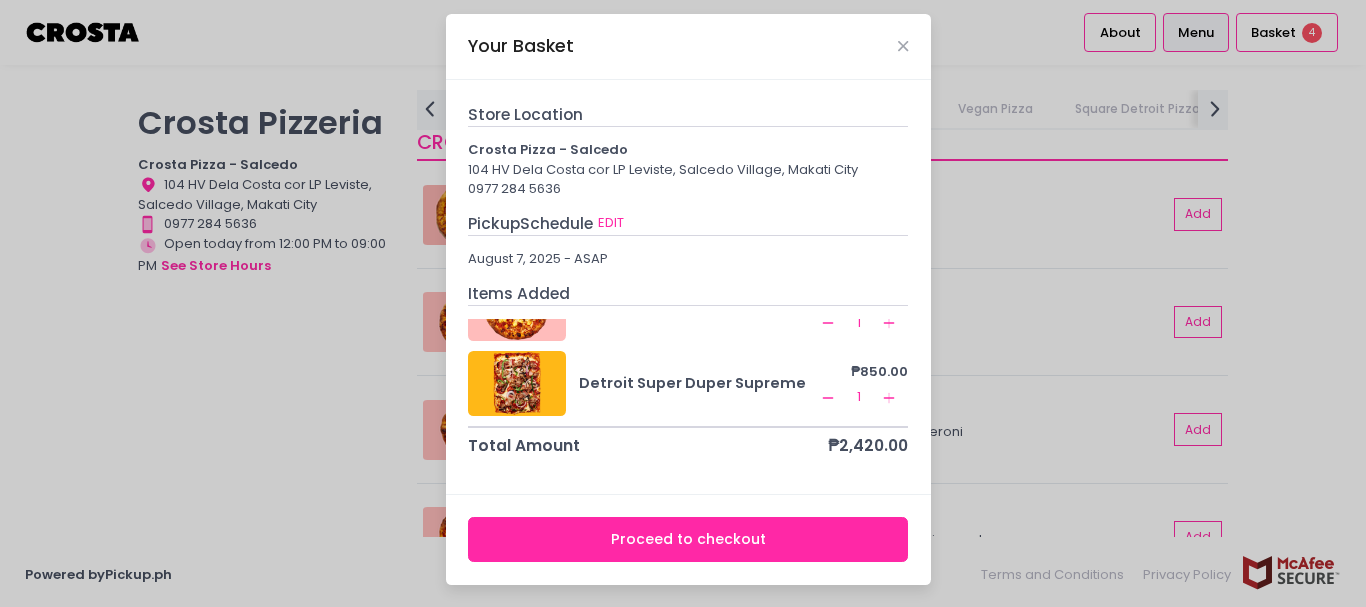 scroll, scrollTop: 202, scrollLeft: 0, axis: vertical 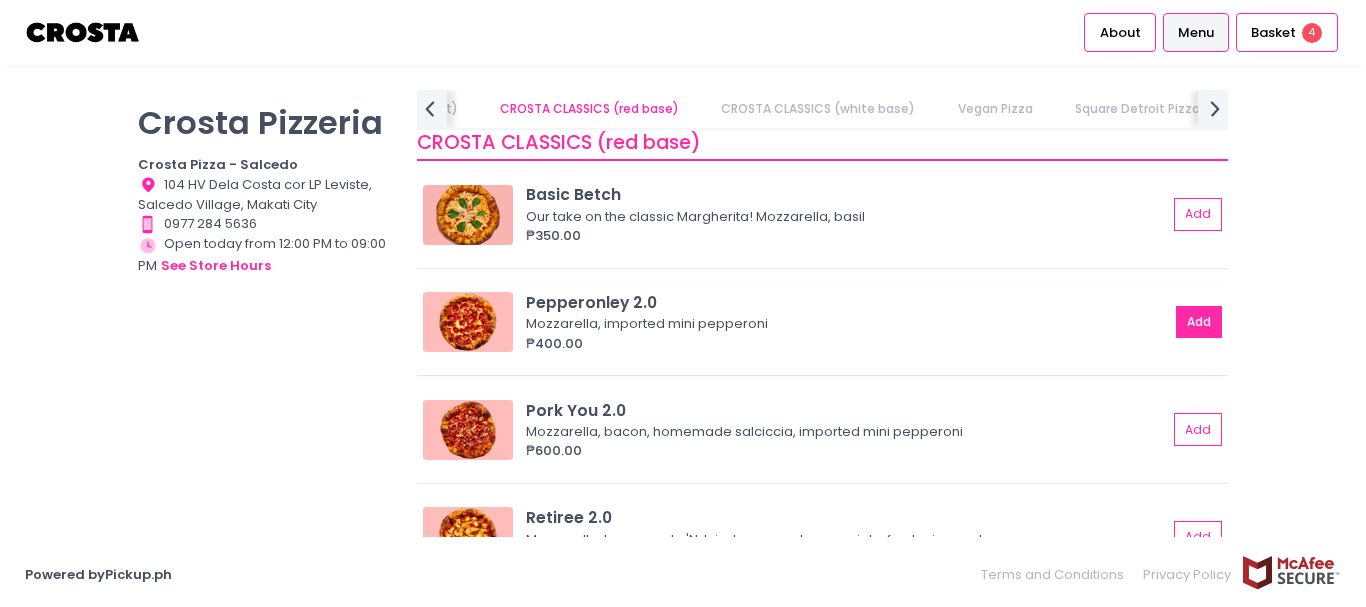 click on "Add" at bounding box center (1199, 322) 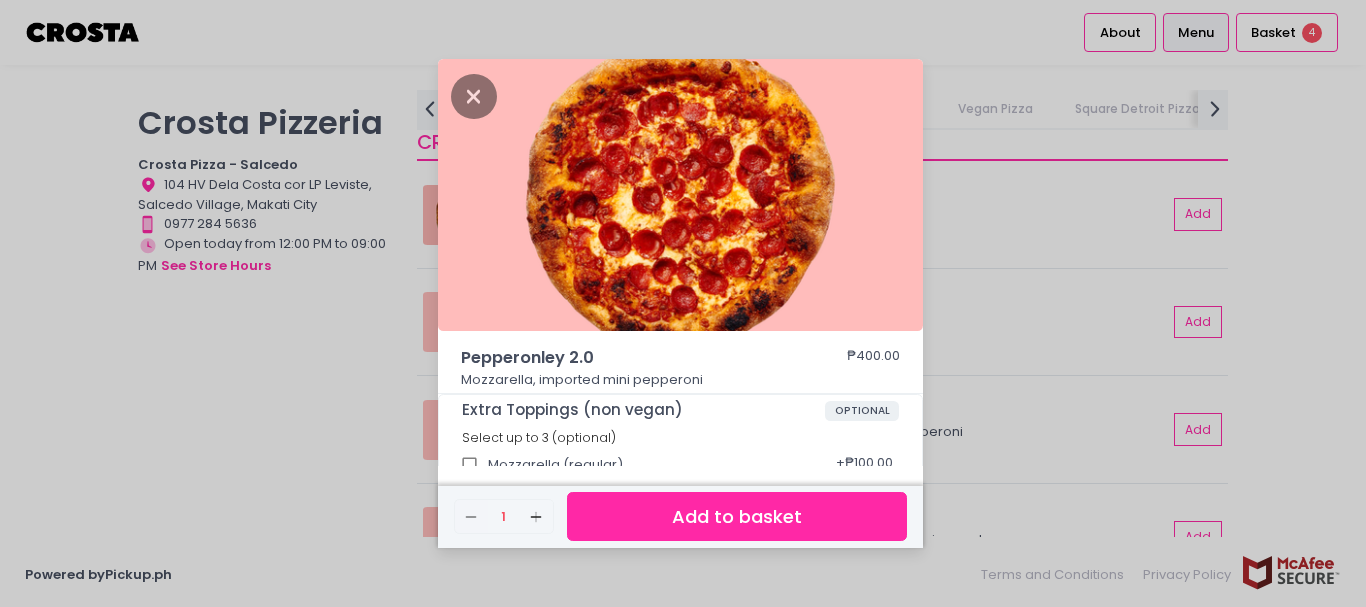 click on "Add to basket" at bounding box center [737, 516] 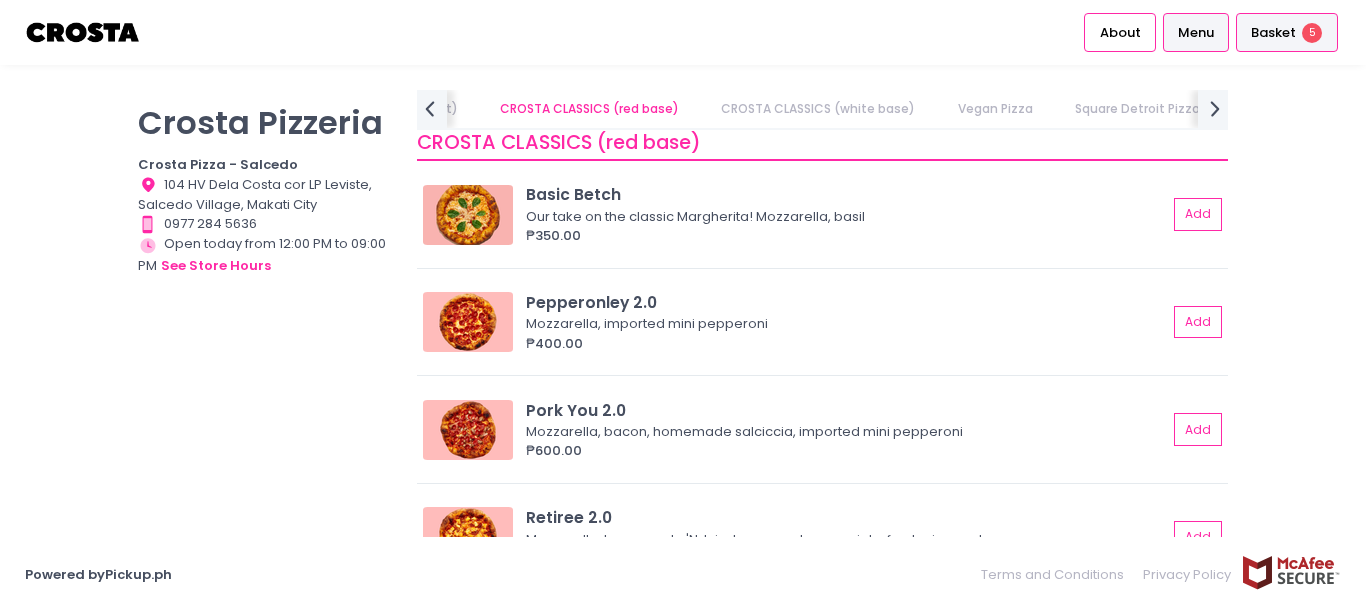 click on "Basket" at bounding box center (1273, 33) 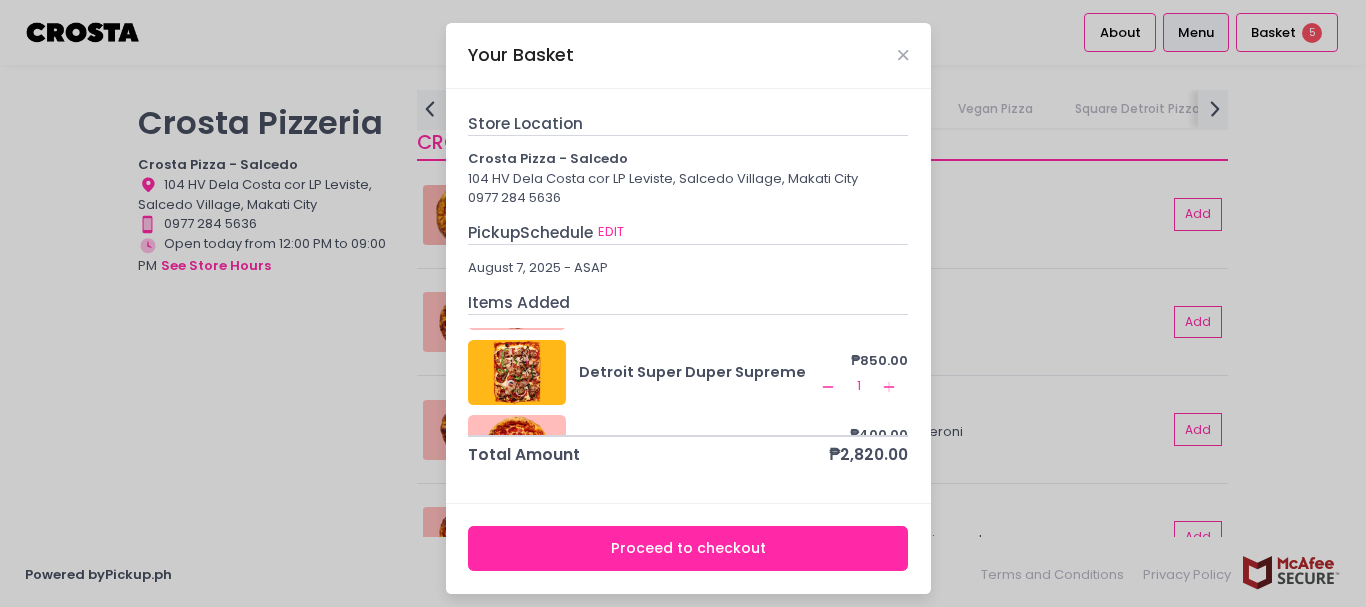 scroll, scrollTop: 276, scrollLeft: 0, axis: vertical 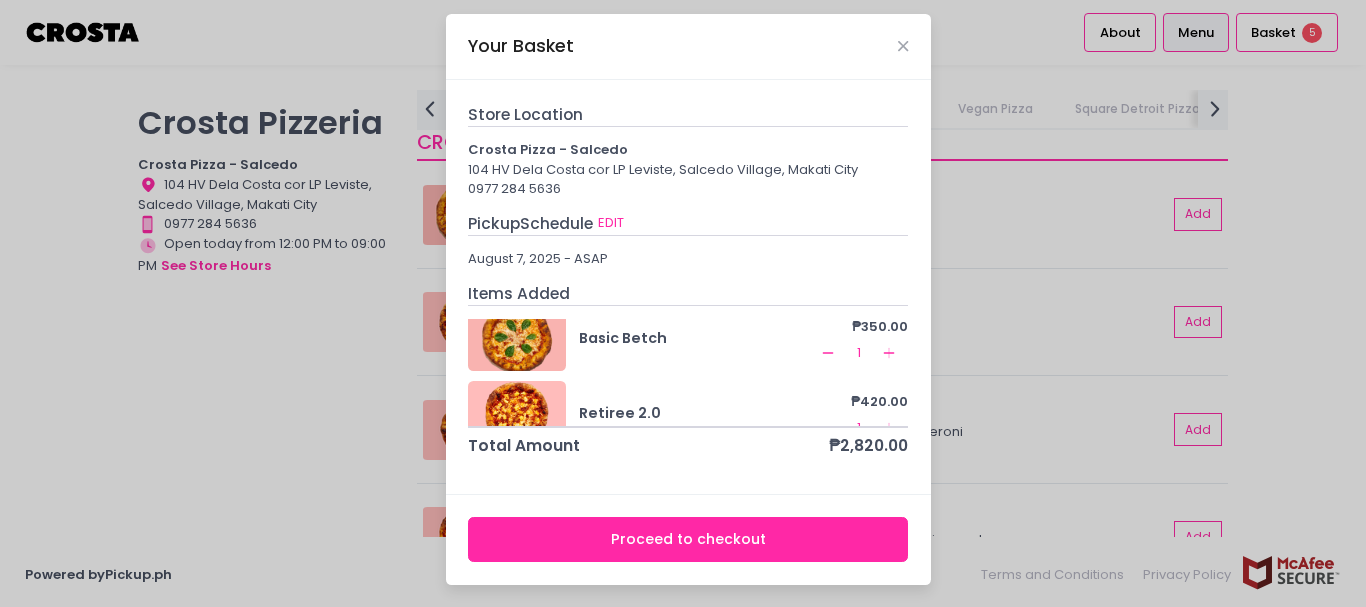 click 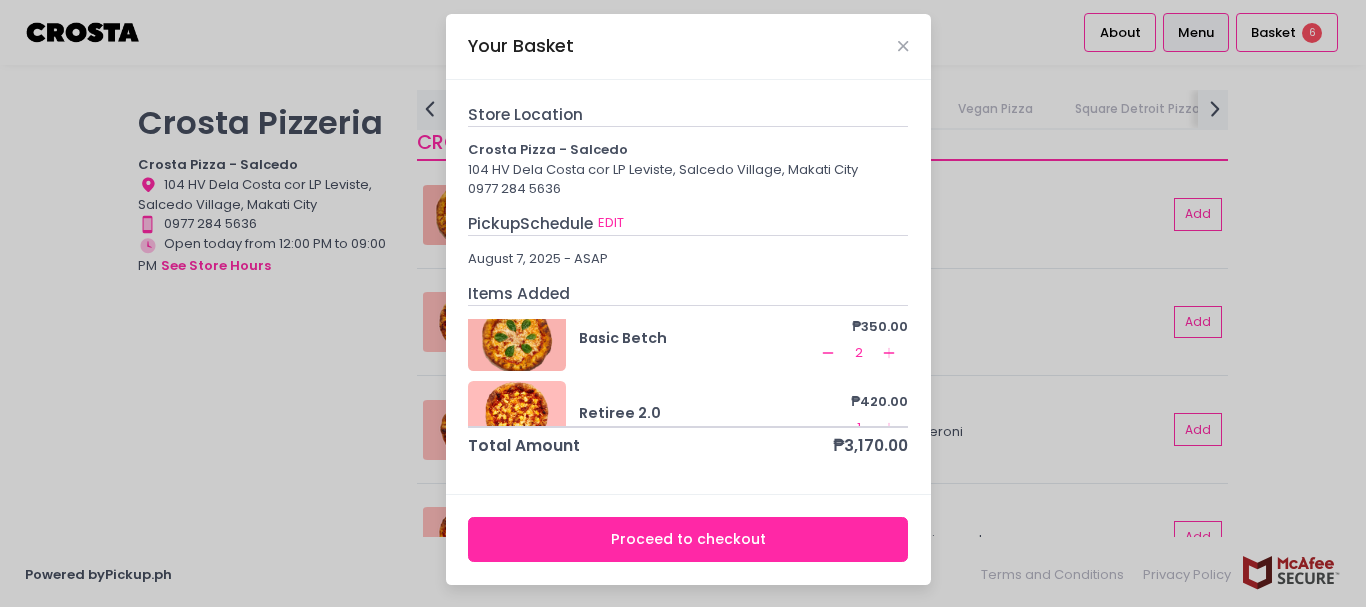 click on "Remove Created with Sketch." 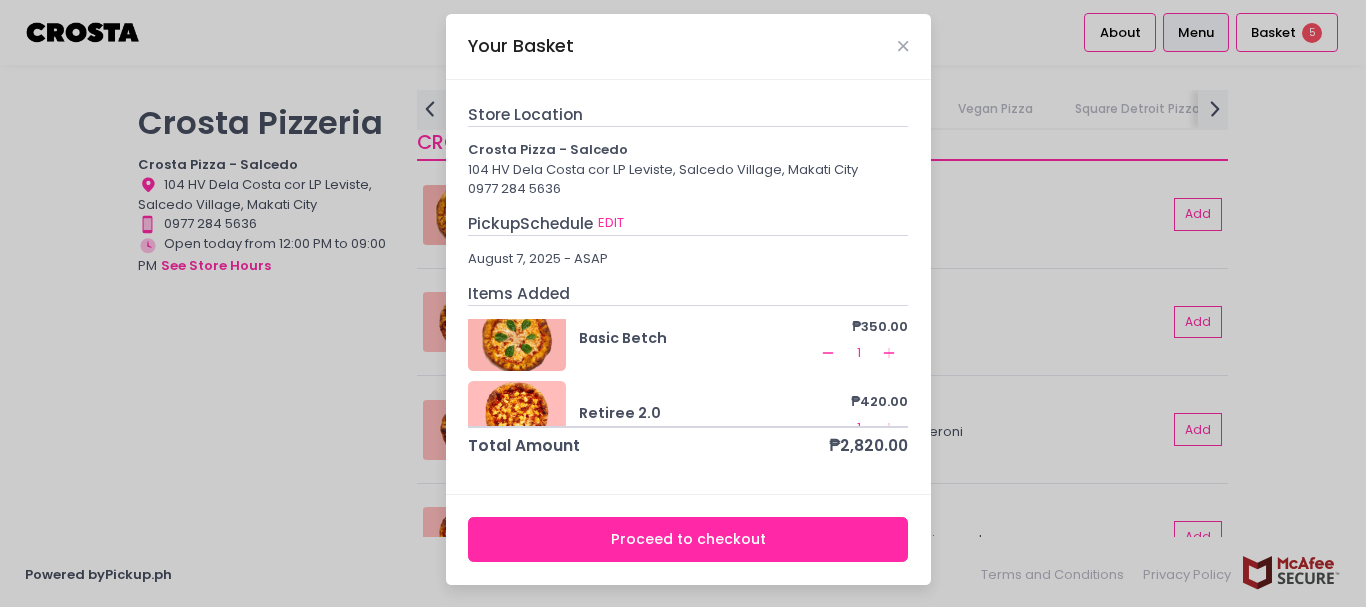 scroll, scrollTop: 276, scrollLeft: 0, axis: vertical 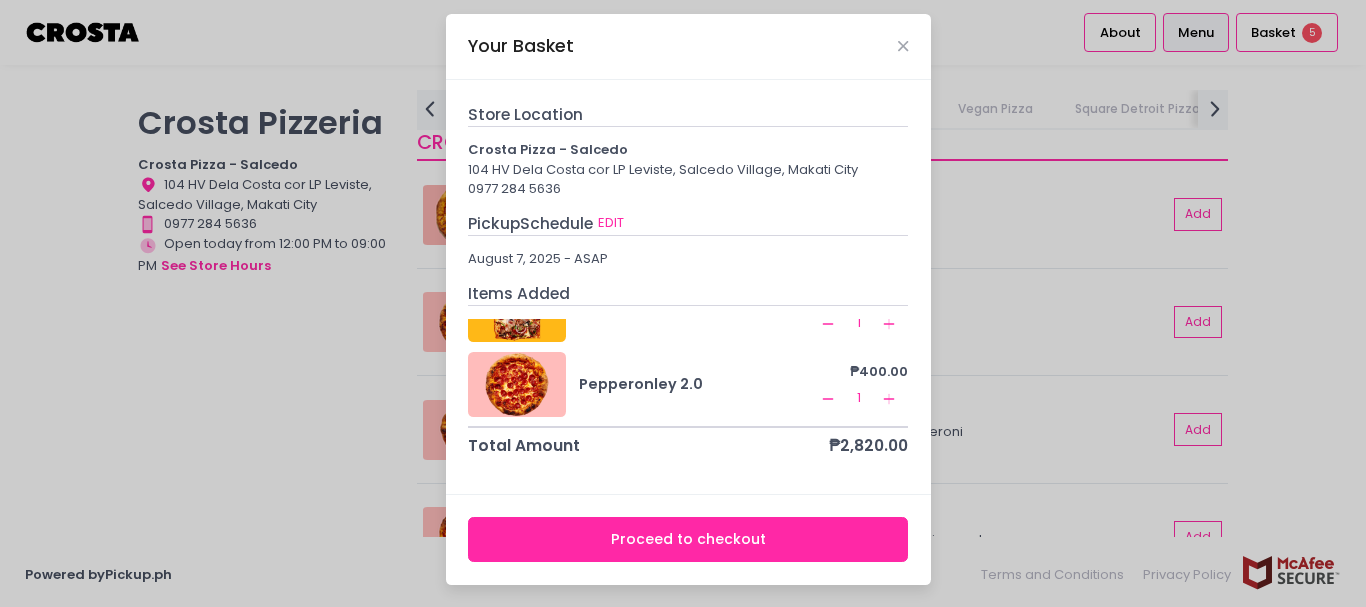click on "Add Created with Sketch." 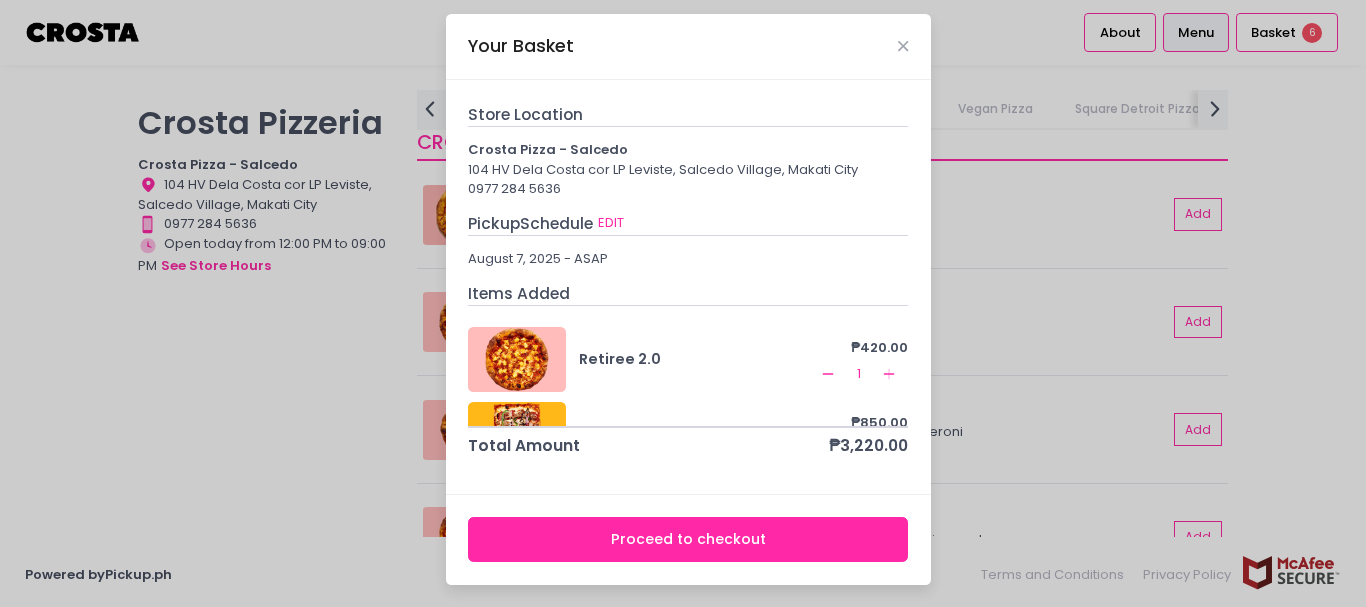 scroll, scrollTop: 150, scrollLeft: 0, axis: vertical 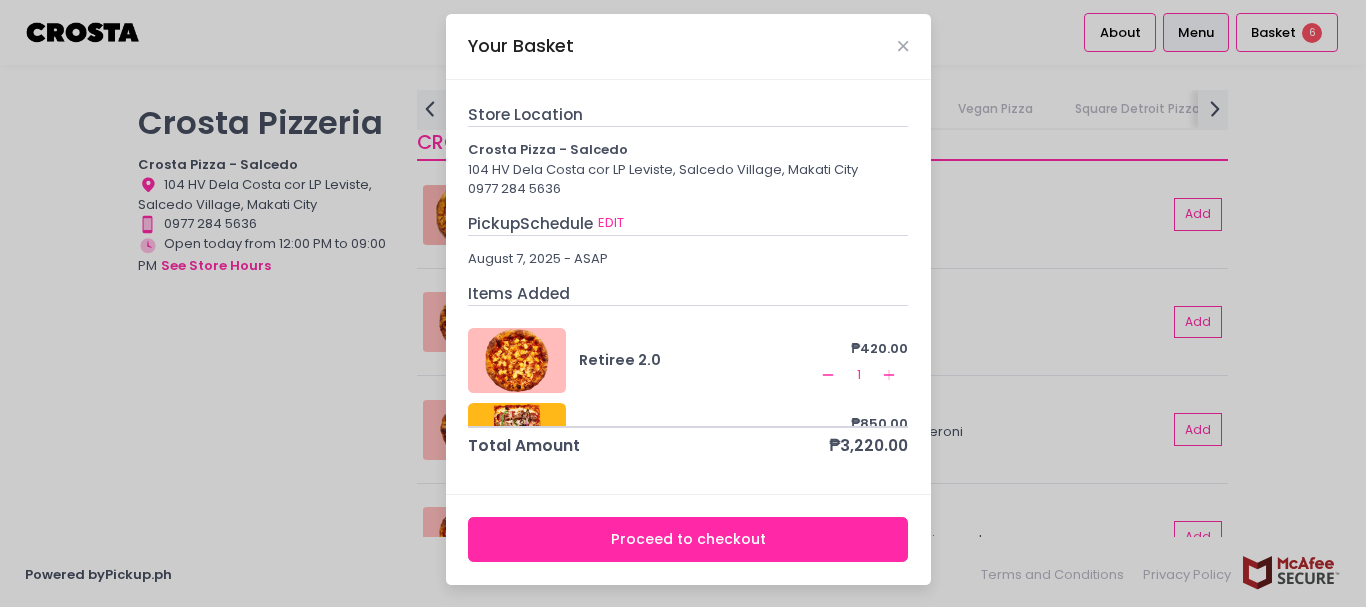 click on "Add Created with Sketch." 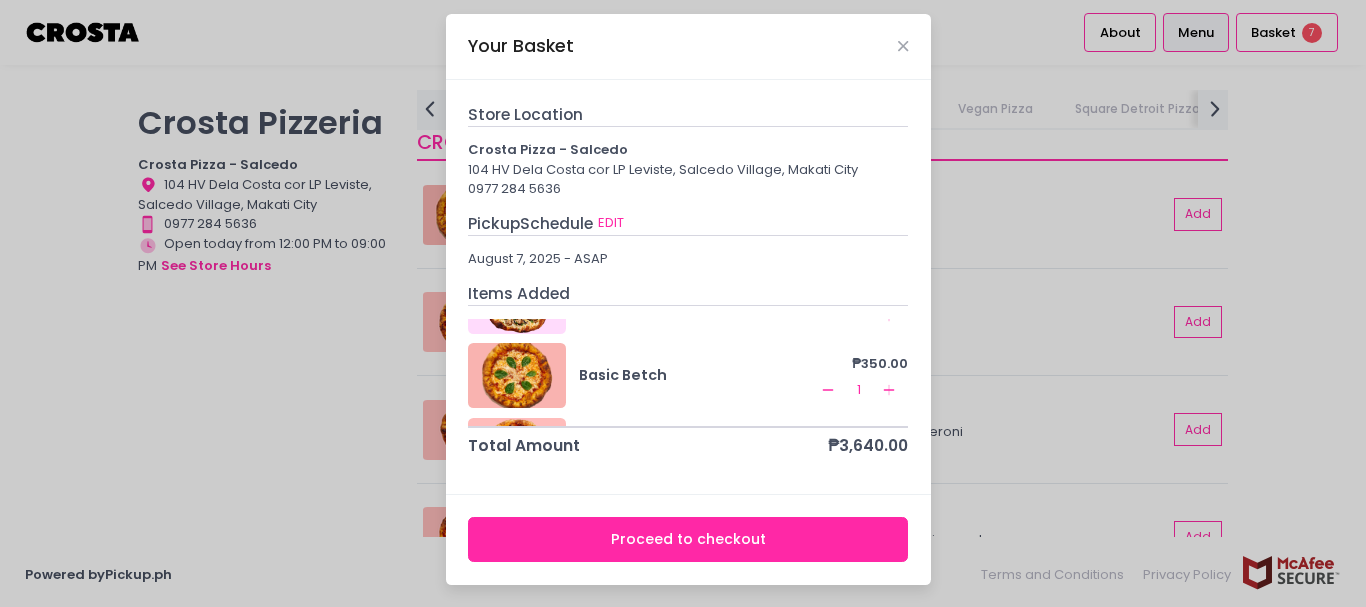 scroll, scrollTop: 58, scrollLeft: 0, axis: vertical 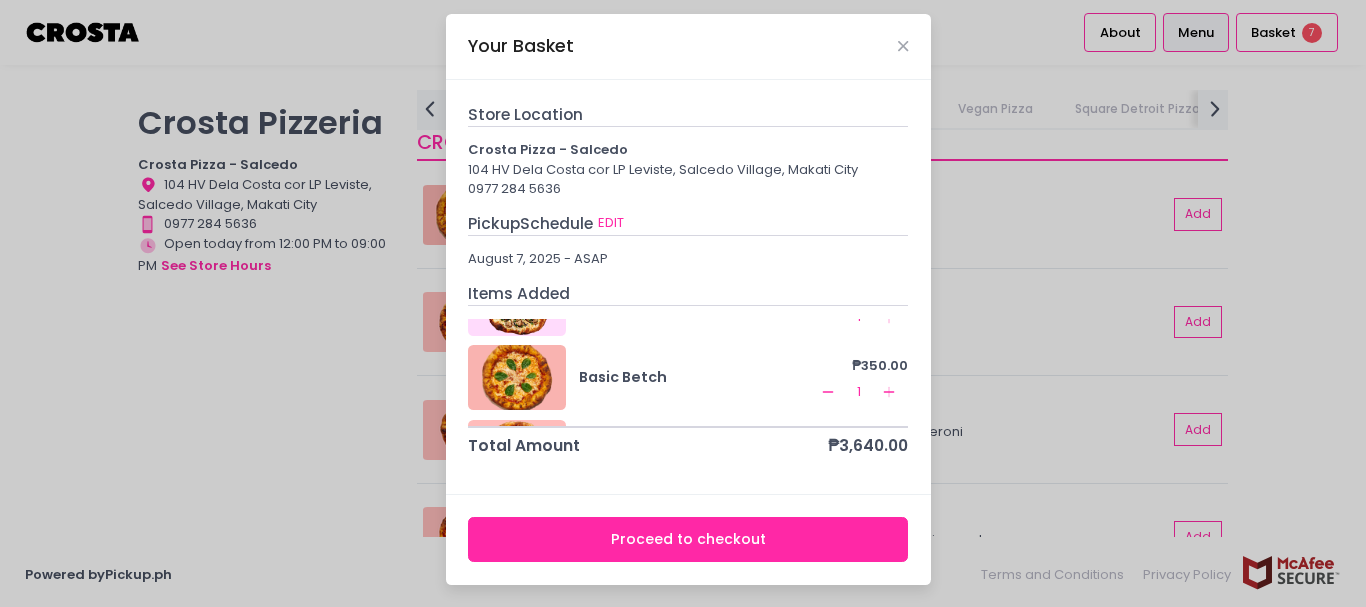 click on "Remove Created with Sketch." 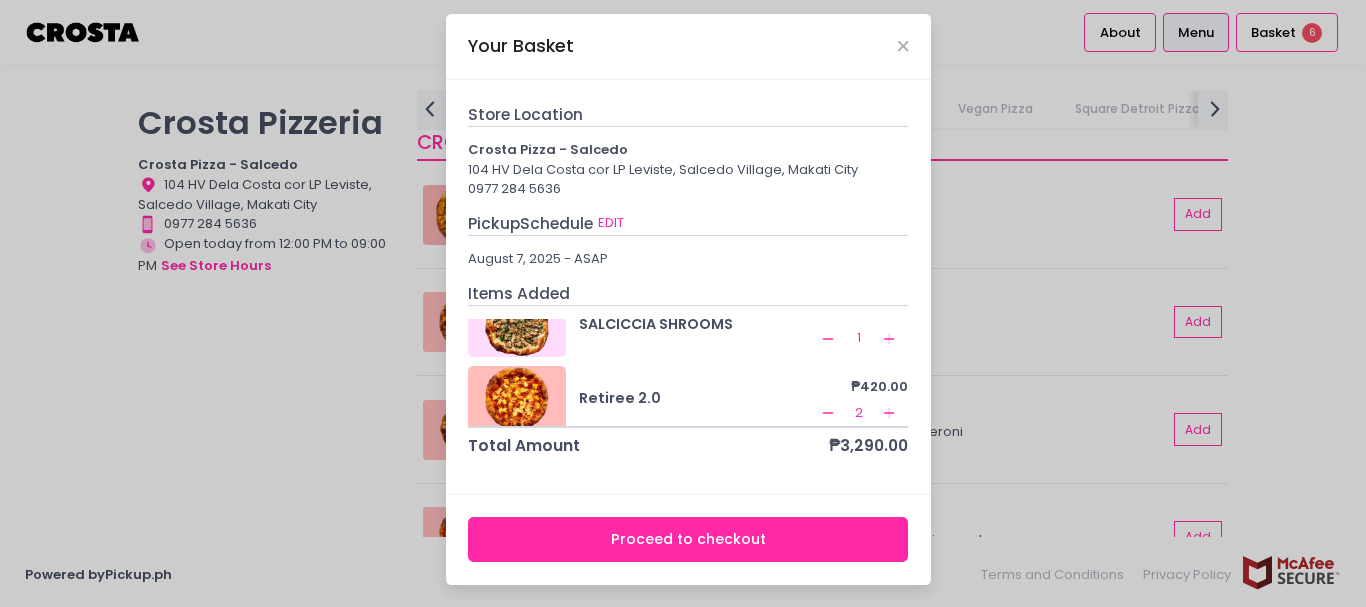 scroll, scrollTop: 0, scrollLeft: 0, axis: both 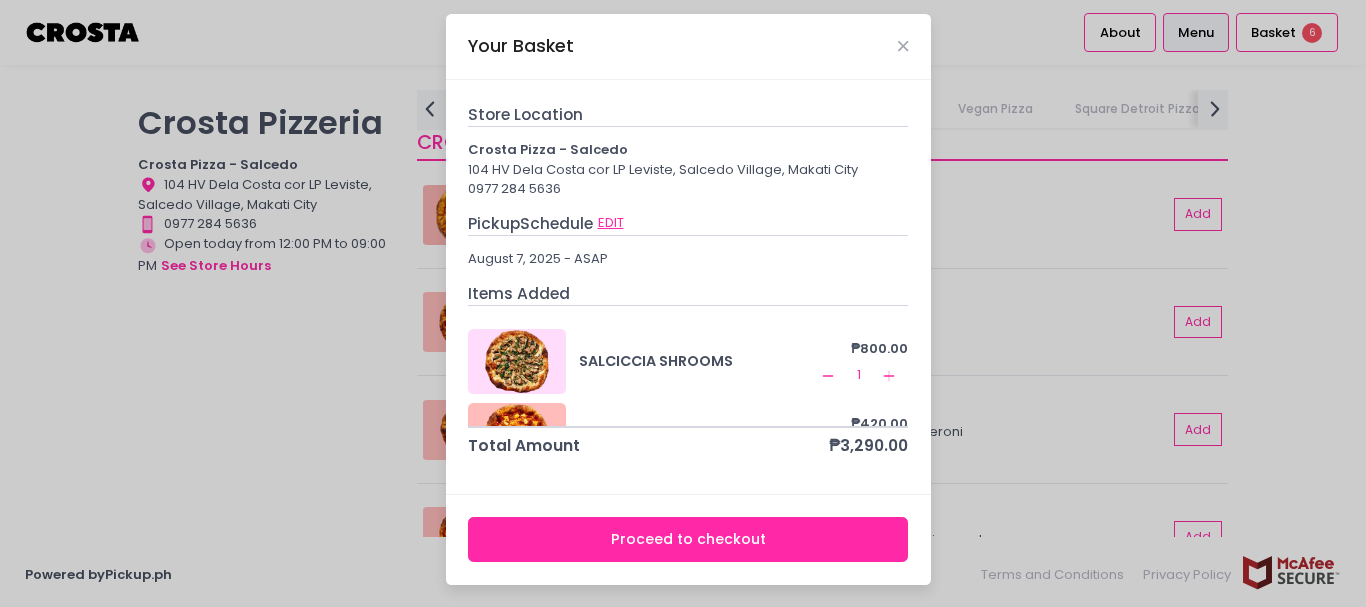 click on "EDIT" at bounding box center [611, 223] 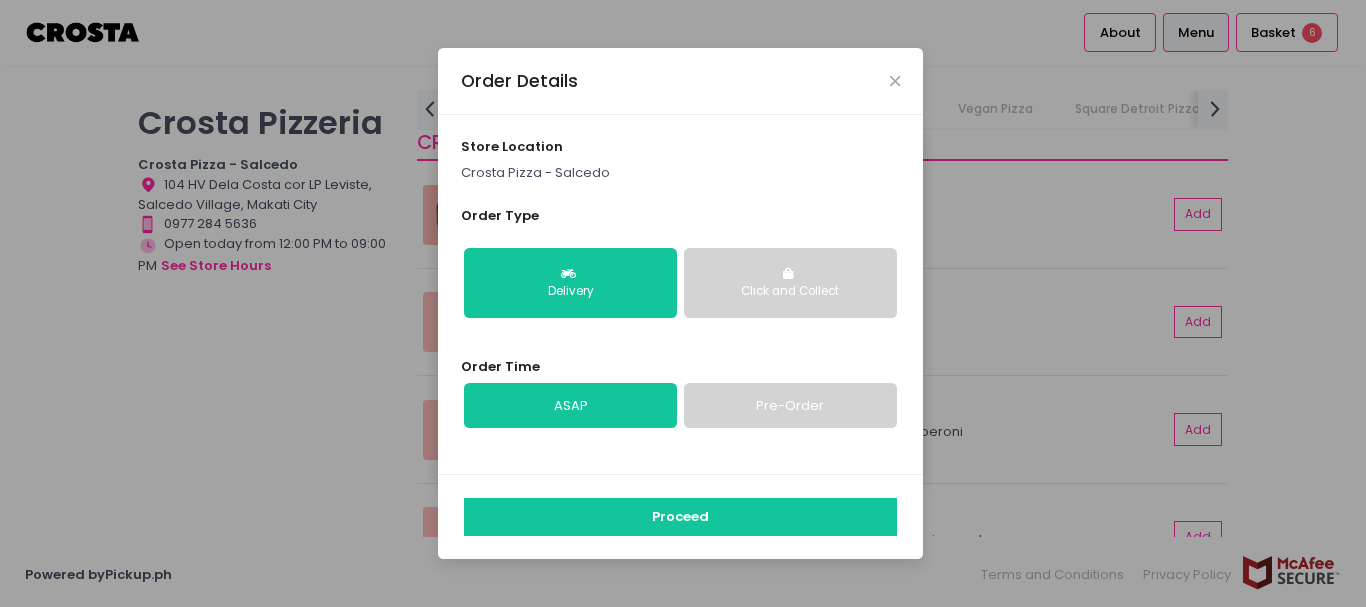 click on "ASAP" at bounding box center (570, 406) 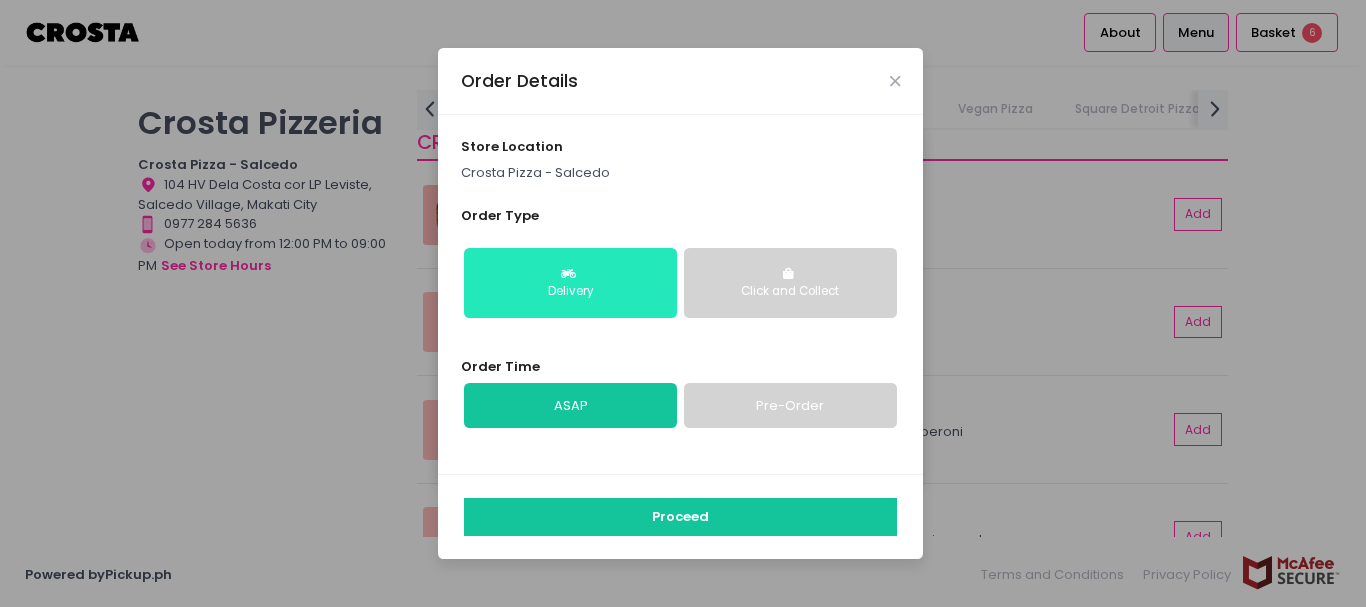 click on "Delivery" at bounding box center [570, 283] 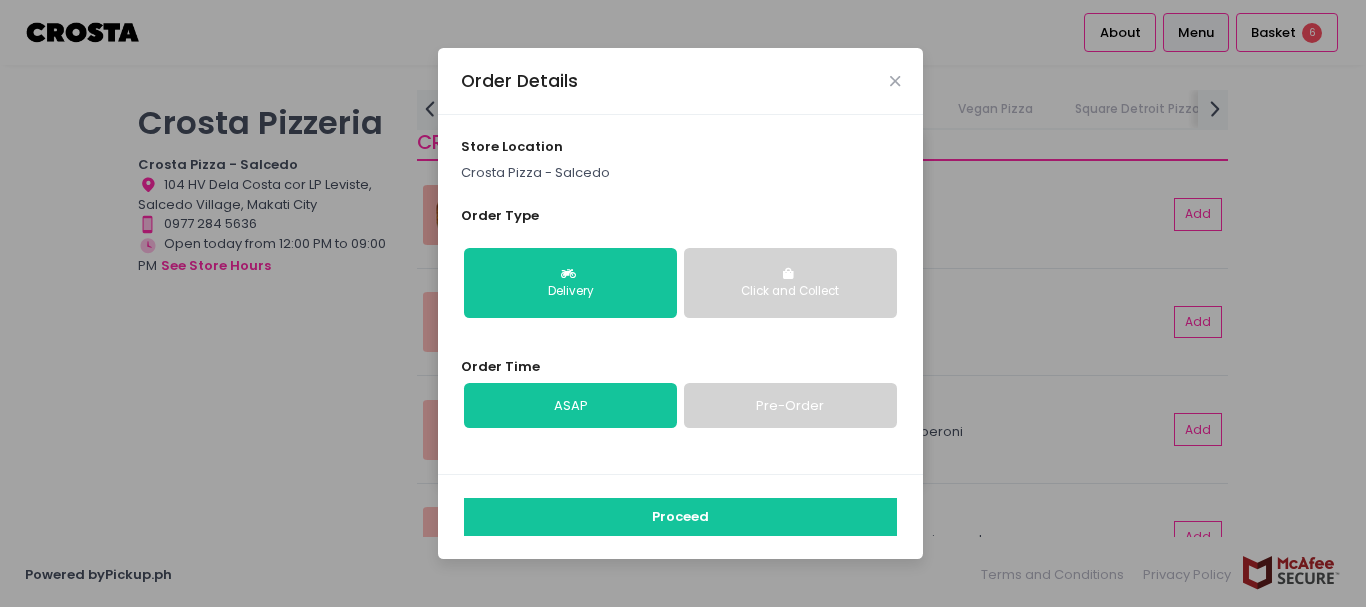 click on "Crosta Pizza - Salcedo" at bounding box center [681, 173] 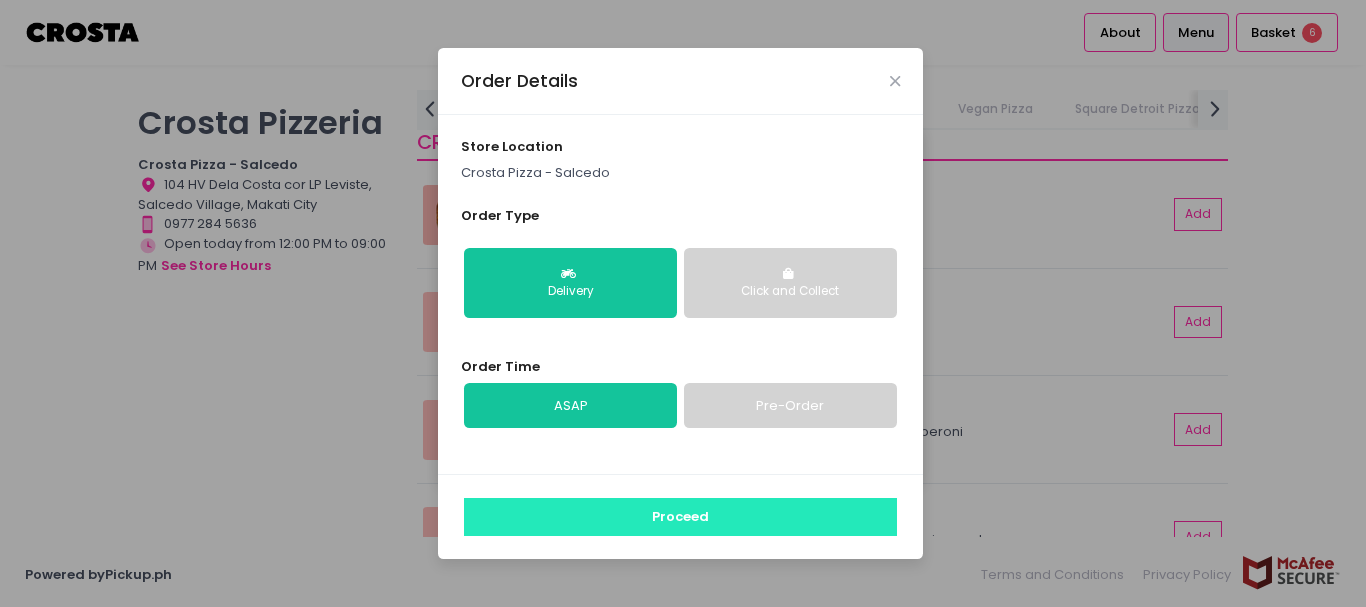 click on "Proceed" at bounding box center [680, 517] 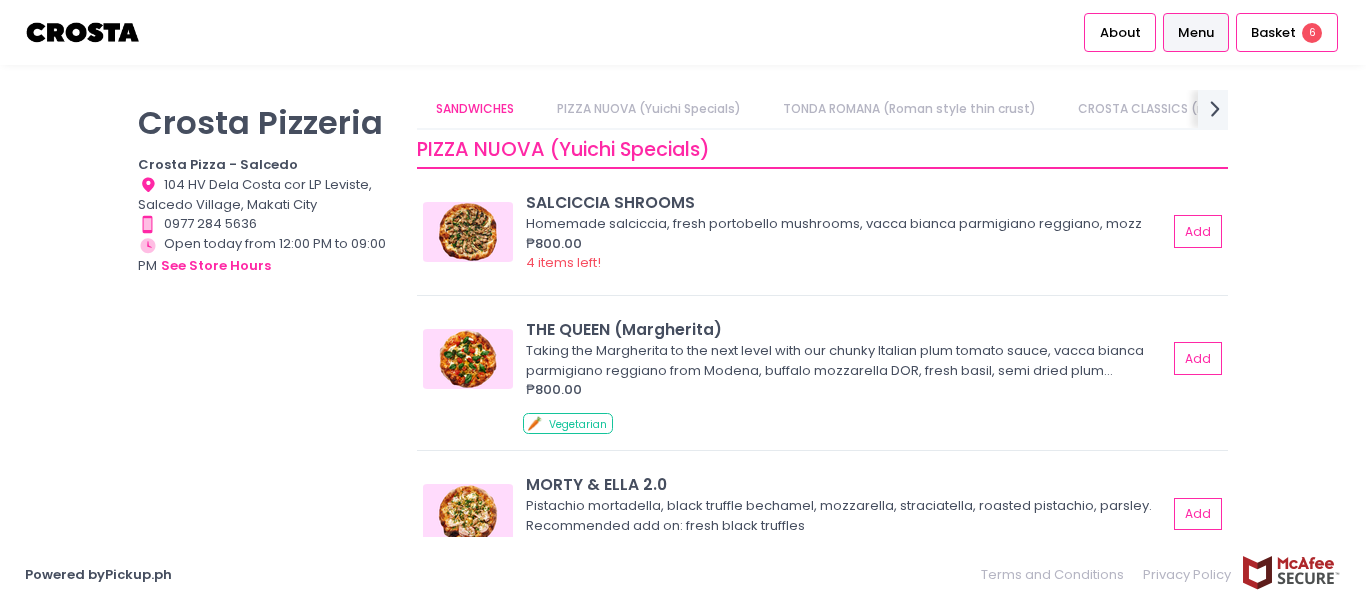 scroll, scrollTop: 667, scrollLeft: 0, axis: vertical 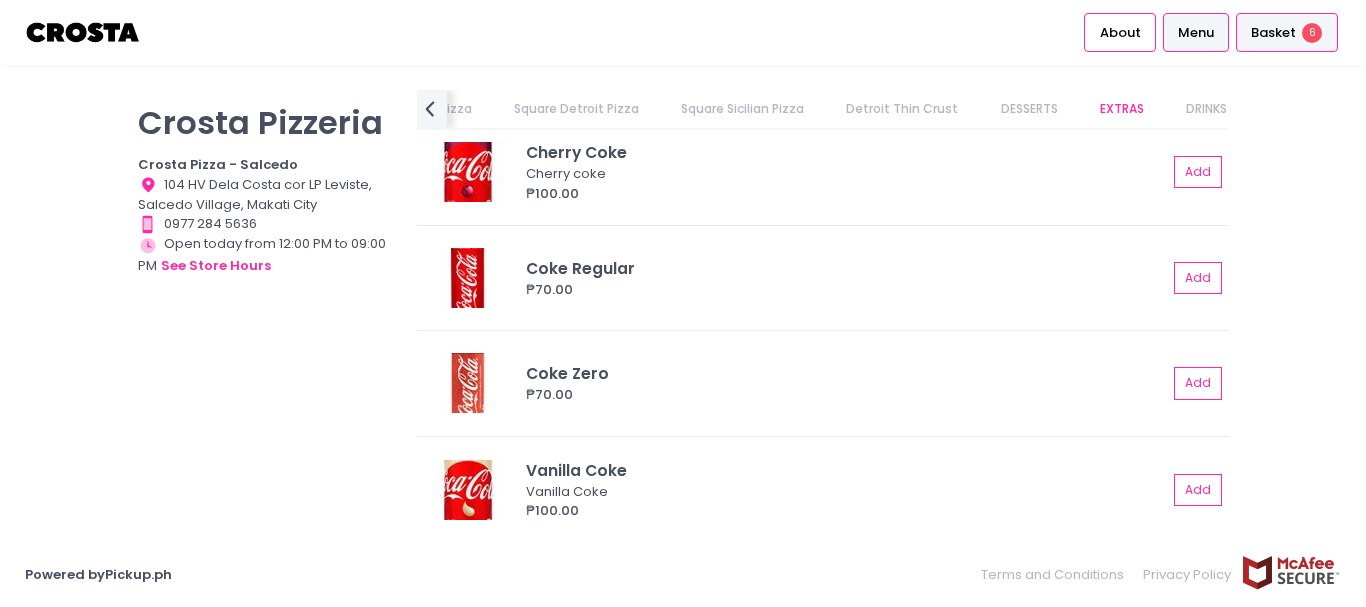 click on "Basket 6" at bounding box center (1287, 32) 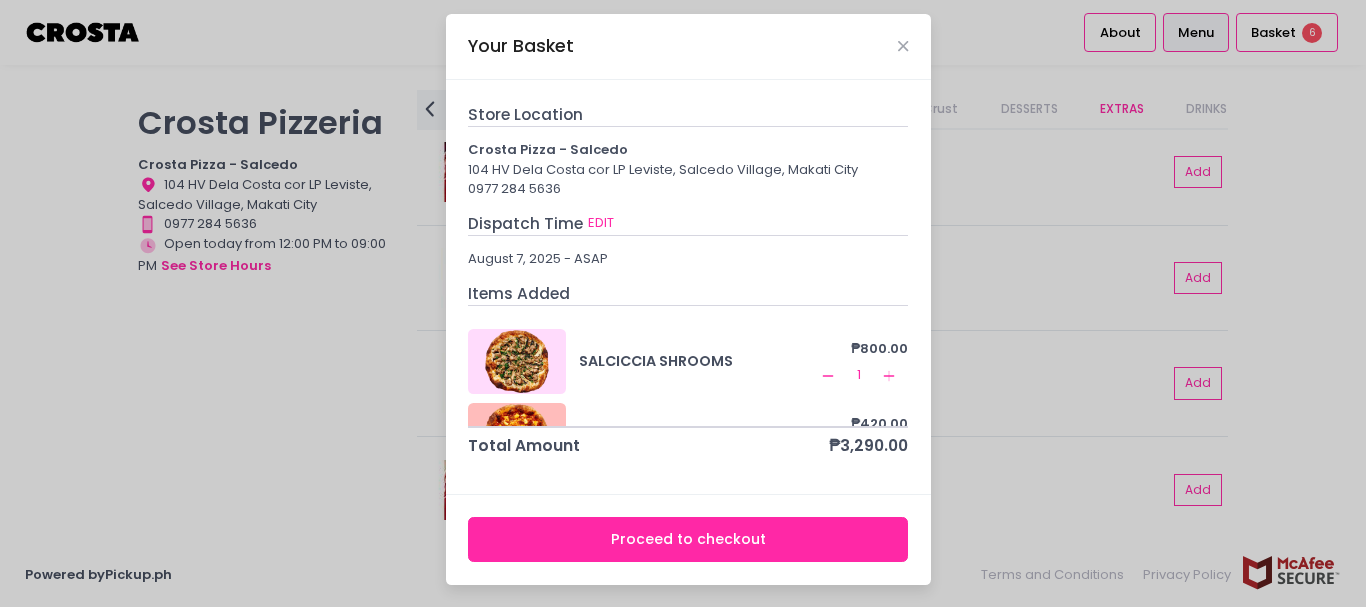 scroll, scrollTop: 0, scrollLeft: 0, axis: both 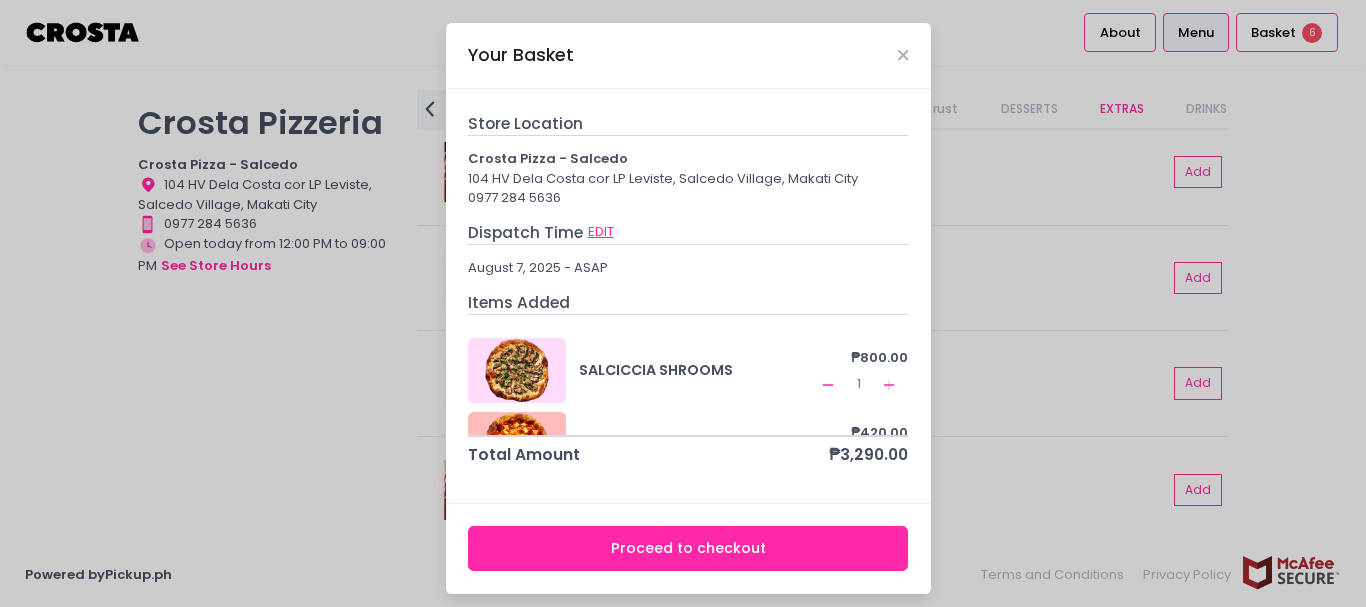 click on "EDIT" at bounding box center (601, 232) 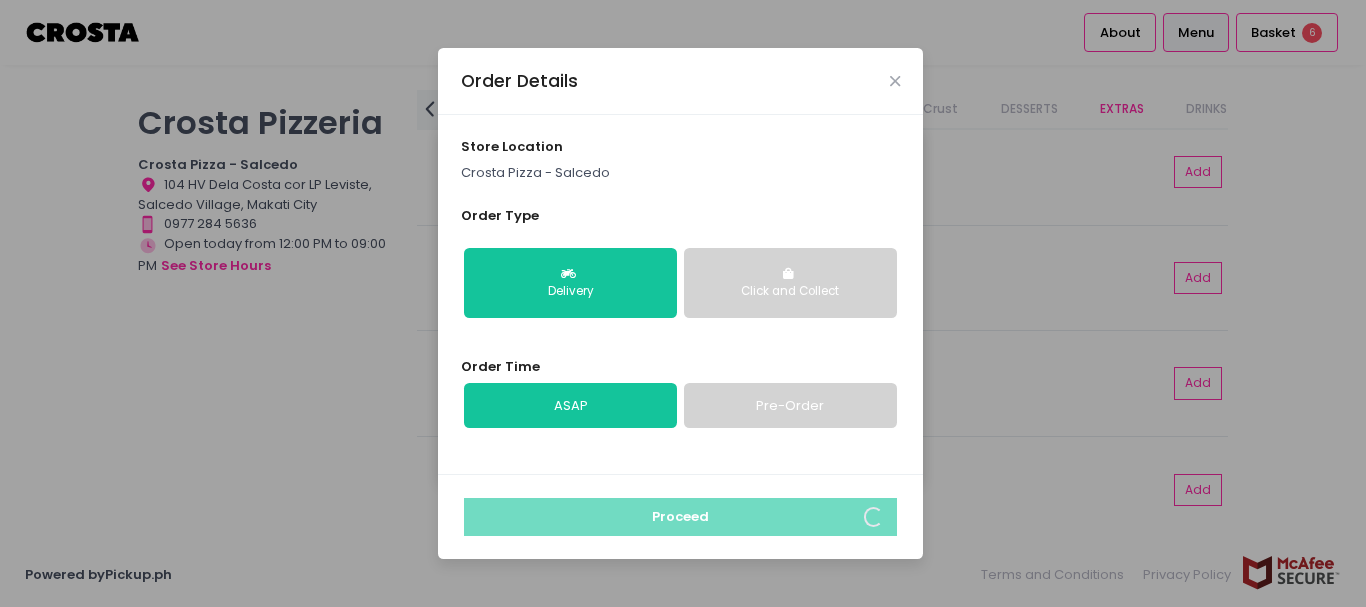 click on "store location   Crosta Pizza - Salcedo" at bounding box center (681, 160) 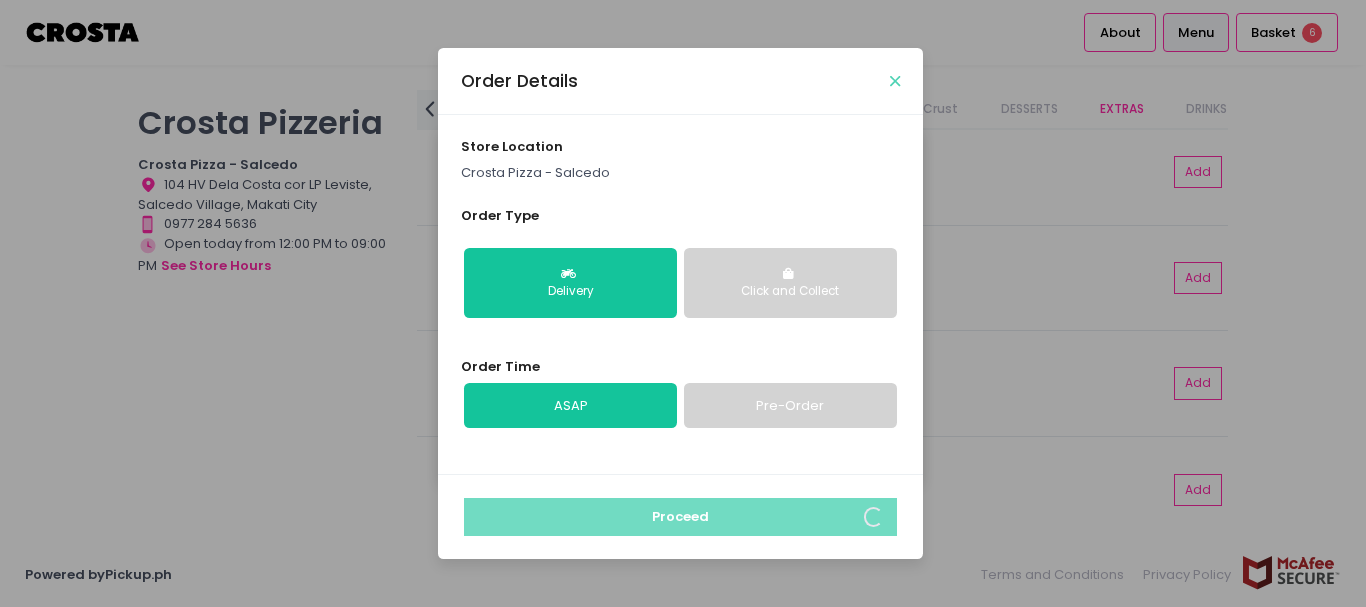 click at bounding box center (895, 81) 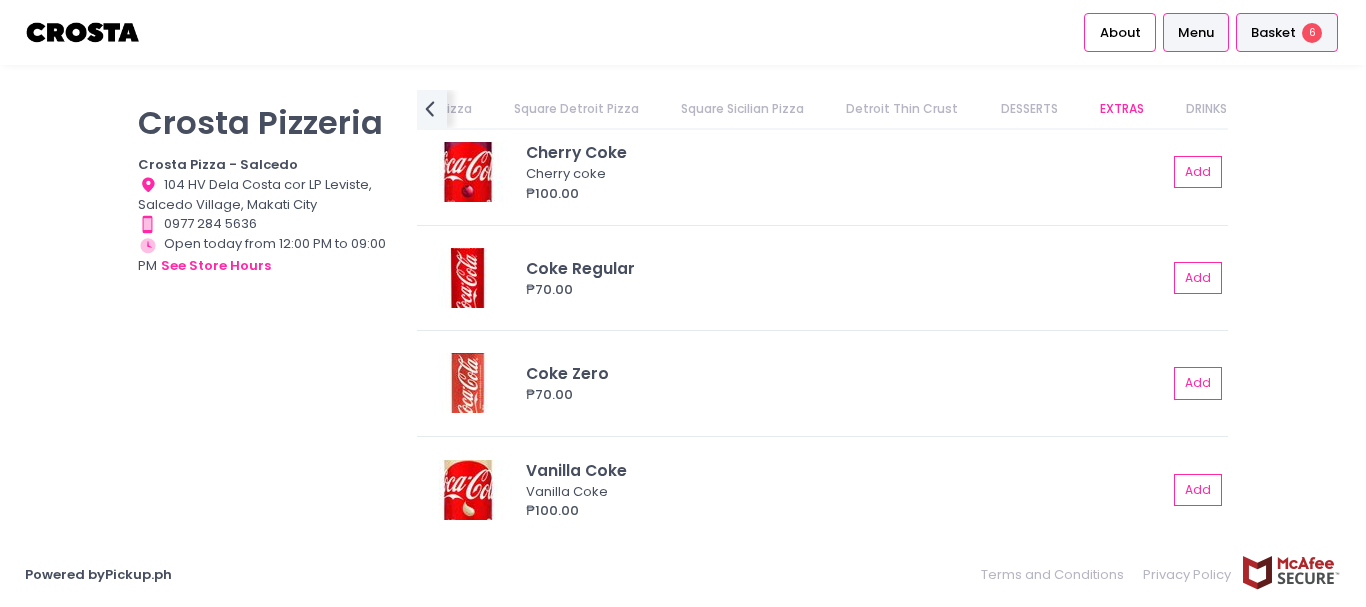 click on "Basket 6" at bounding box center (1287, 32) 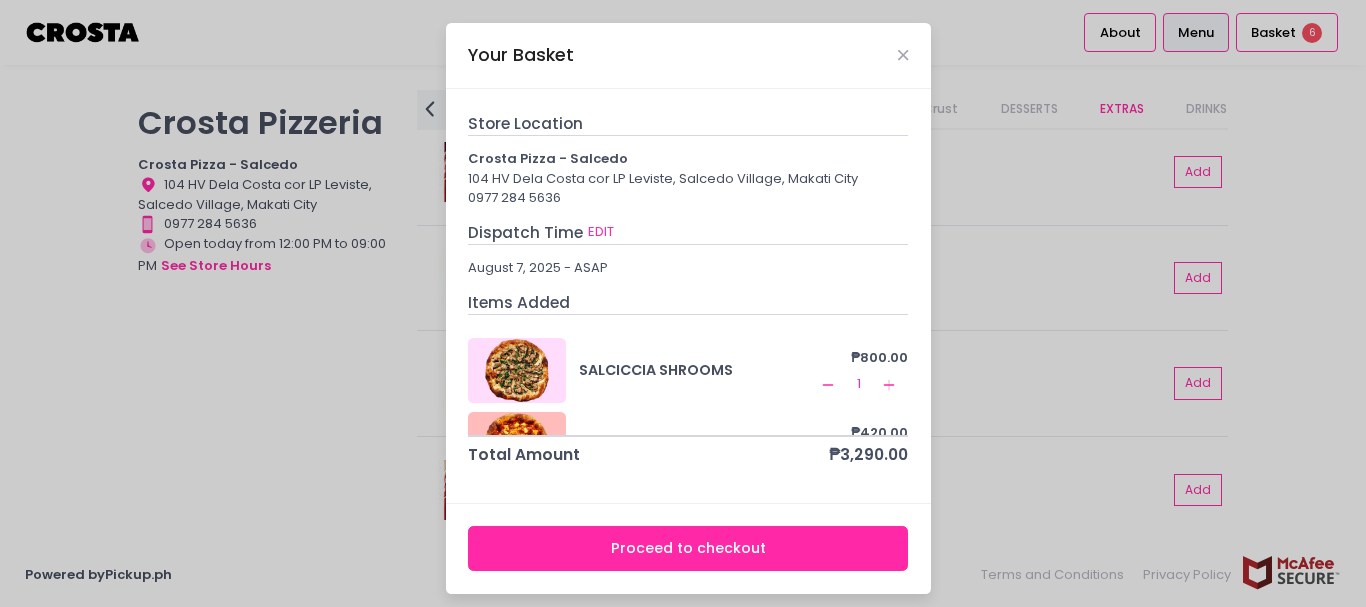scroll, scrollTop: 9, scrollLeft: 0, axis: vertical 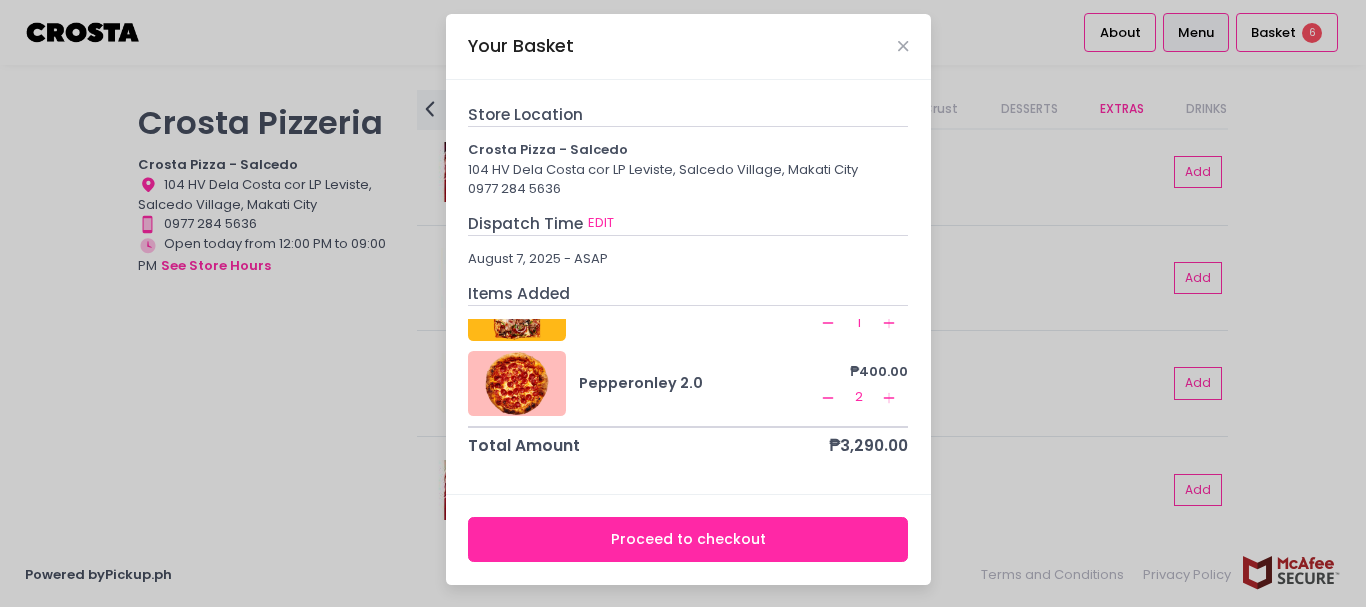 click on "Proceed to checkout" at bounding box center (688, 539) 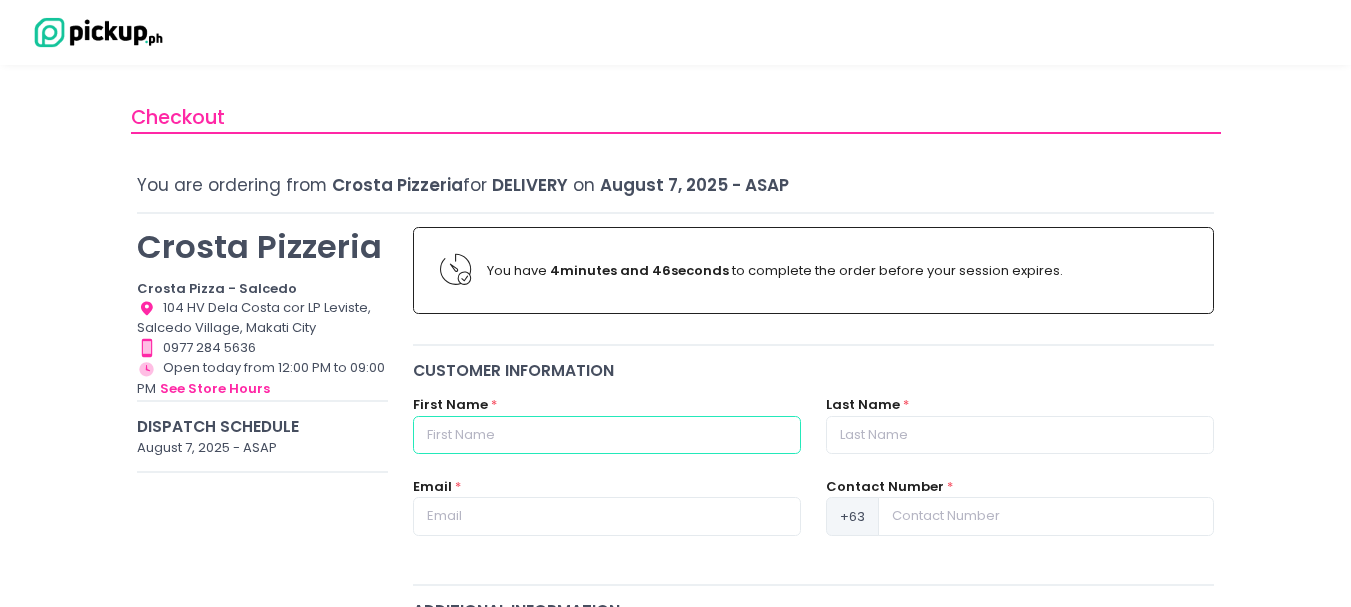 click at bounding box center [607, 435] 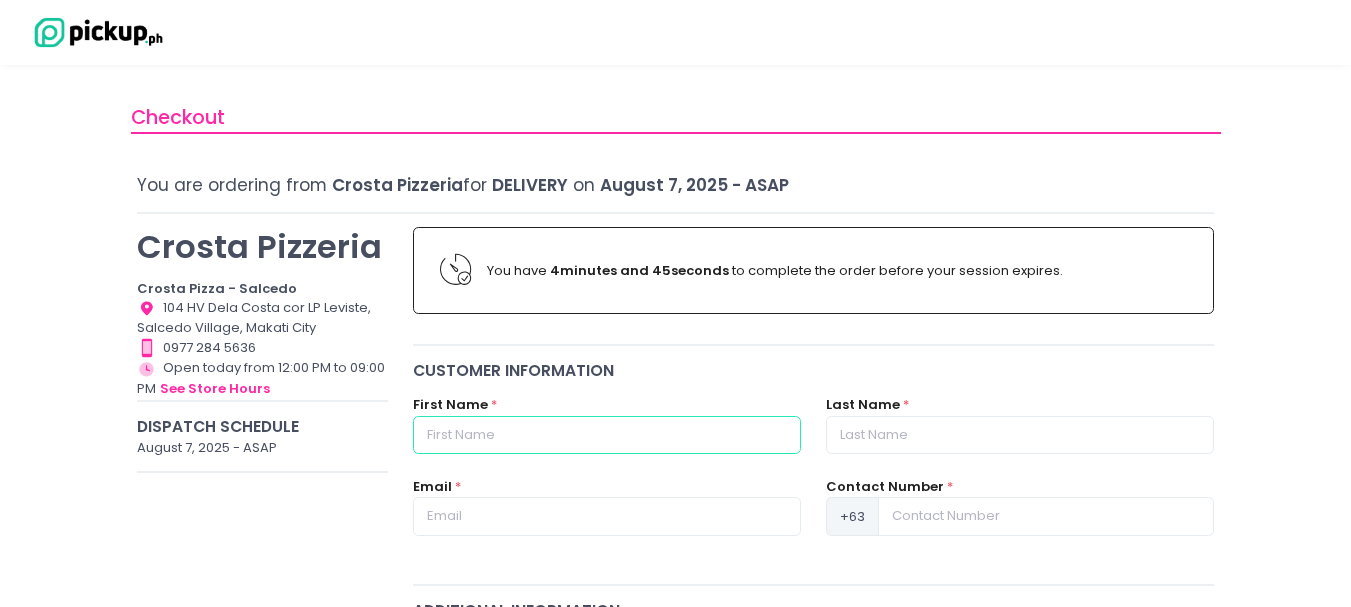 click at bounding box center [607, 435] 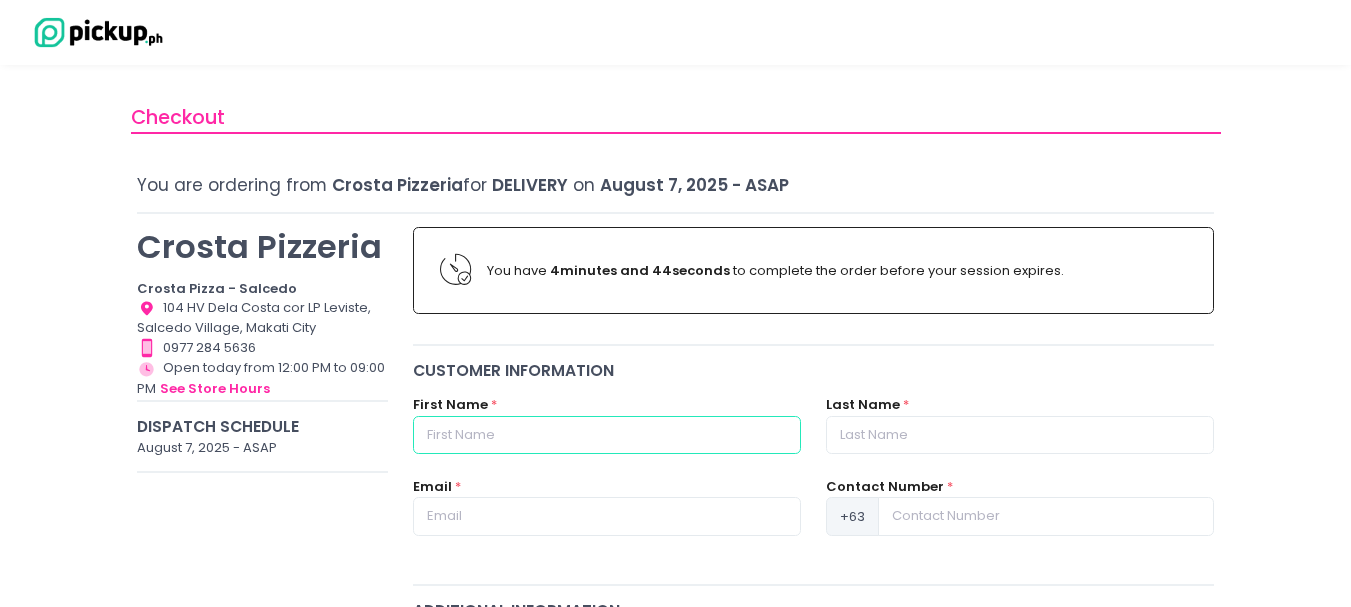 type on "[FIRST]" 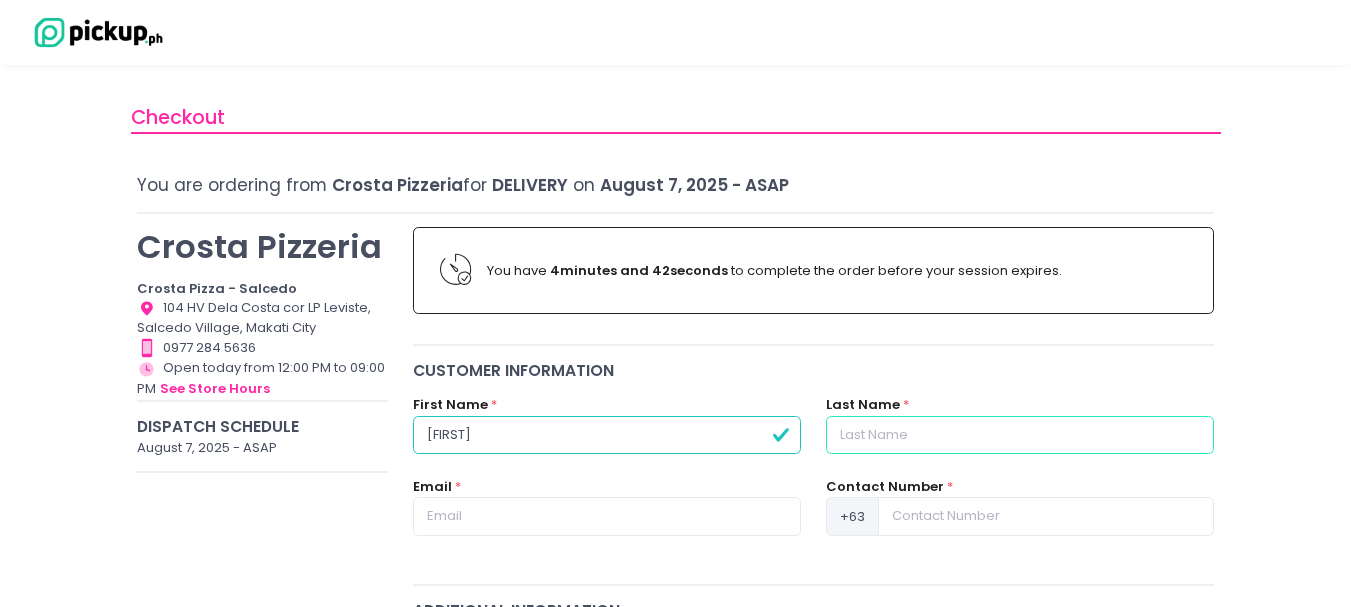 click at bounding box center [1020, 435] 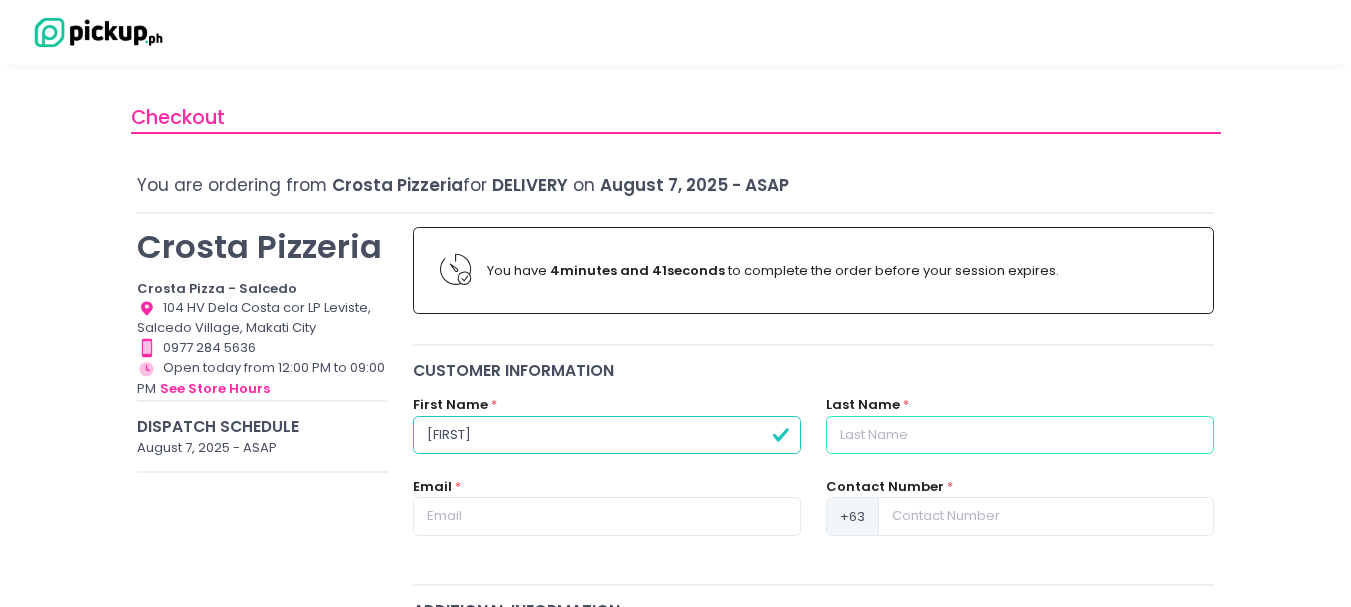 type on "[LAST]" 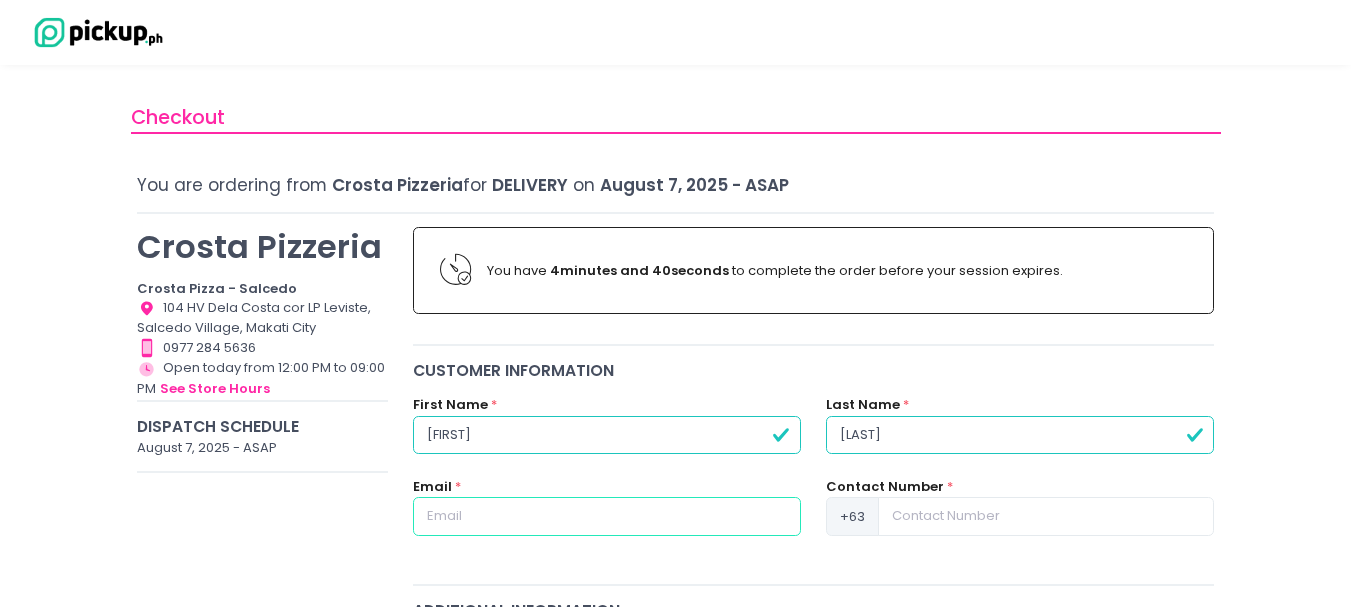 click at bounding box center [607, 516] 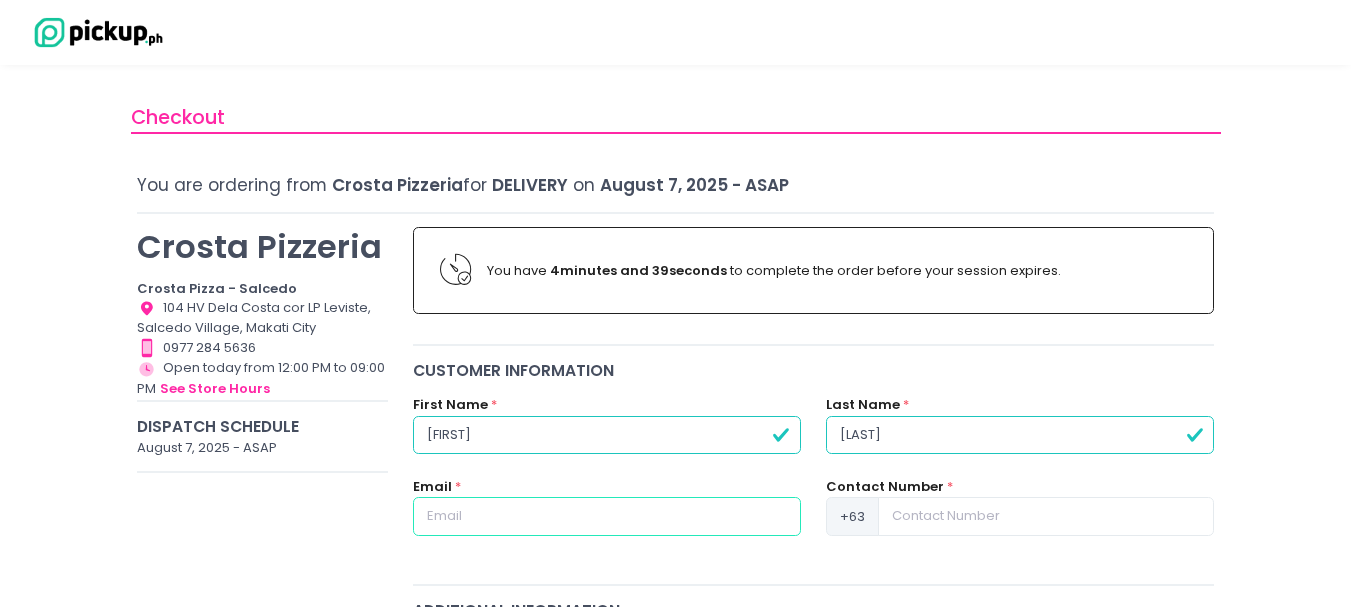 type on "[EMAIL]" 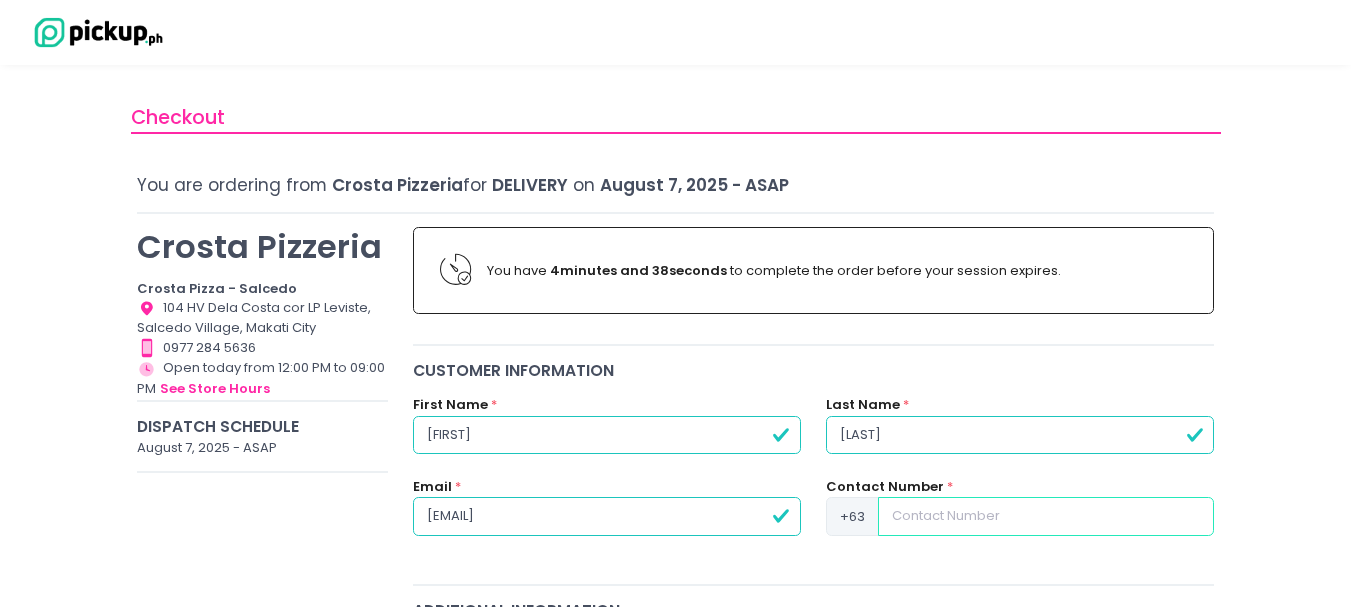 click at bounding box center (1046, 516) 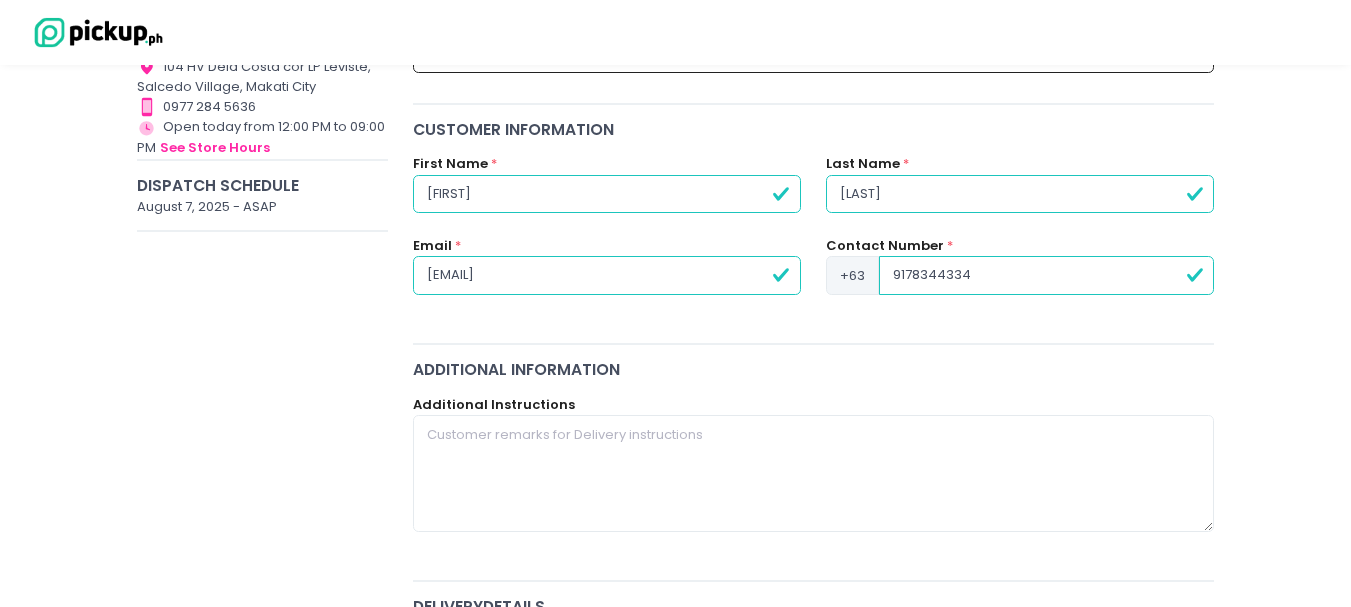 scroll, scrollTop: 242, scrollLeft: 0, axis: vertical 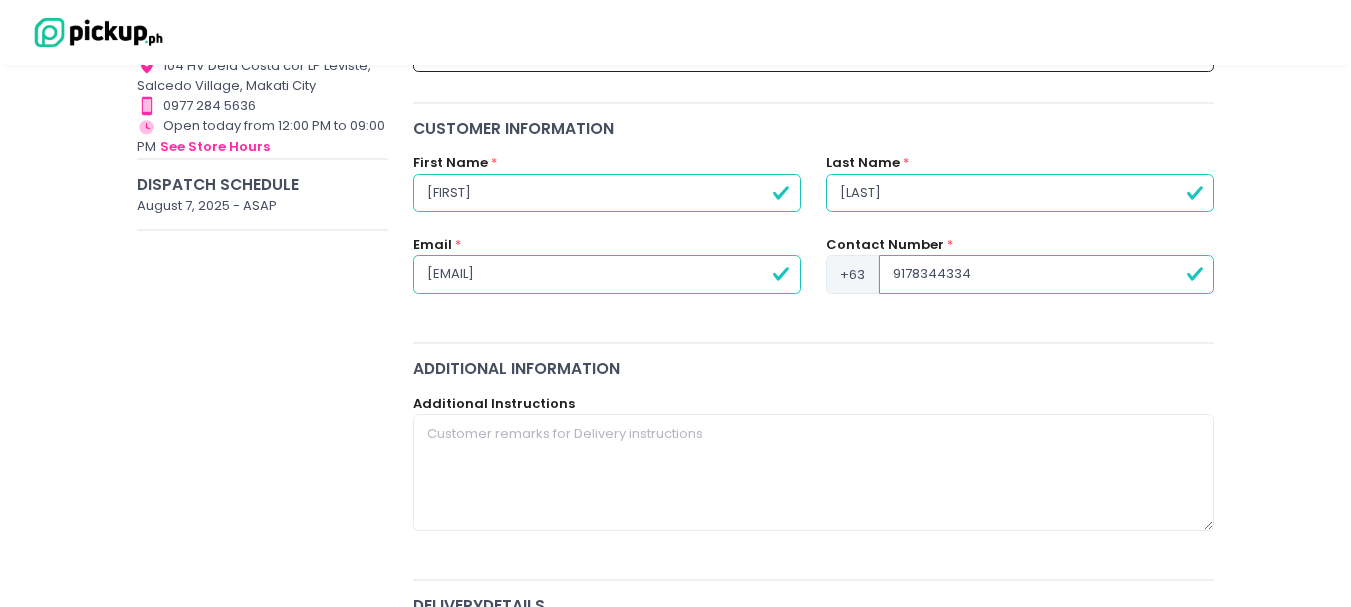 type on "9178344334" 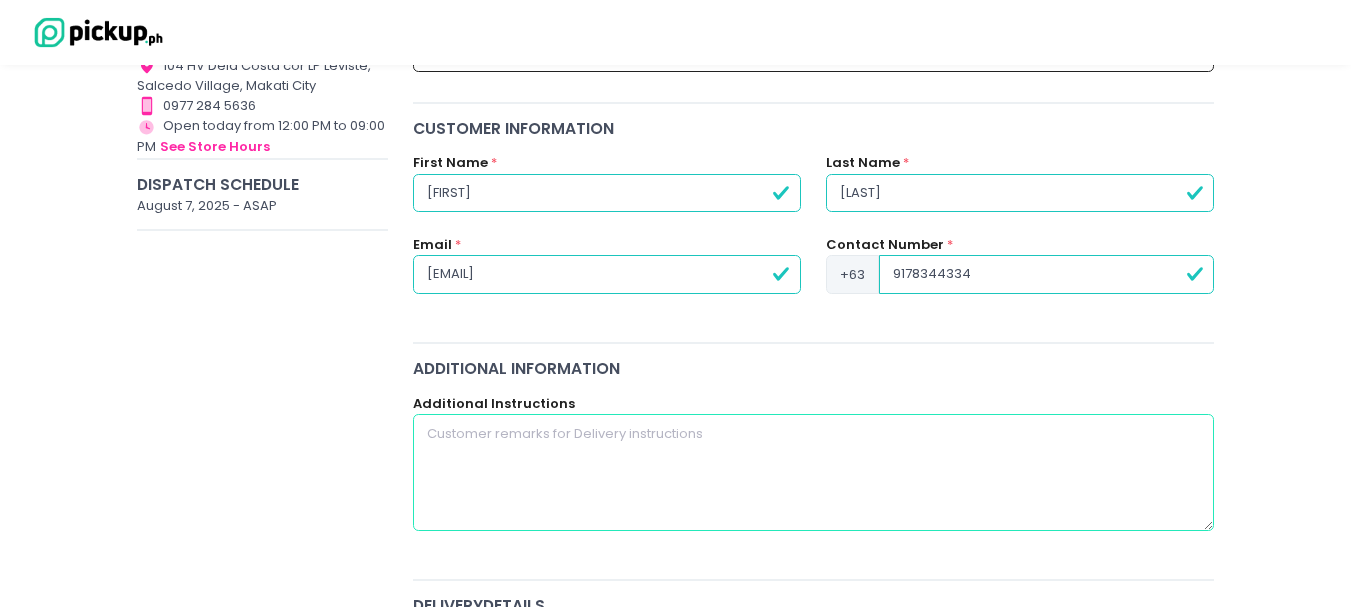 click at bounding box center (814, 472) 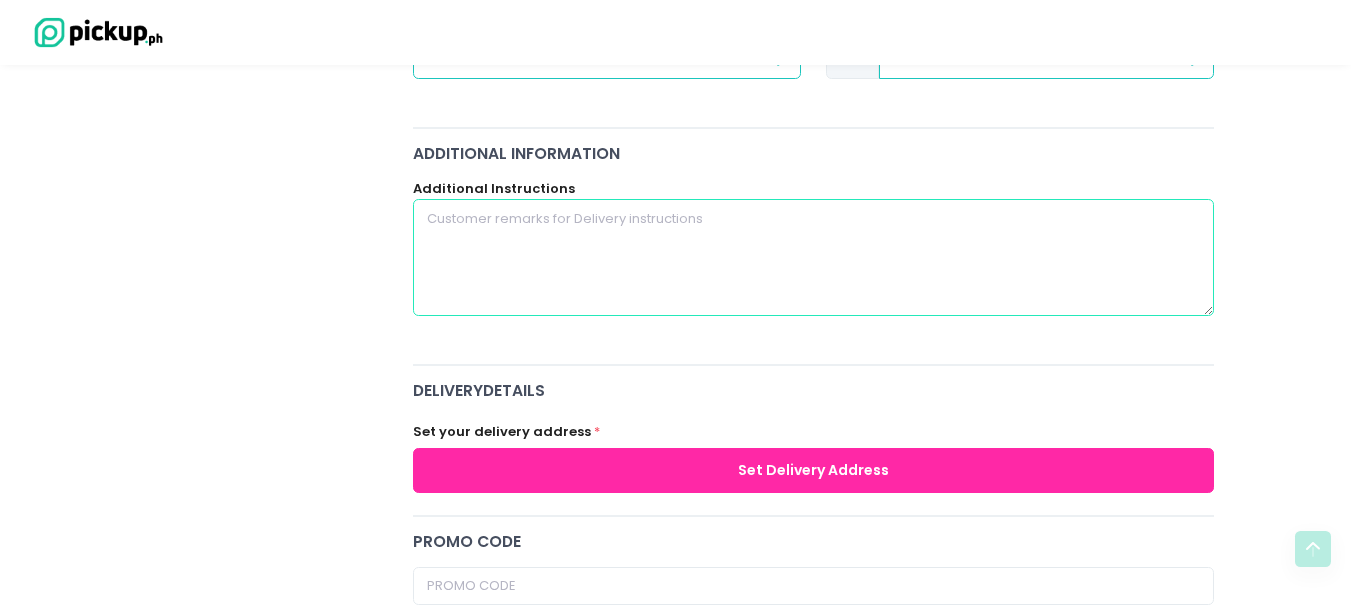 scroll, scrollTop: 458, scrollLeft: 0, axis: vertical 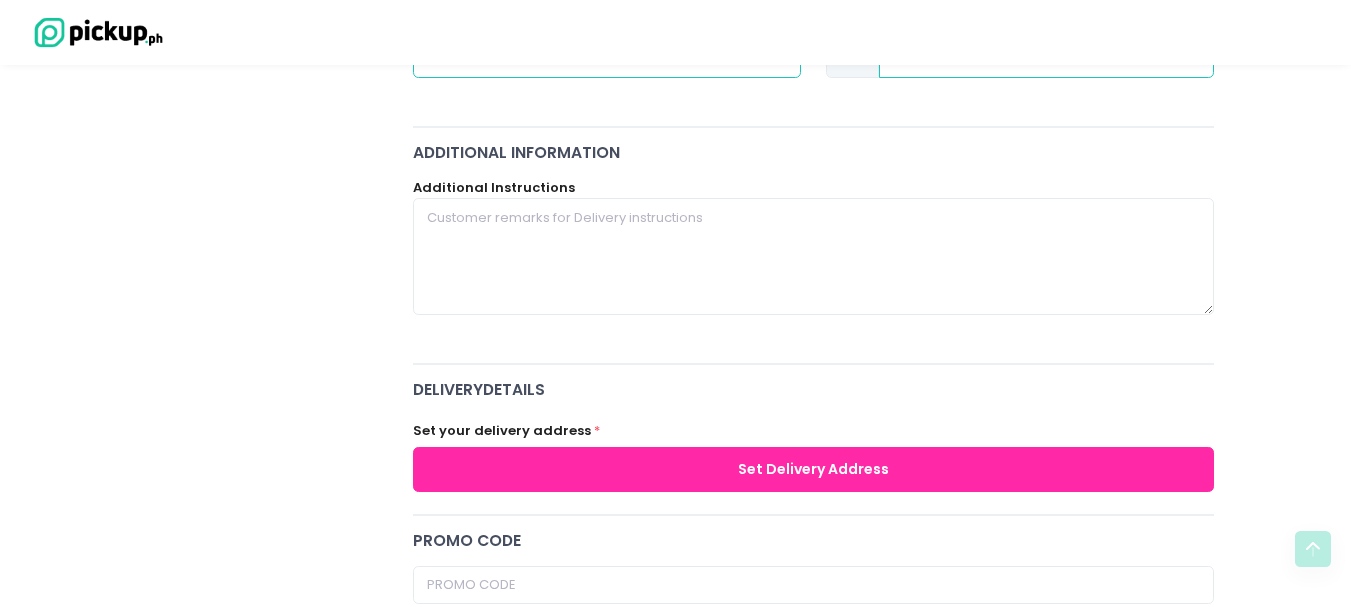 click on "Set Delivery Address" at bounding box center (814, 469) 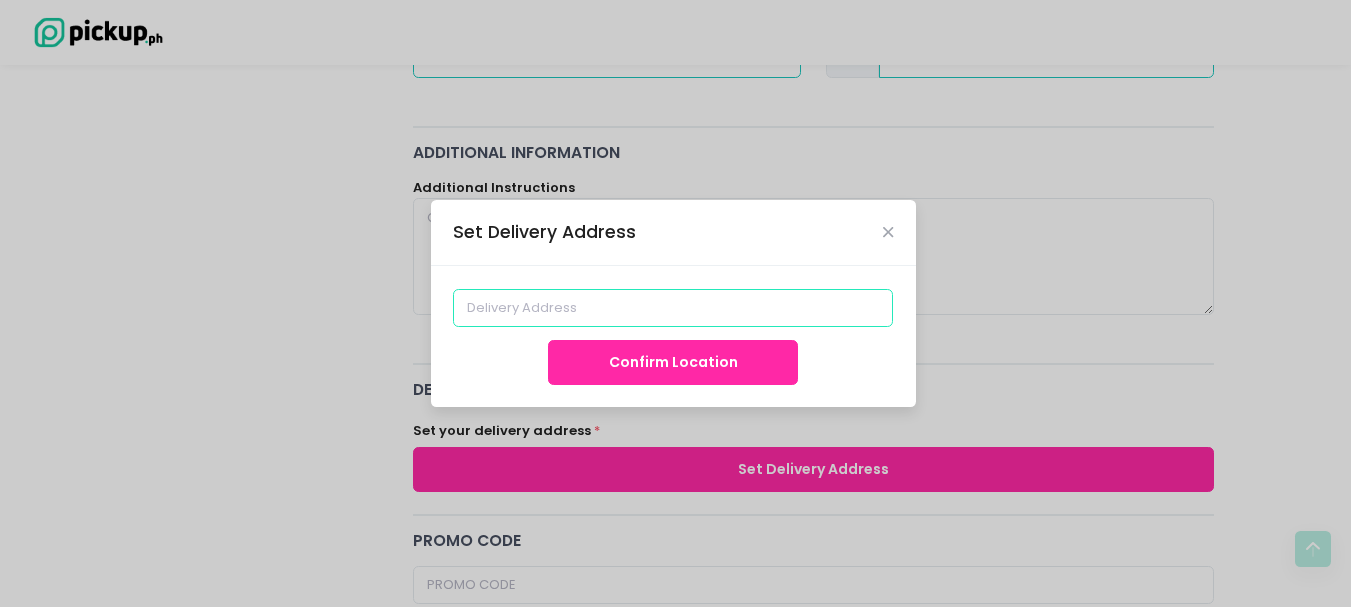click at bounding box center [673, 308] 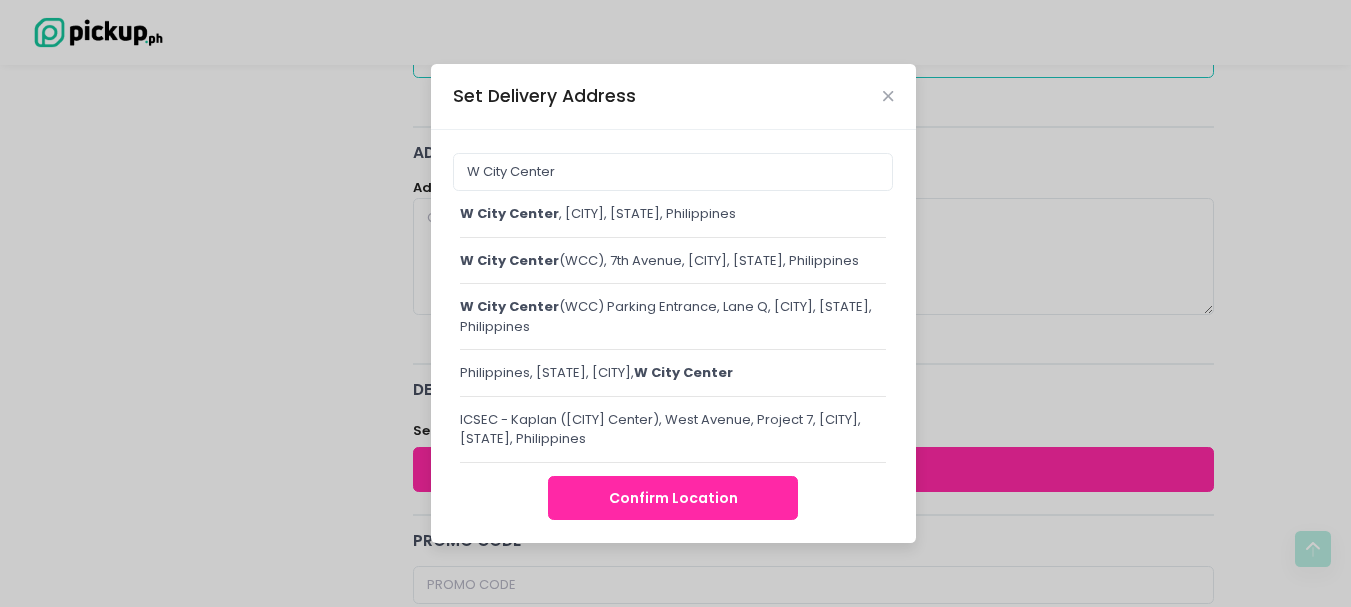 click on "W City Center  (WCC), 7th Avenue, [CITY], [STATE], Philippines" at bounding box center (673, 261) 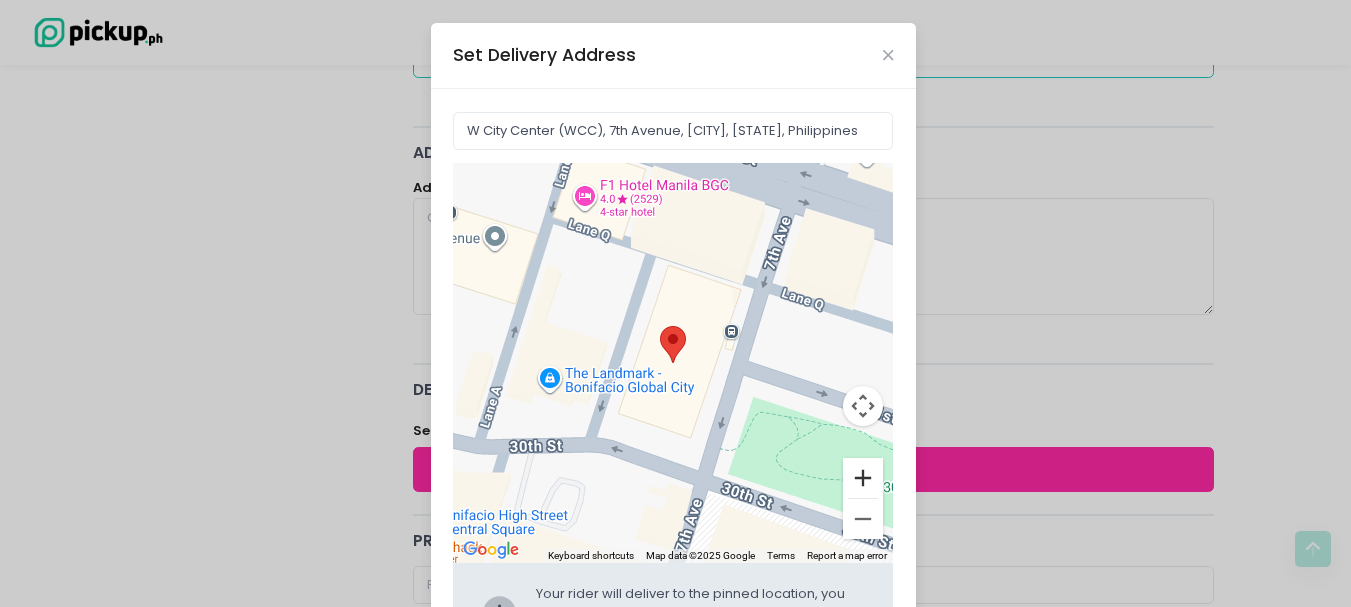 click at bounding box center [863, 478] 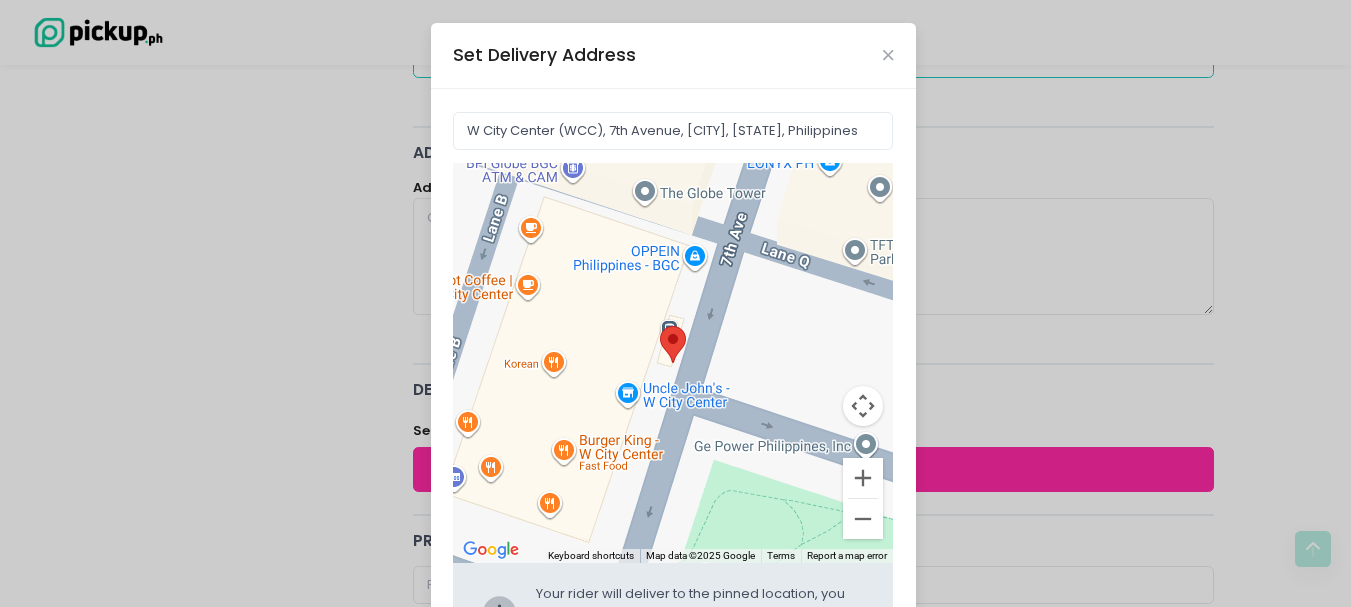 drag, startPoint x: 578, startPoint y: 374, endPoint x: 500, endPoint y: 410, distance: 85.90693 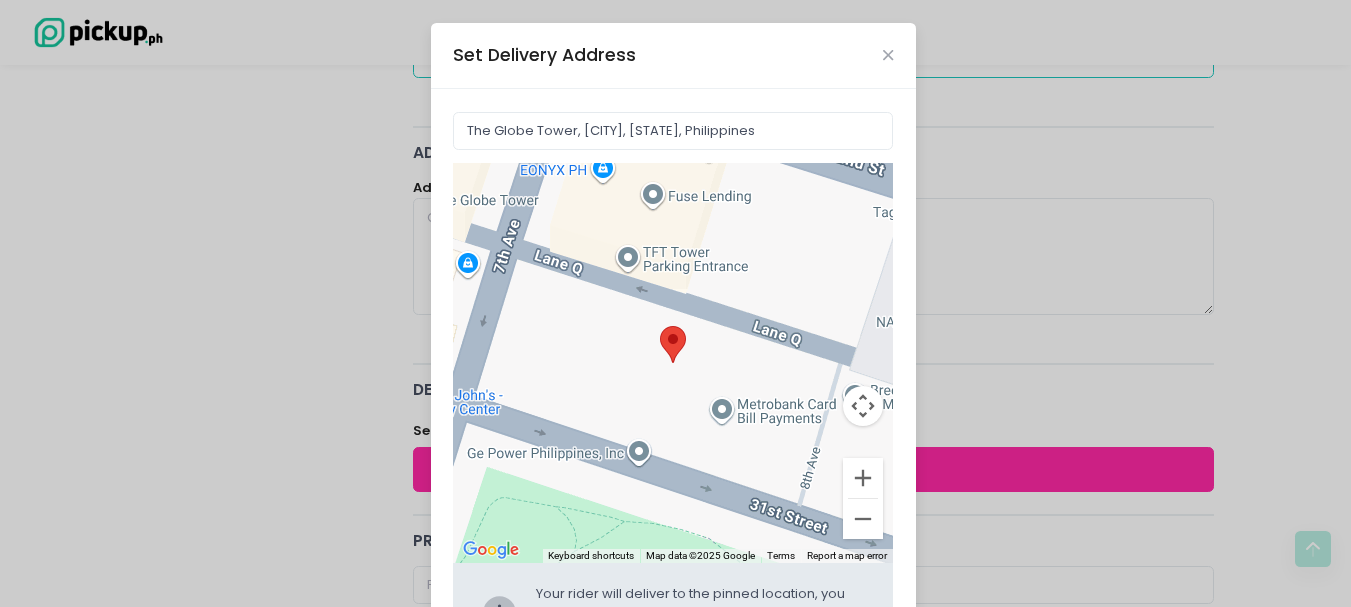 drag, startPoint x: 777, startPoint y: 346, endPoint x: 509, endPoint y: 382, distance: 270.4071 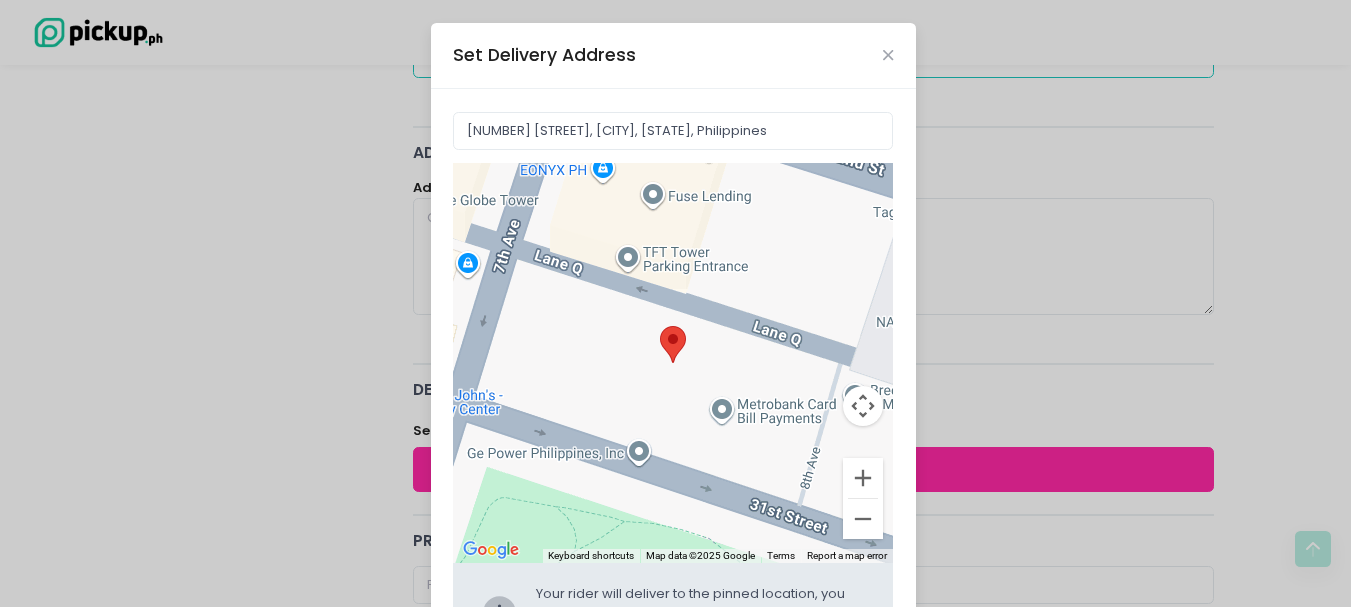 click at bounding box center [673, 363] 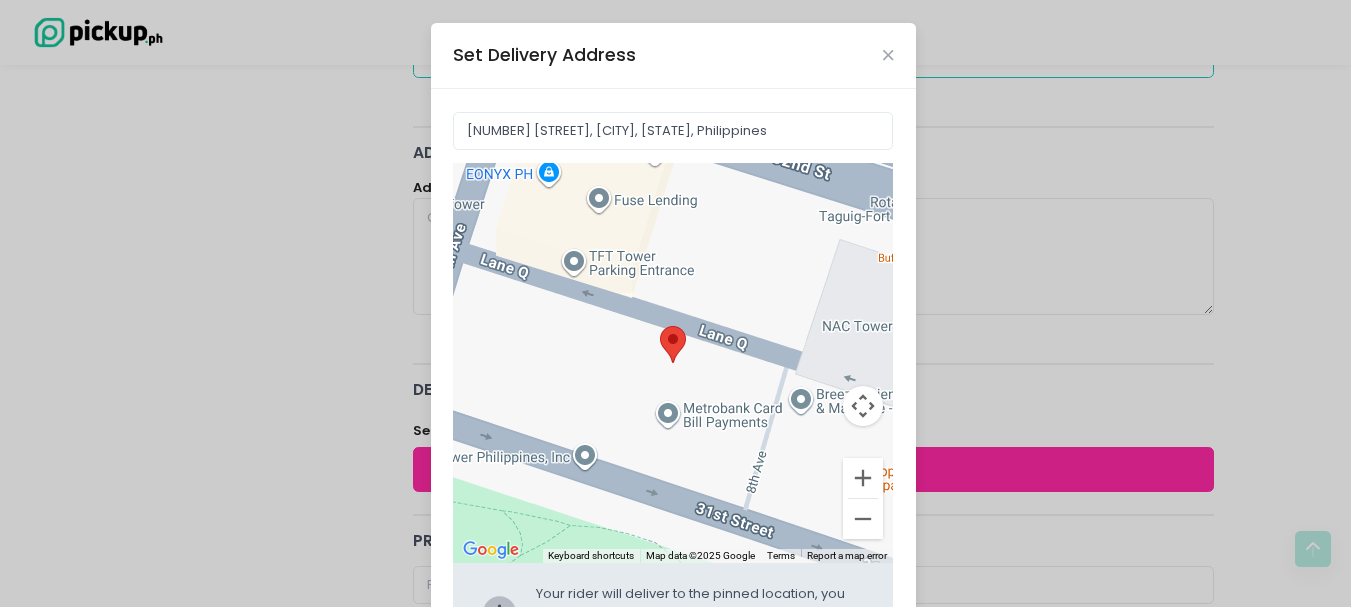 drag, startPoint x: 712, startPoint y: 410, endPoint x: 642, endPoint y: 415, distance: 70.178345 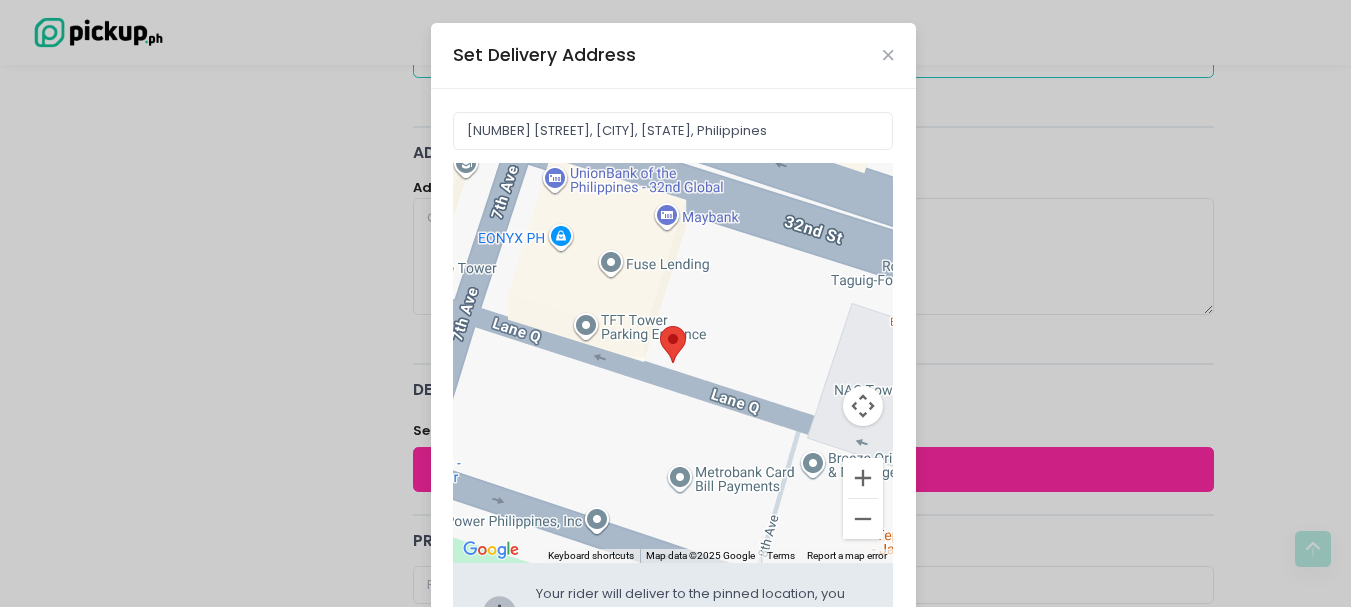 drag, startPoint x: 602, startPoint y: 355, endPoint x: 618, endPoint y: 461, distance: 107.200745 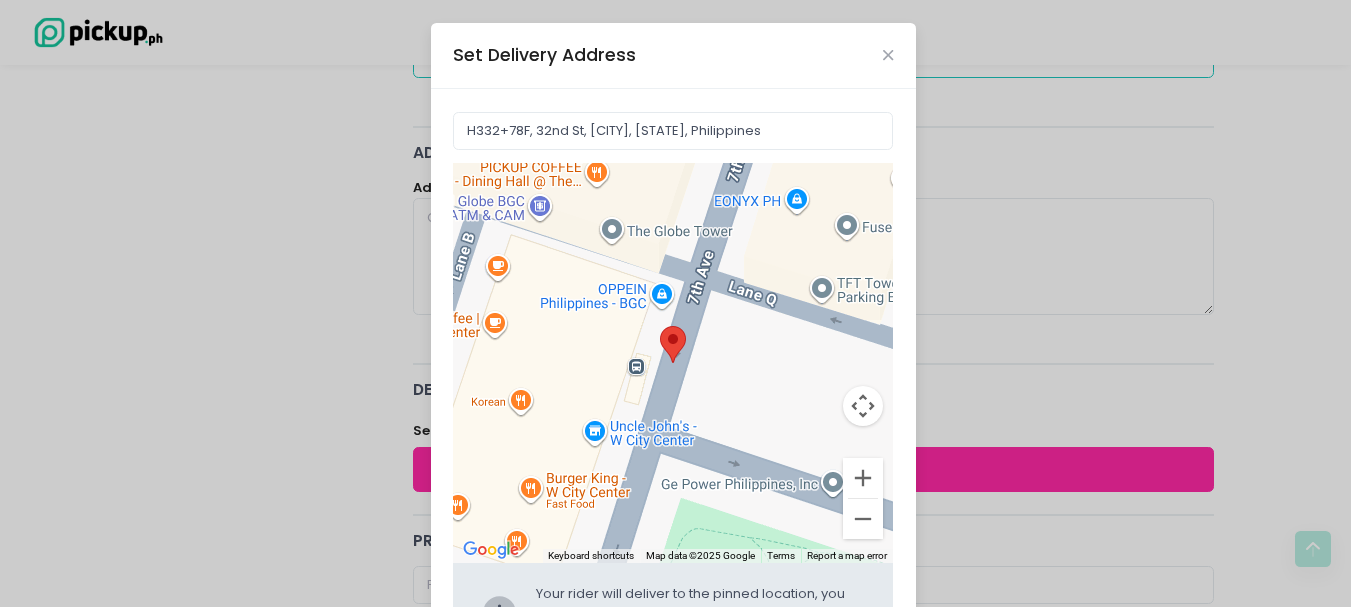 drag, startPoint x: 601, startPoint y: 227, endPoint x: 841, endPoint y: 247, distance: 240.8319 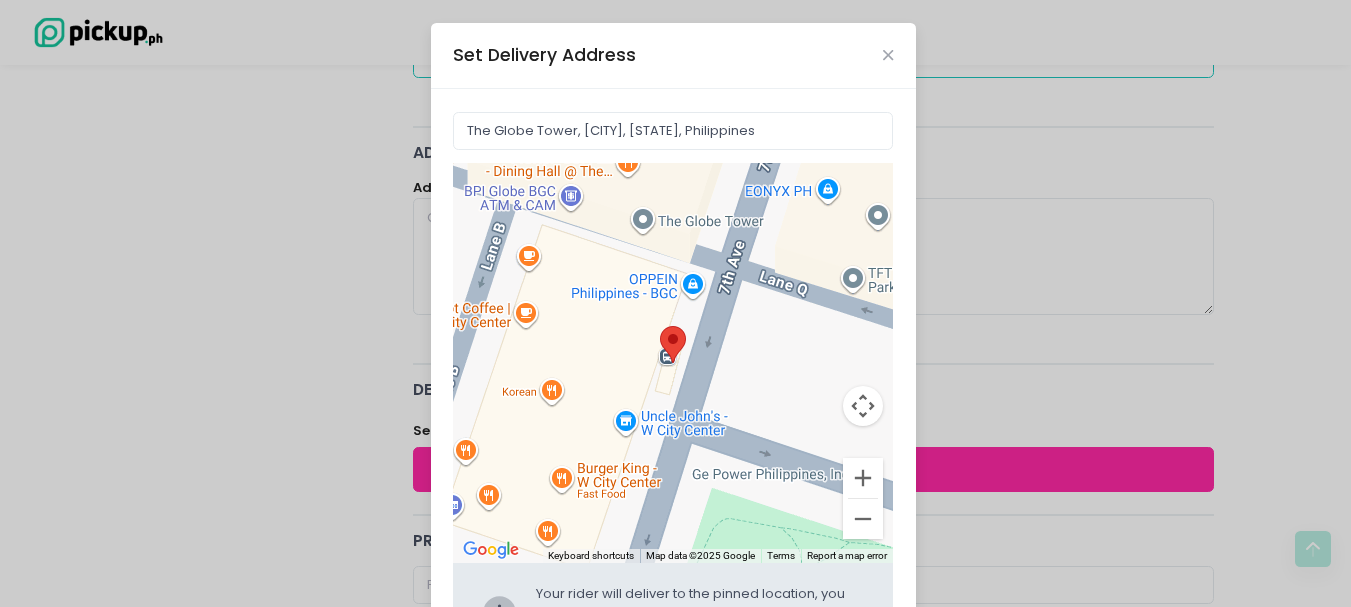 drag, startPoint x: 558, startPoint y: 341, endPoint x: 618, endPoint y: 320, distance: 63.56886 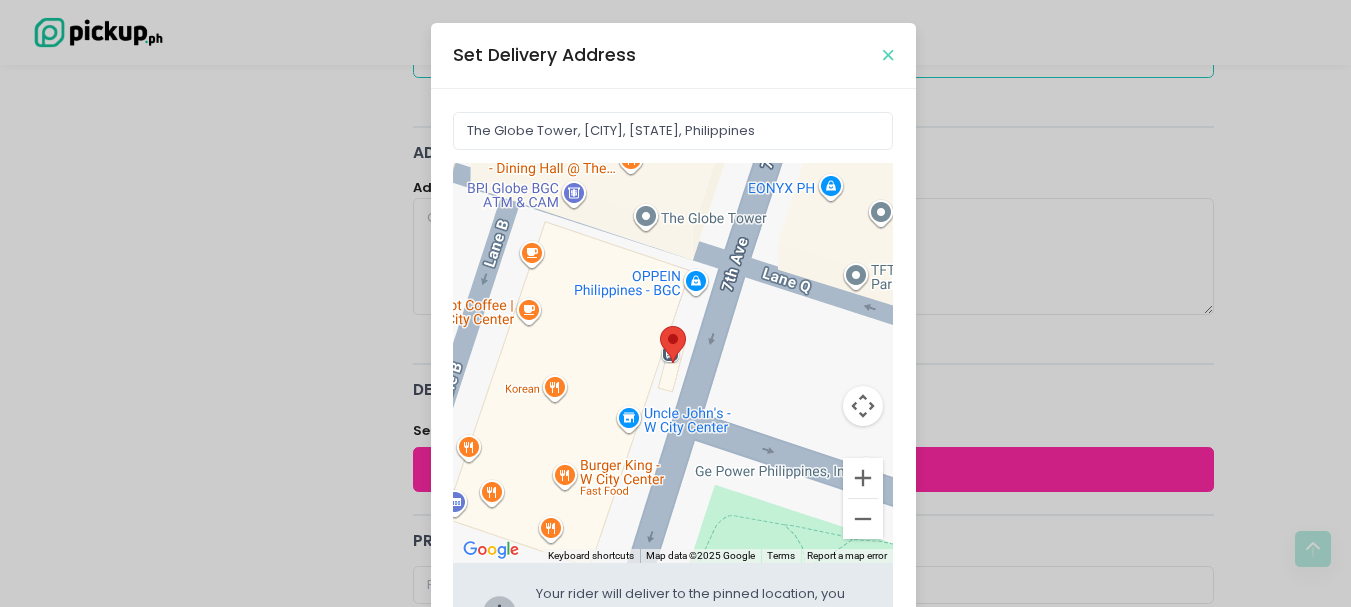 click at bounding box center [888, 55] 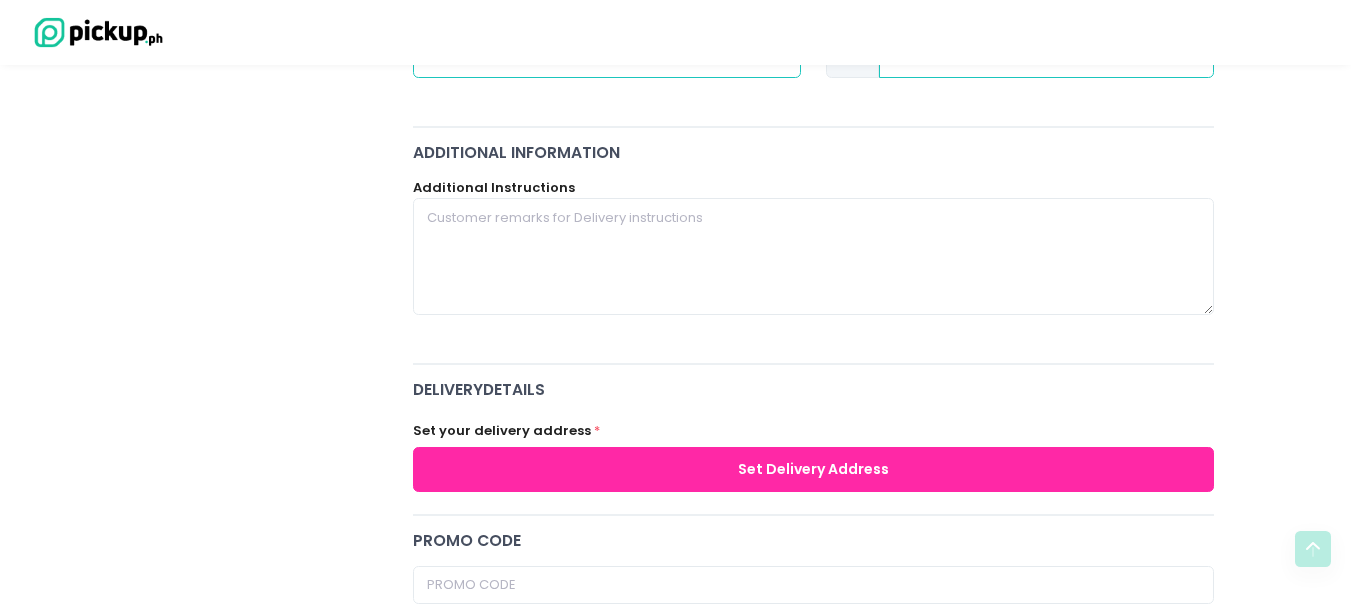 click on "Set Delivery Address" at bounding box center [814, 469] 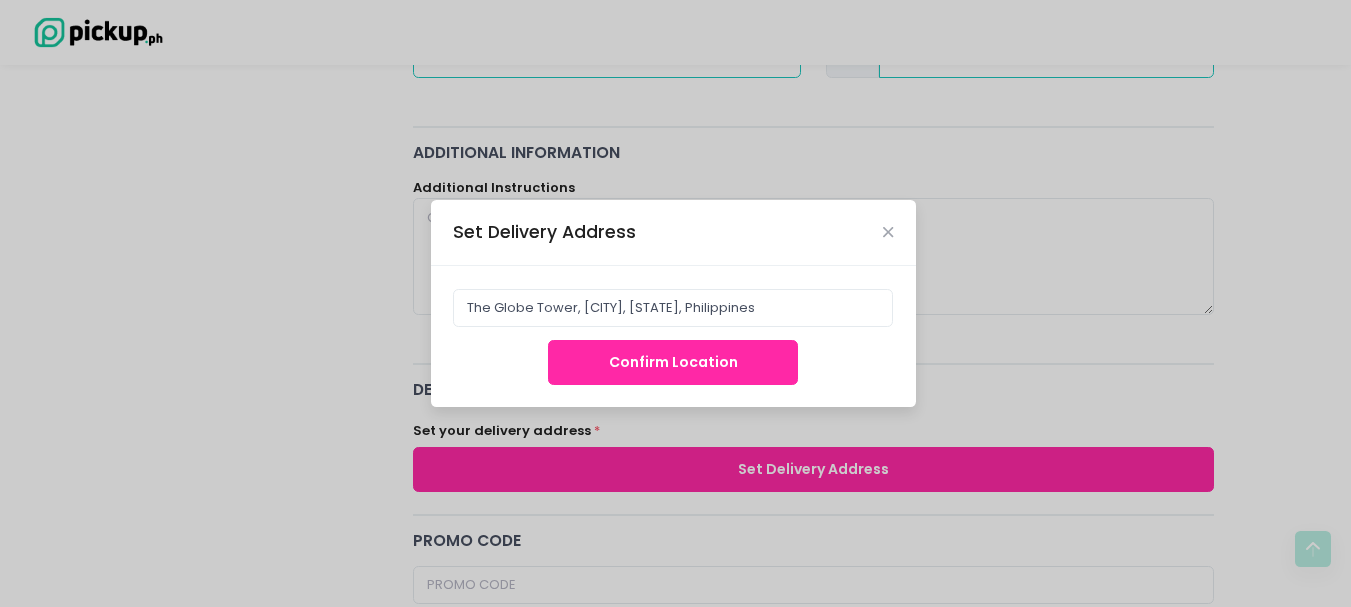 click on "Confirm Location" at bounding box center [673, 362] 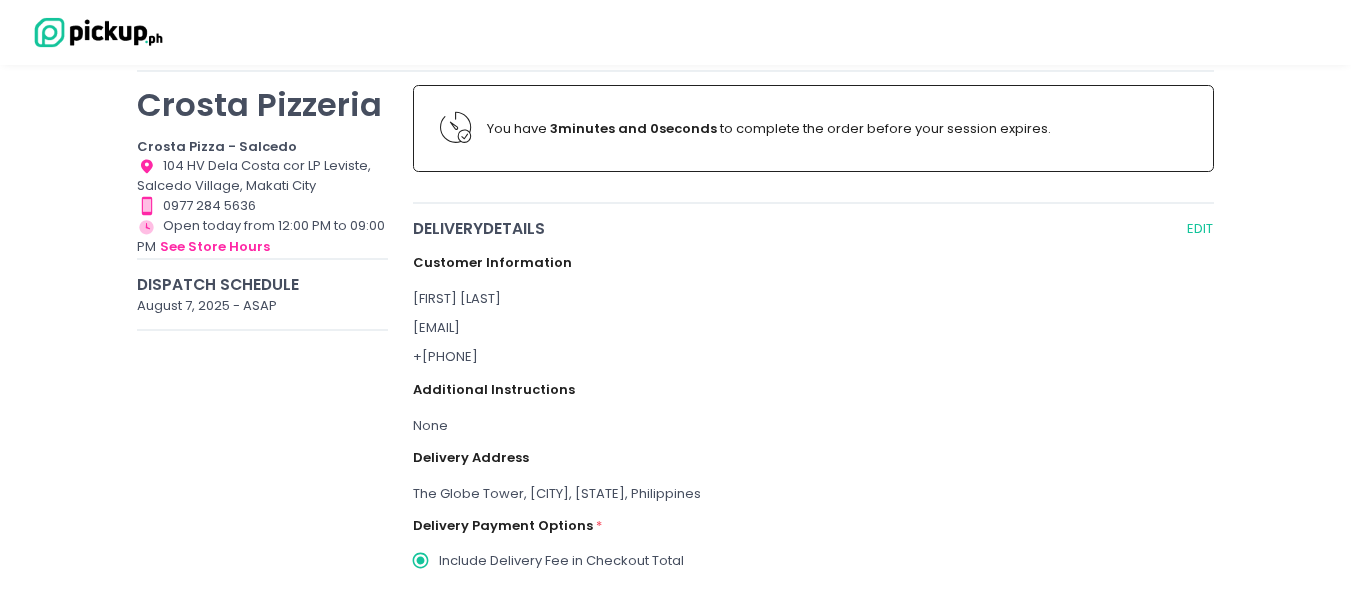 scroll, scrollTop: 141, scrollLeft: 0, axis: vertical 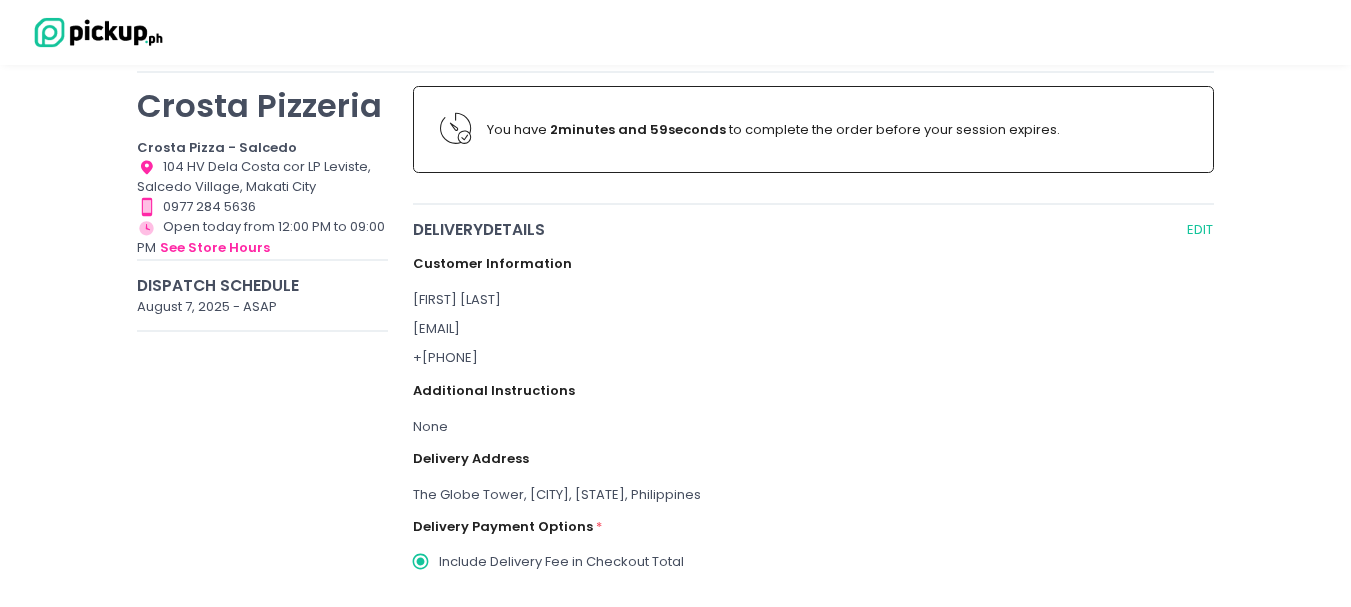 click on "The Globe Tower, [CITY], [STATE], Philippines" at bounding box center (814, 495) 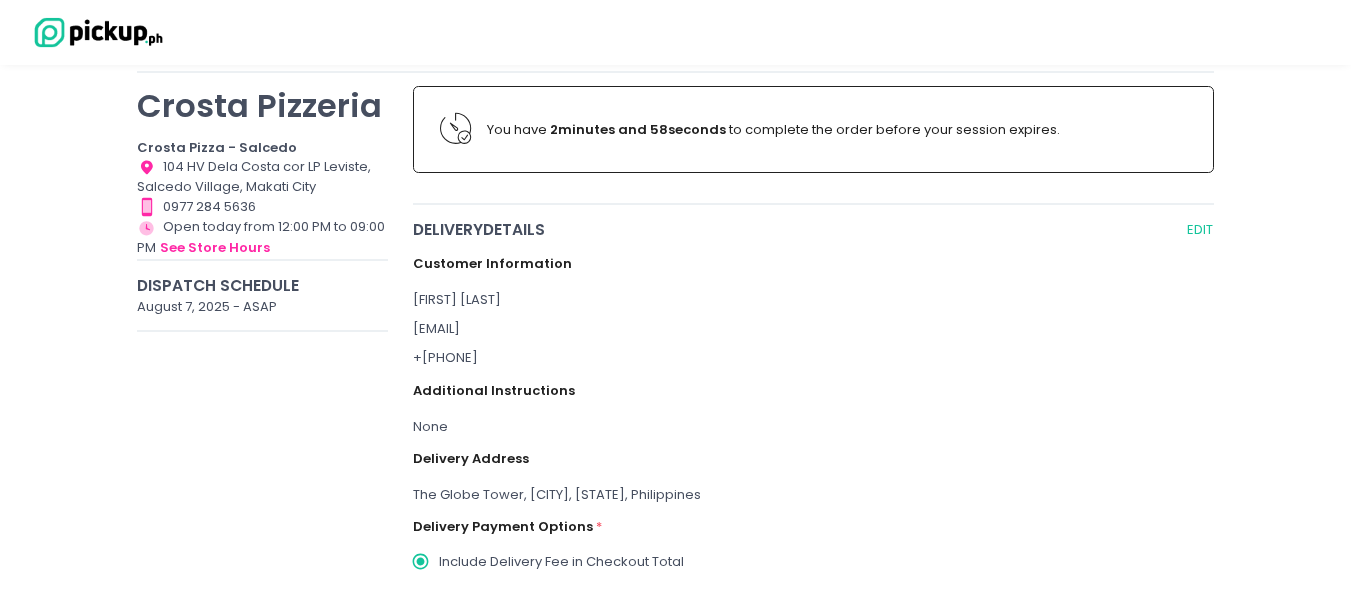 click on "The Globe Tower, [CITY], [STATE], Philippines" at bounding box center (814, 495) 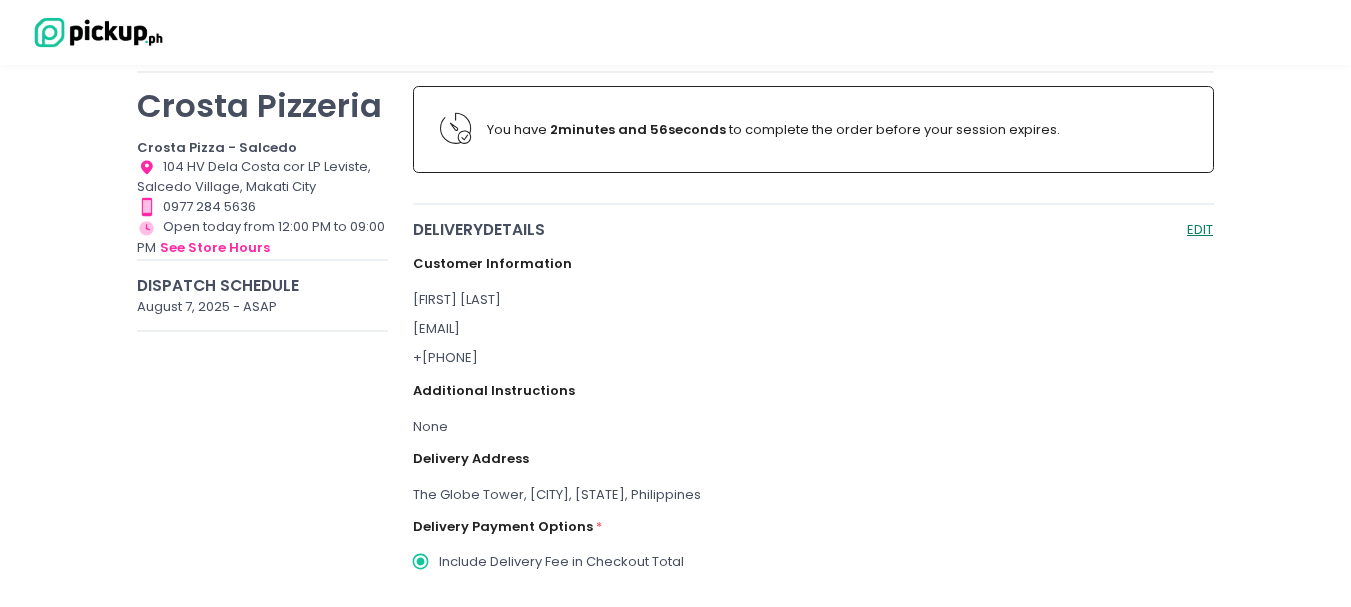 click on "EDIT" at bounding box center [1200, 229] 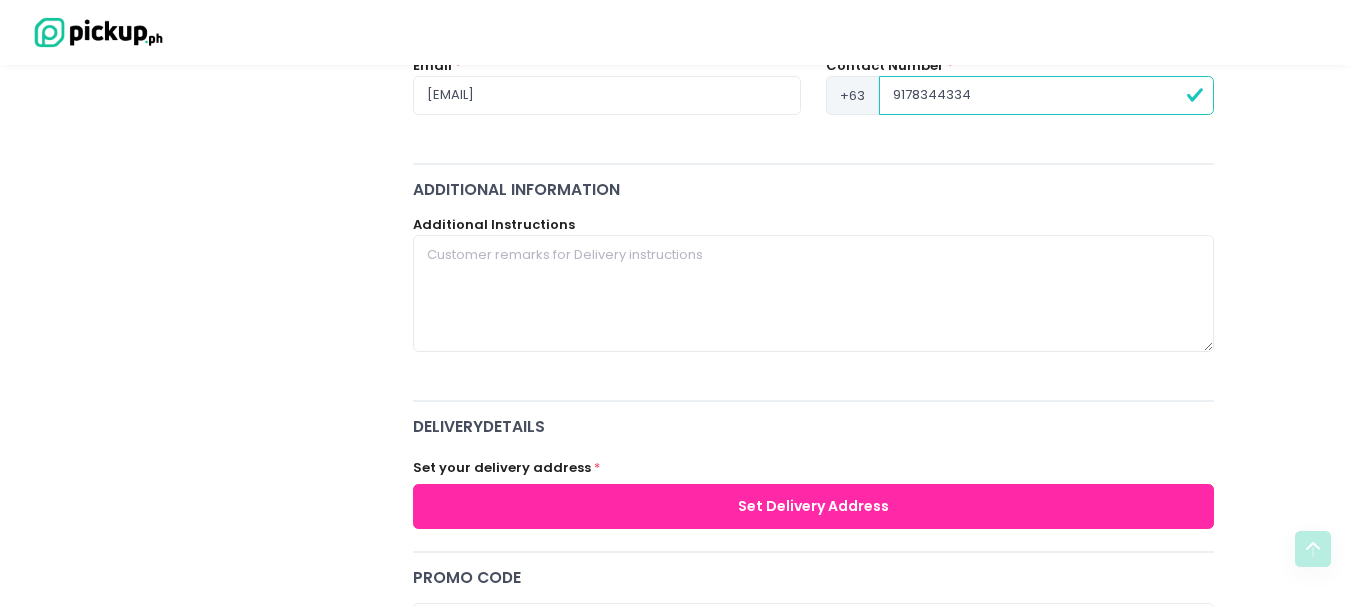 scroll, scrollTop: 423, scrollLeft: 0, axis: vertical 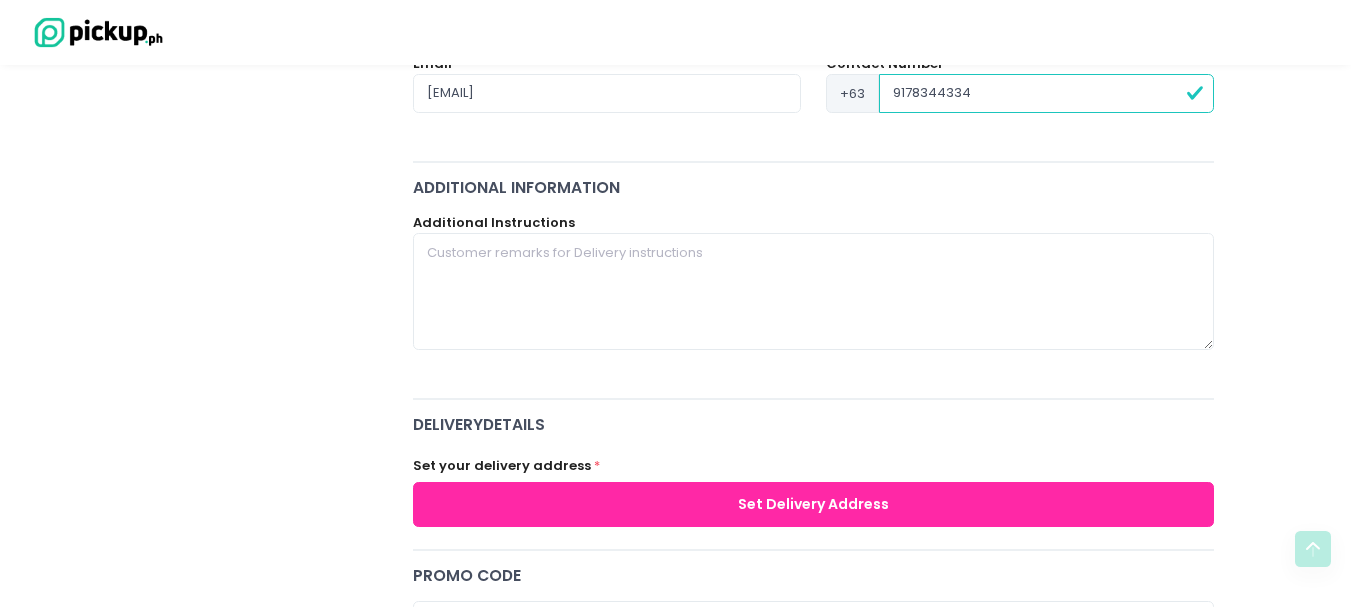 click on "Set Delivery Address" at bounding box center (814, 504) 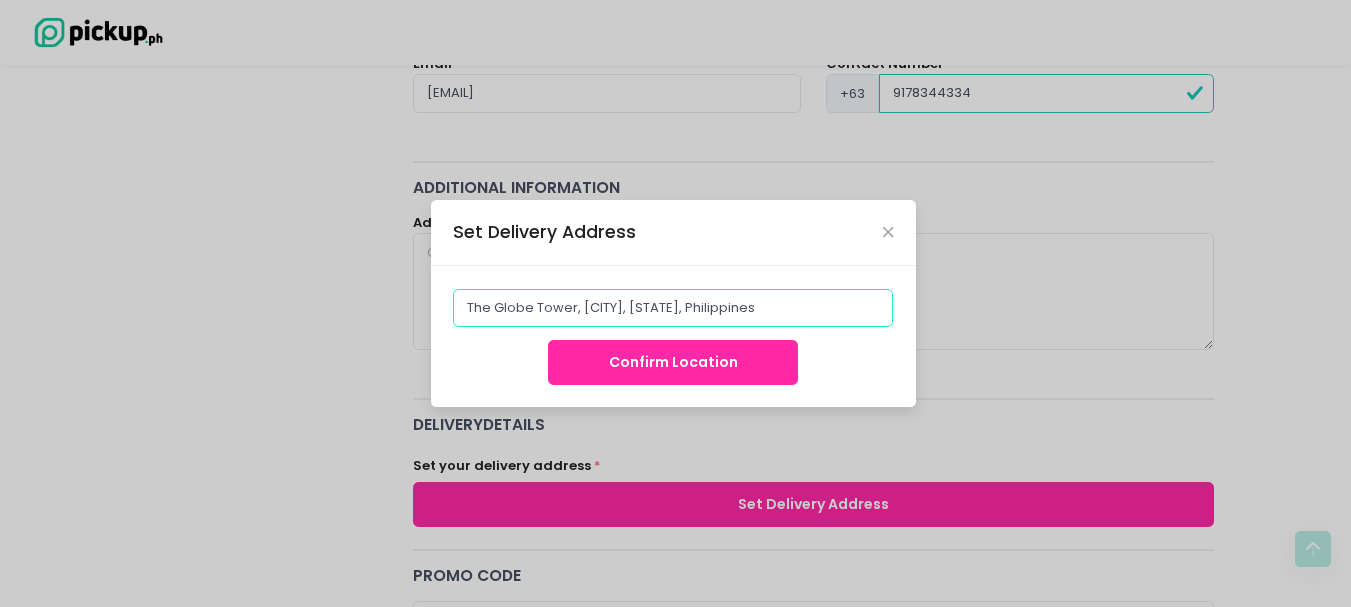 click on "The Globe Tower, [CITY], [STATE], Philippines" at bounding box center [673, 308] 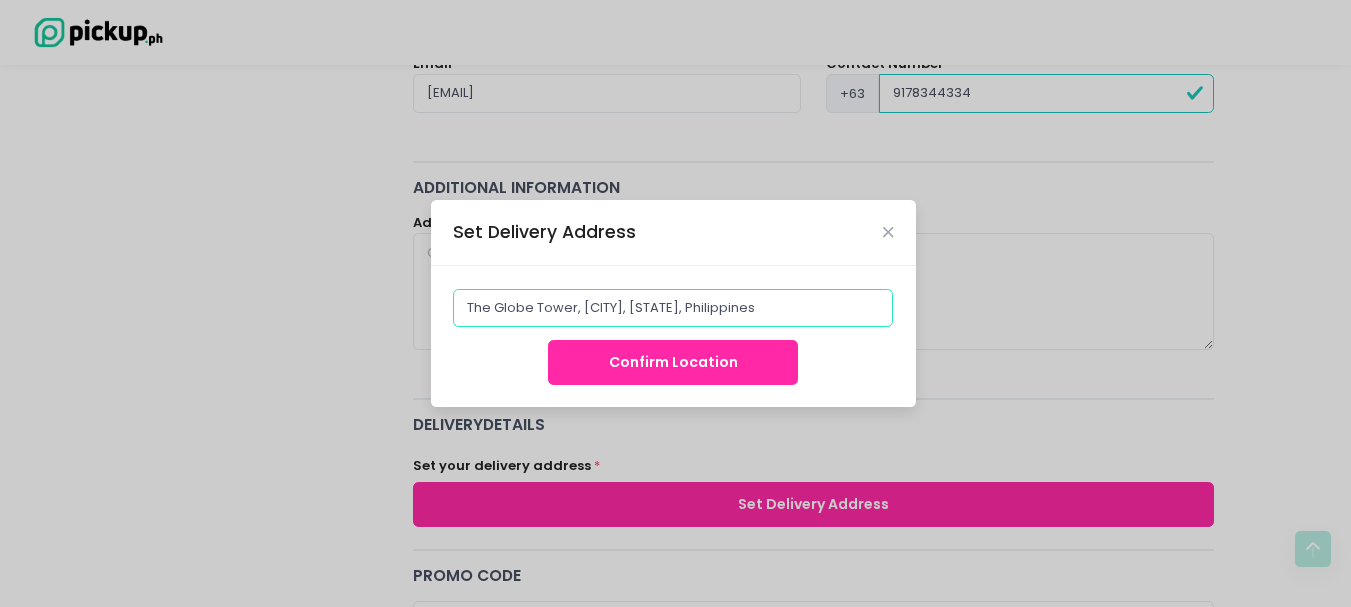 drag, startPoint x: 821, startPoint y: 311, endPoint x: 334, endPoint y: 322, distance: 487.1242 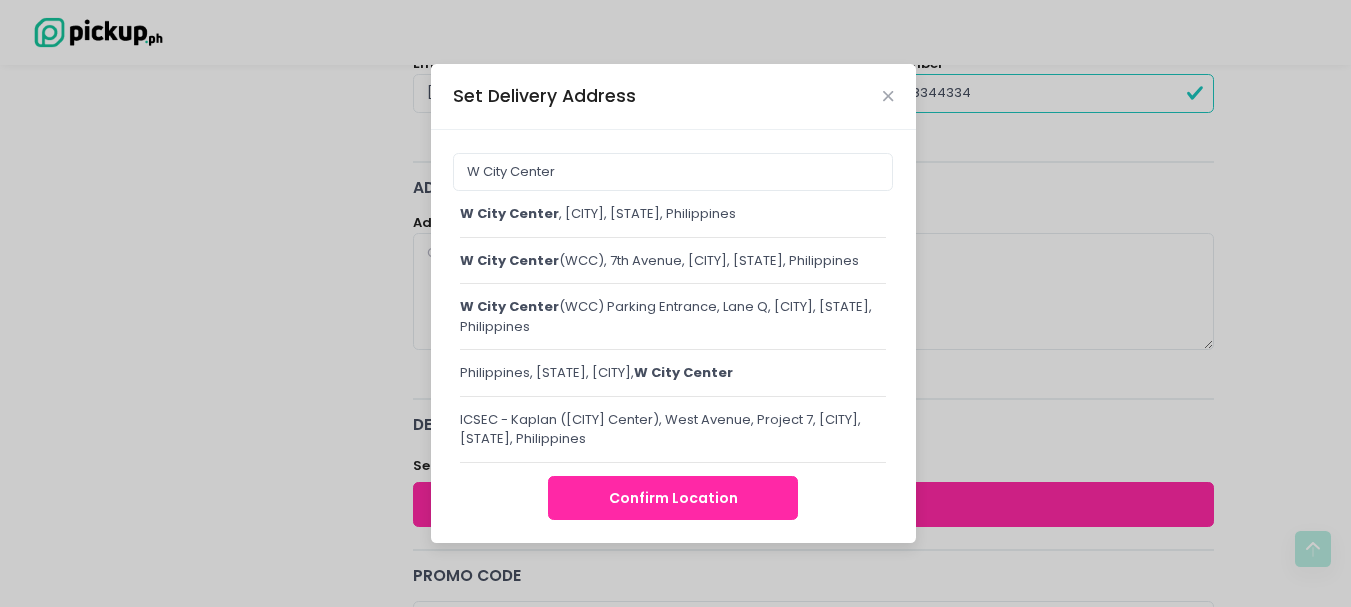 click on "W City Center  (WCC), 7th Avenue, [CITY], [STATE], Philippines" at bounding box center [673, 261] 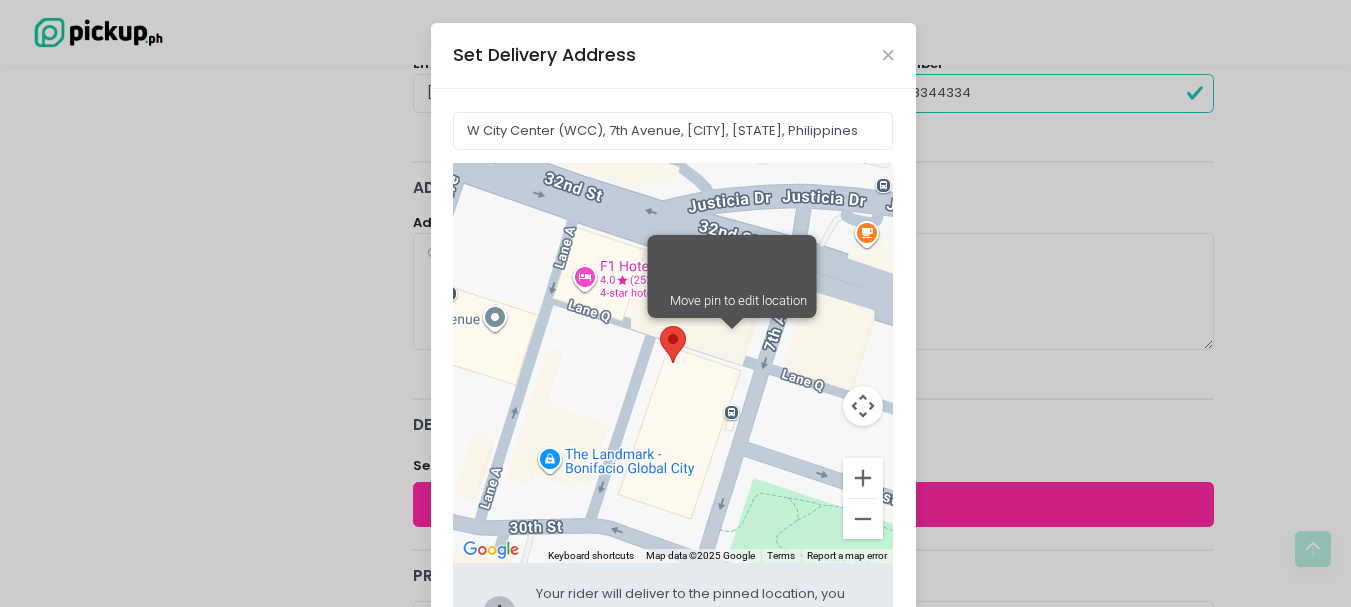 drag, startPoint x: 897, startPoint y: 495, endPoint x: 890, endPoint y: 437, distance: 58.420887 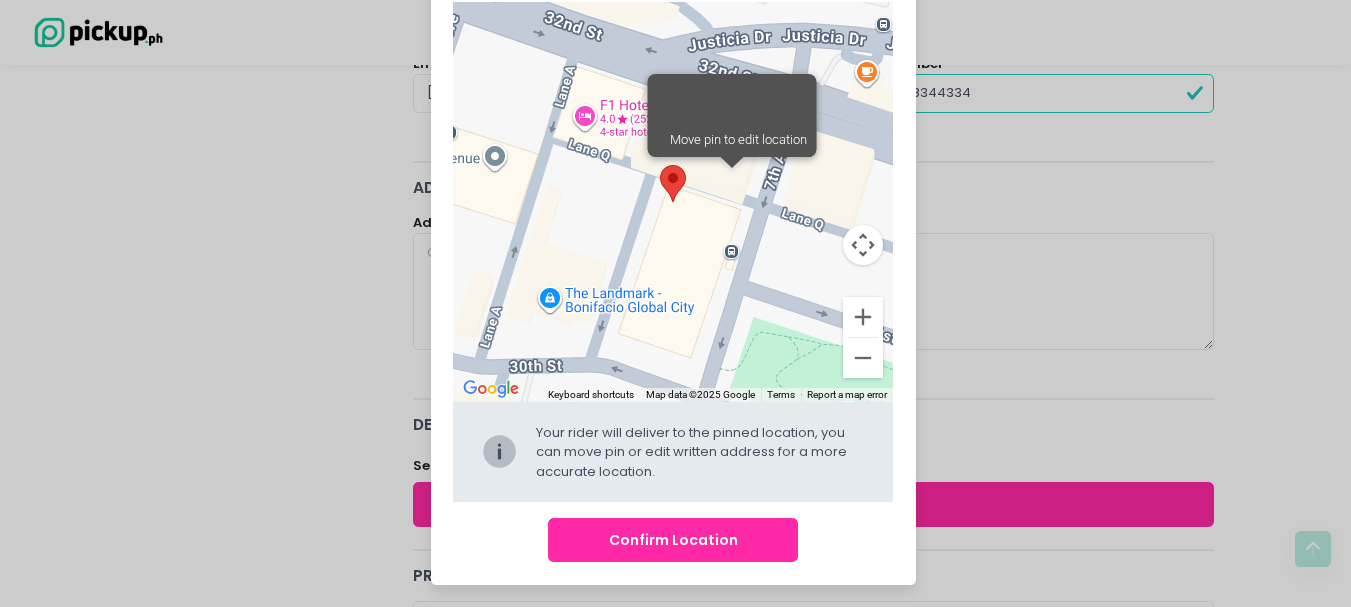 scroll, scrollTop: 162, scrollLeft: 0, axis: vertical 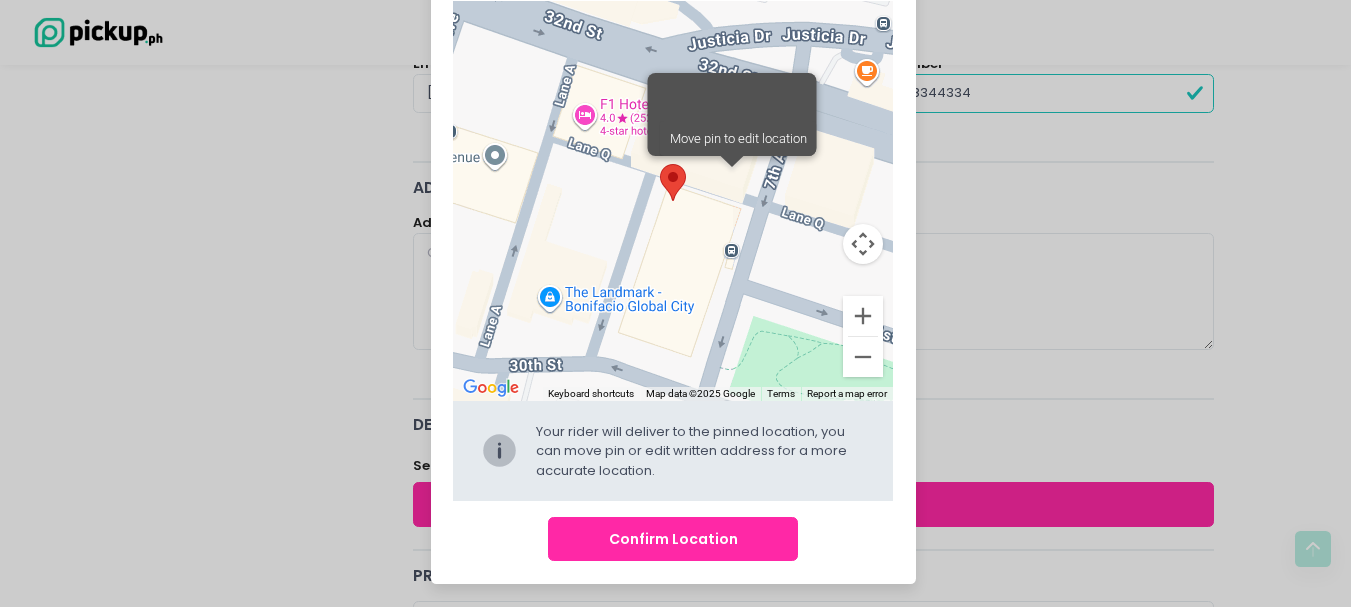 click on "Confirm Location" at bounding box center [673, 539] 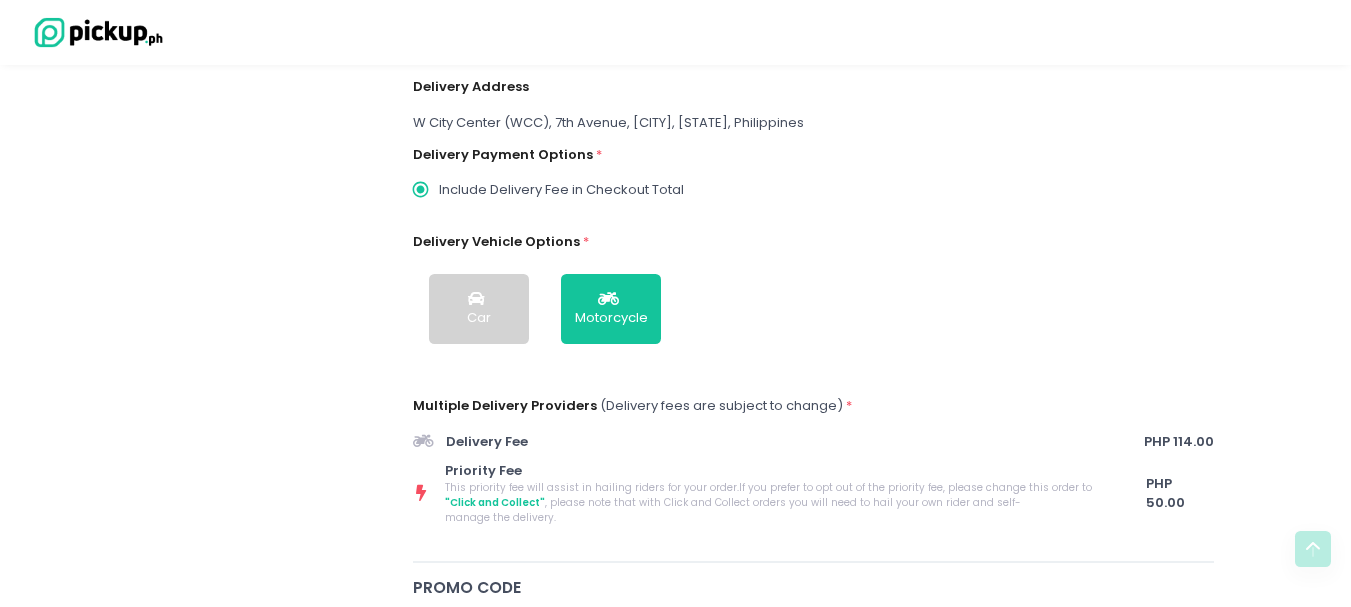 scroll, scrollTop: 514, scrollLeft: 0, axis: vertical 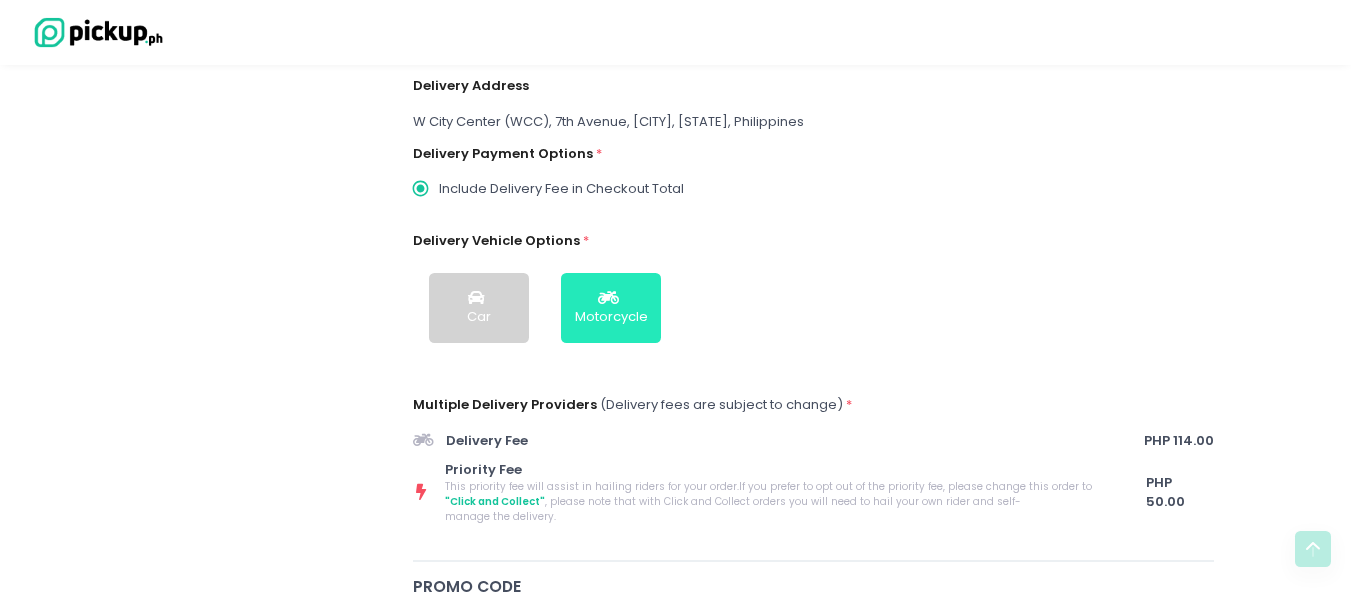 click on "Motorcycle" at bounding box center [611, 317] 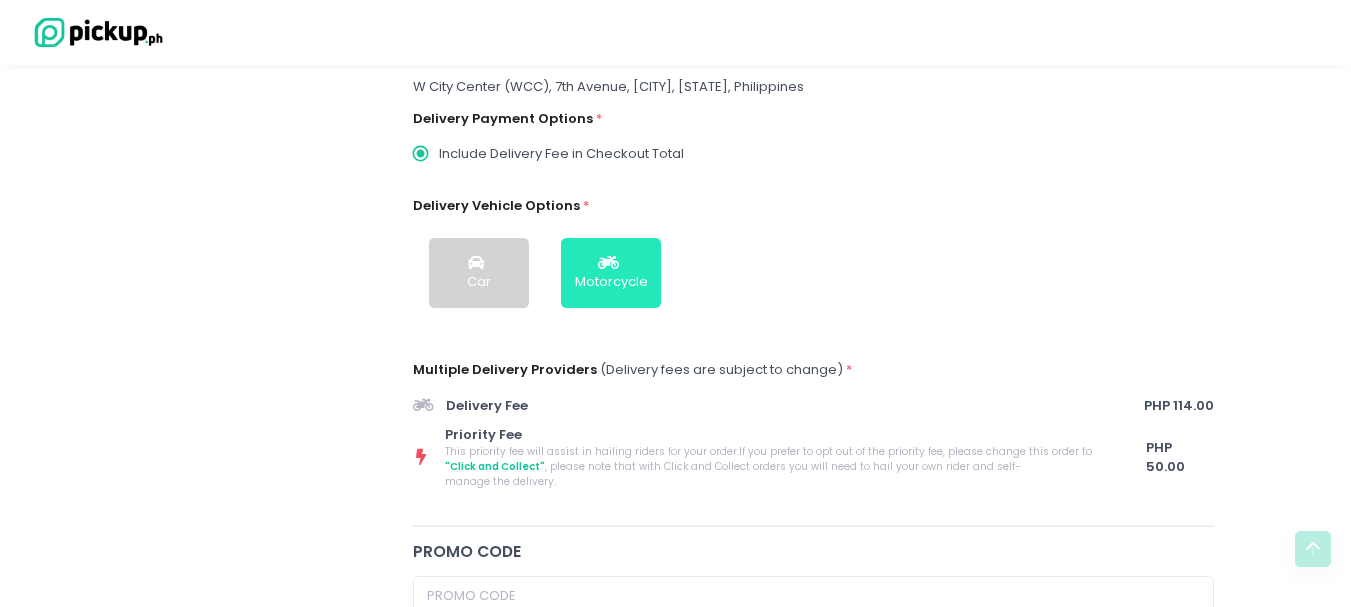 scroll, scrollTop: 548, scrollLeft: 0, axis: vertical 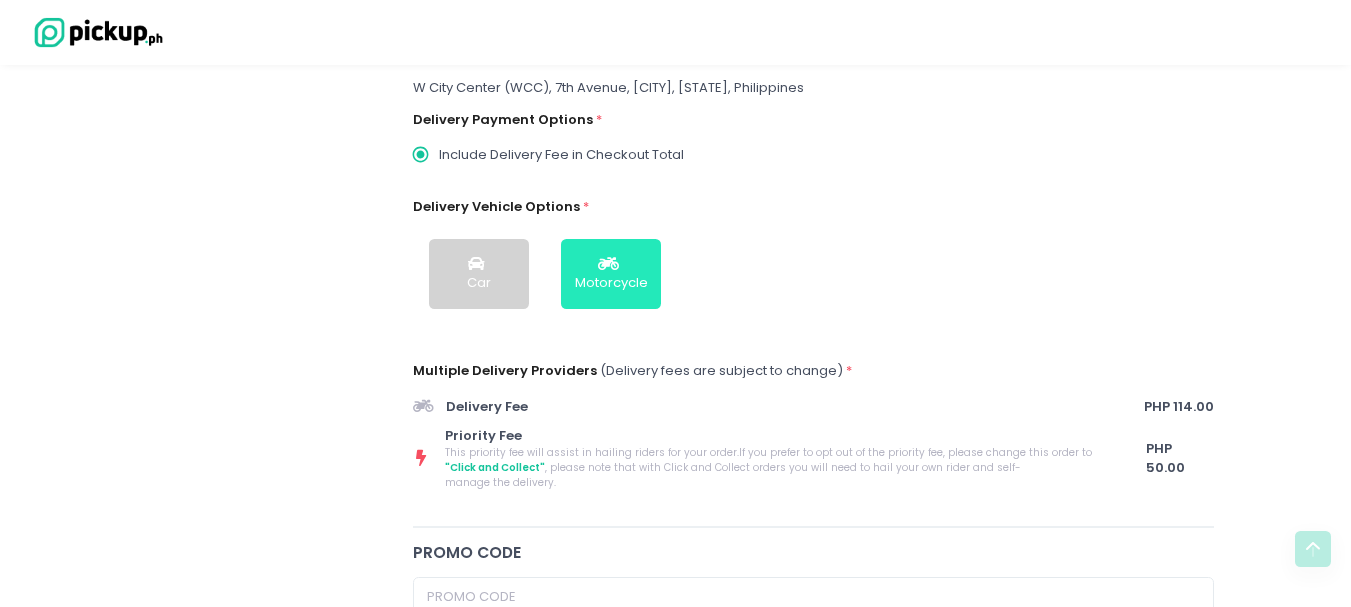 click on "Motorcycle" at bounding box center [611, 283] 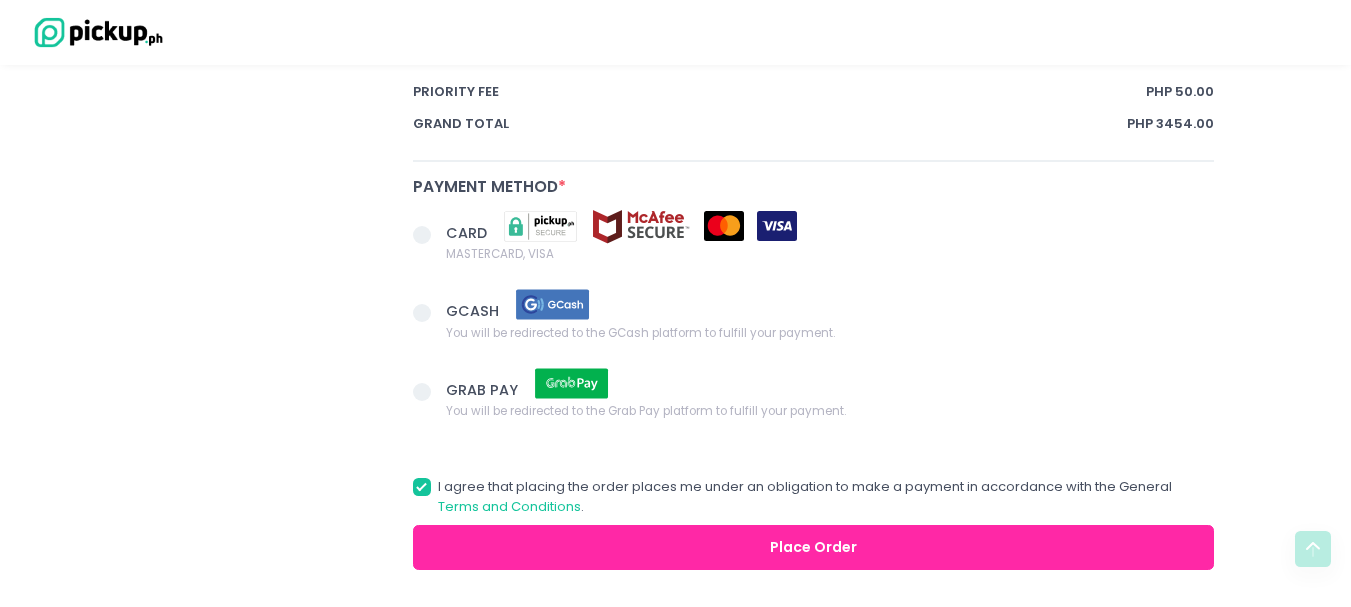 scroll, scrollTop: 1556, scrollLeft: 0, axis: vertical 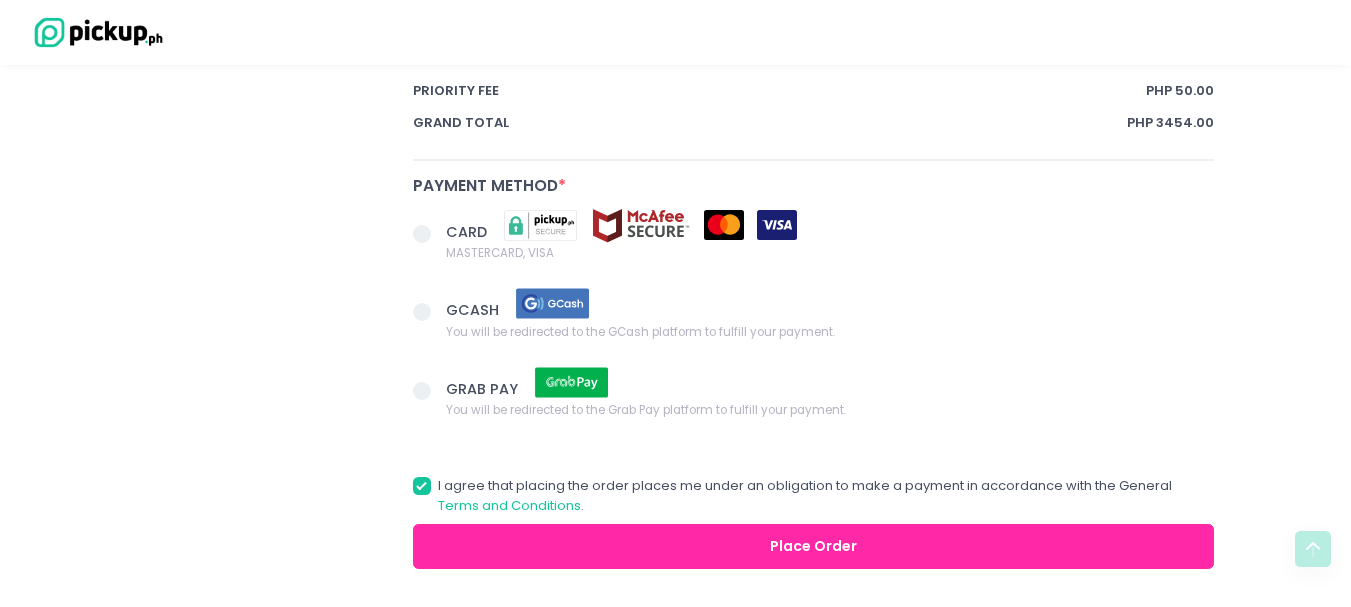 click at bounding box center (422, 234) 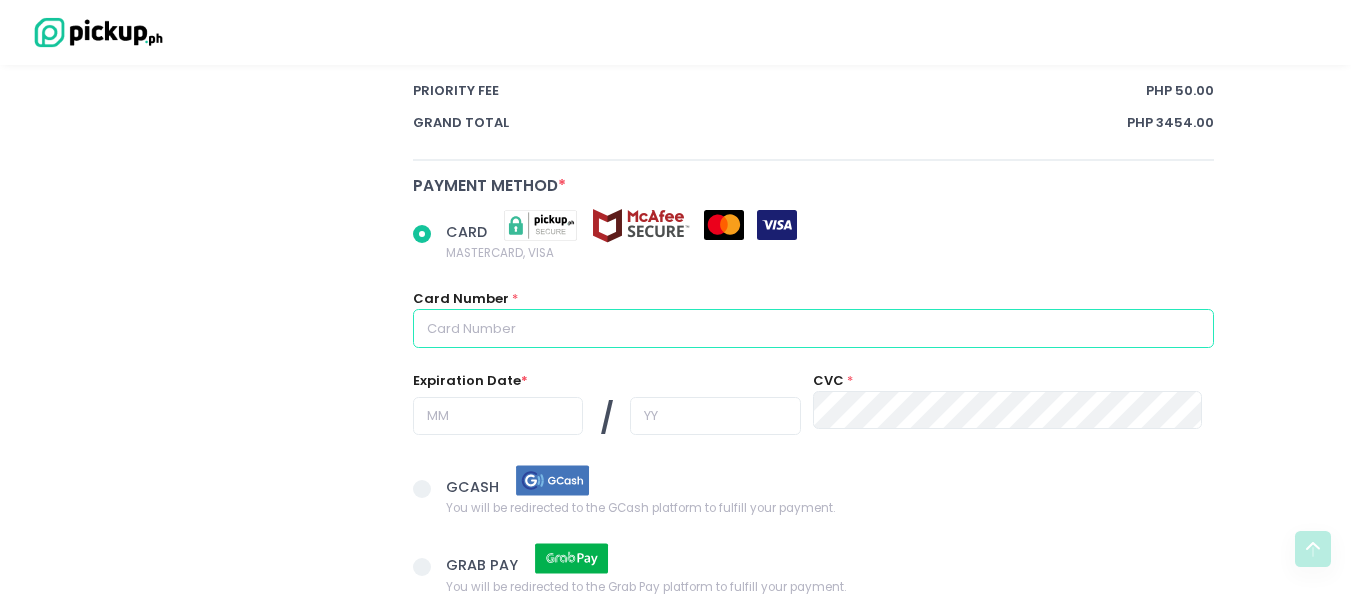 click at bounding box center (814, 328) 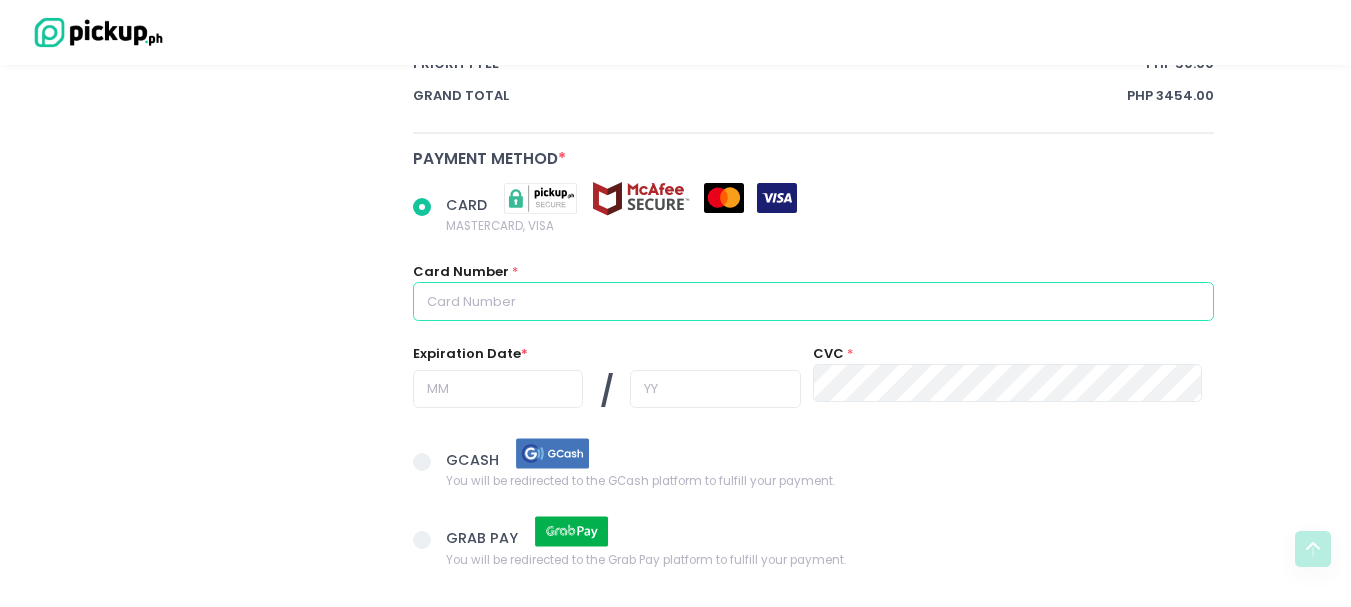 scroll, scrollTop: 1584, scrollLeft: 0, axis: vertical 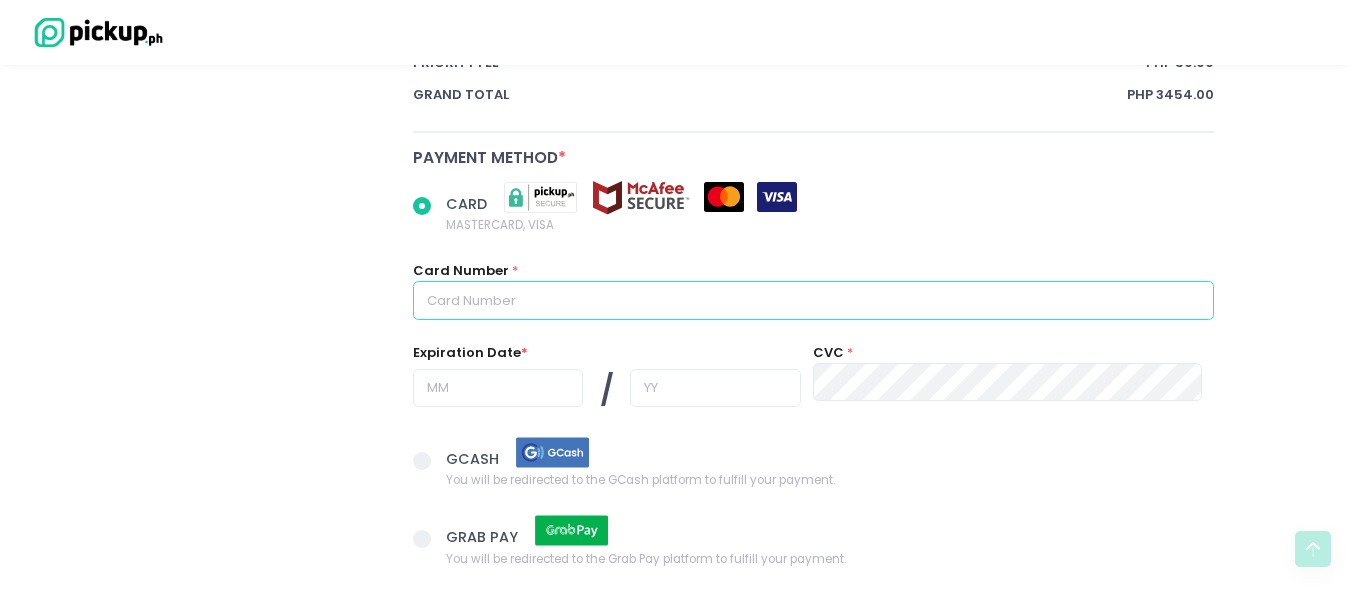 radio on "true" 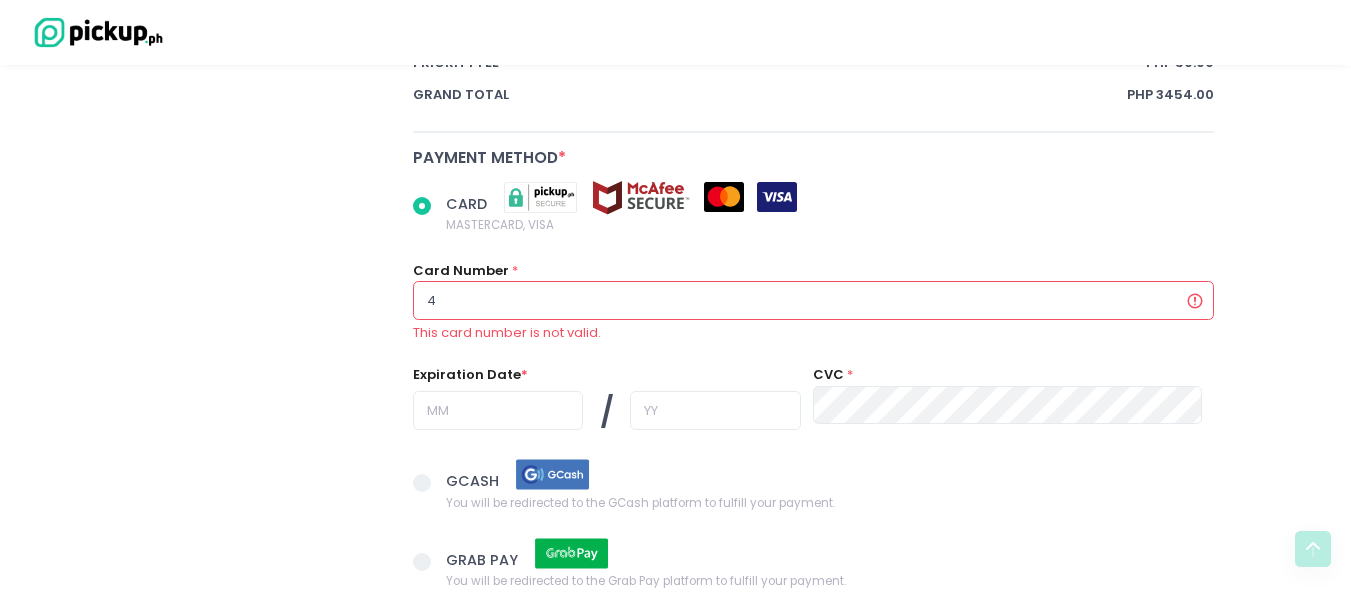 radio on "true" 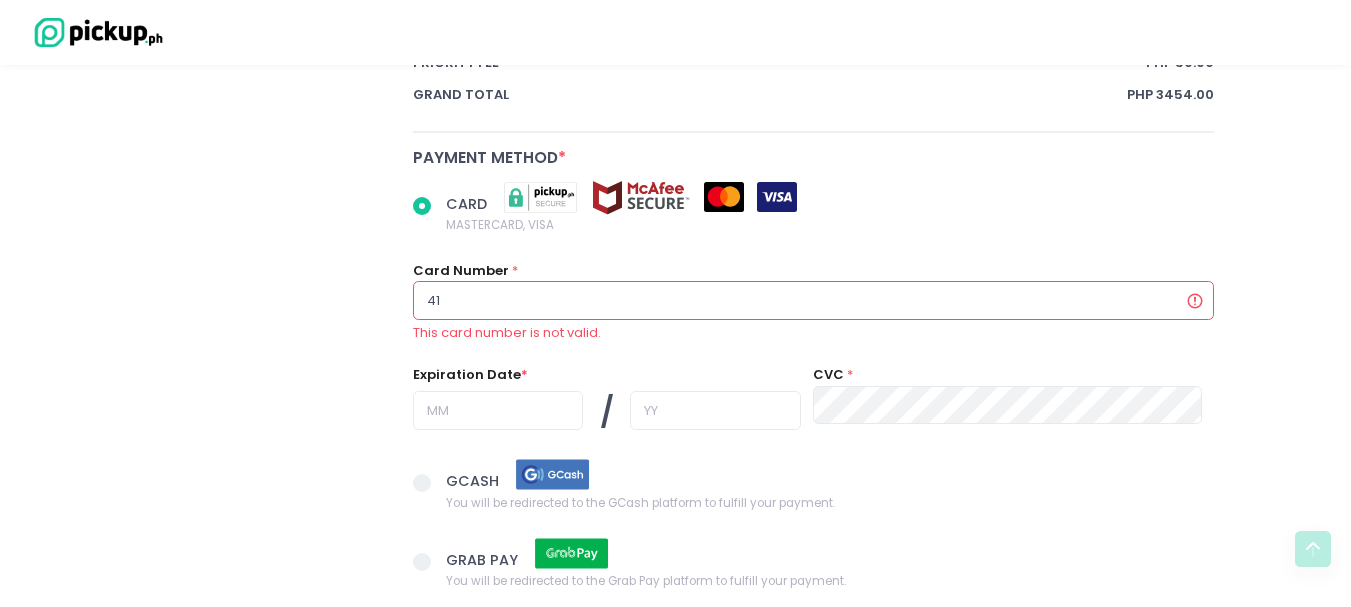 radio on "true" 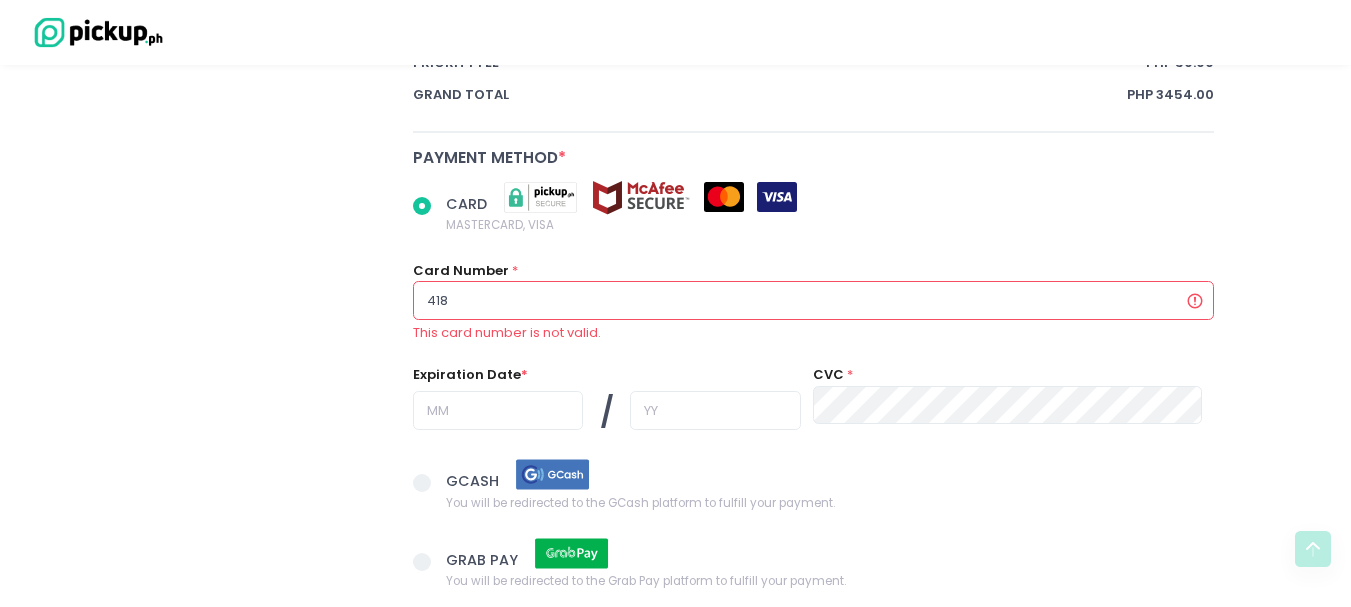 radio on "true" 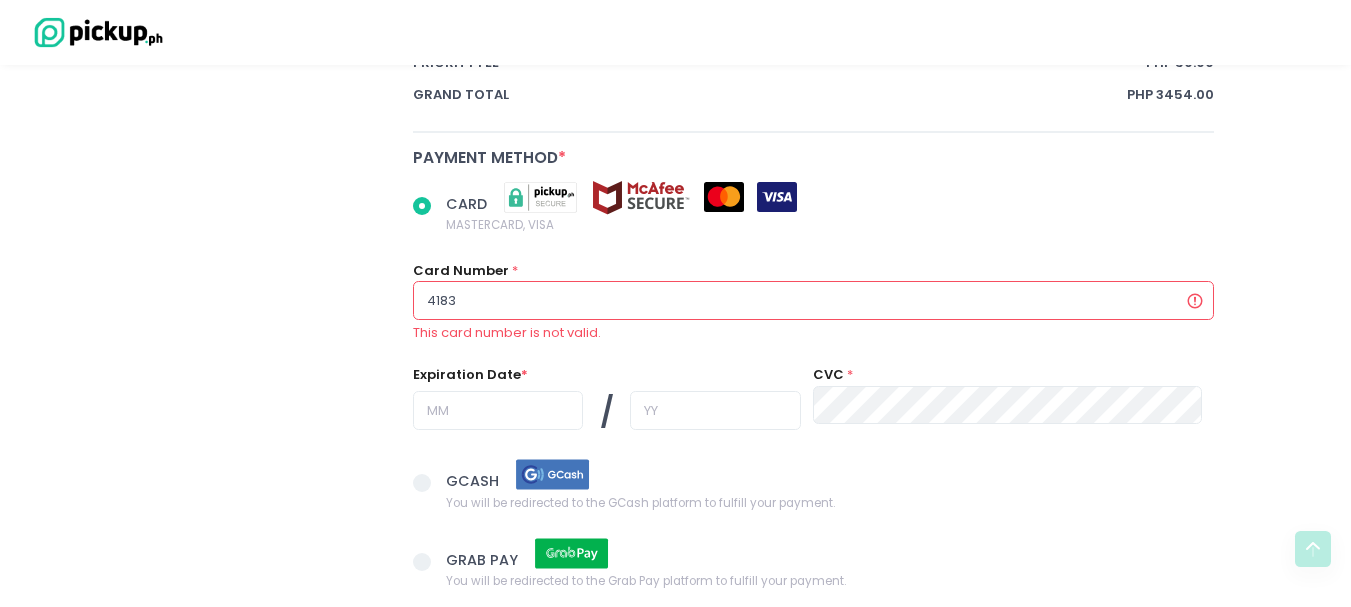 radio on "true" 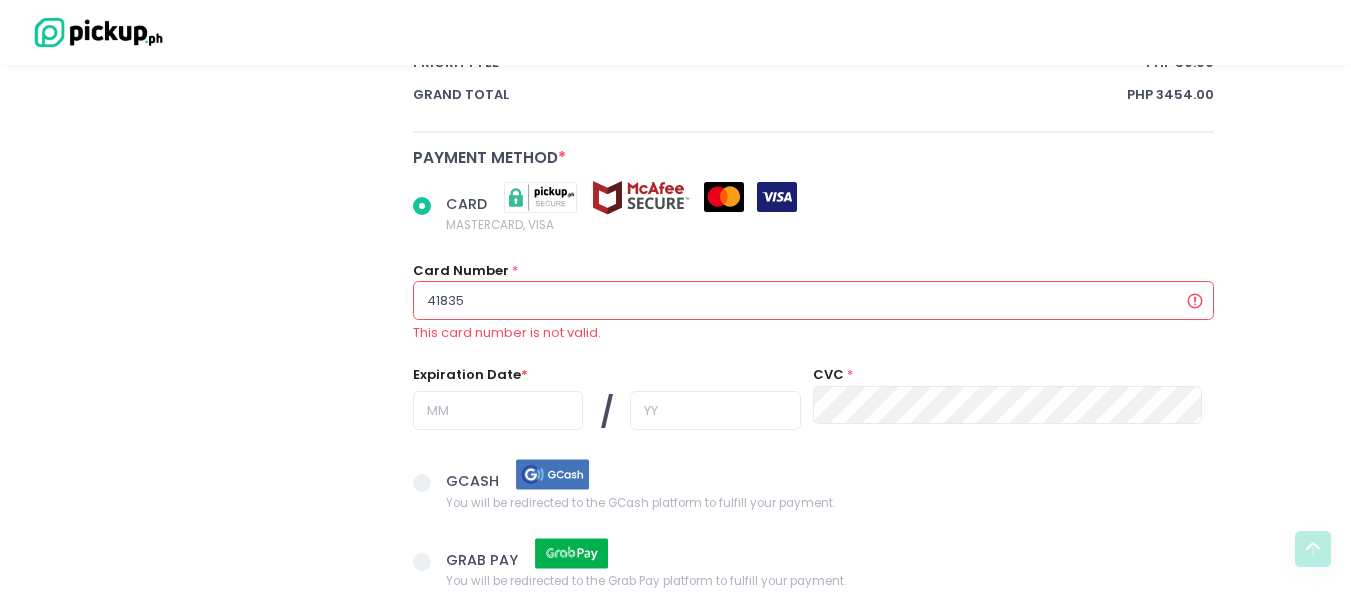 radio on "true" 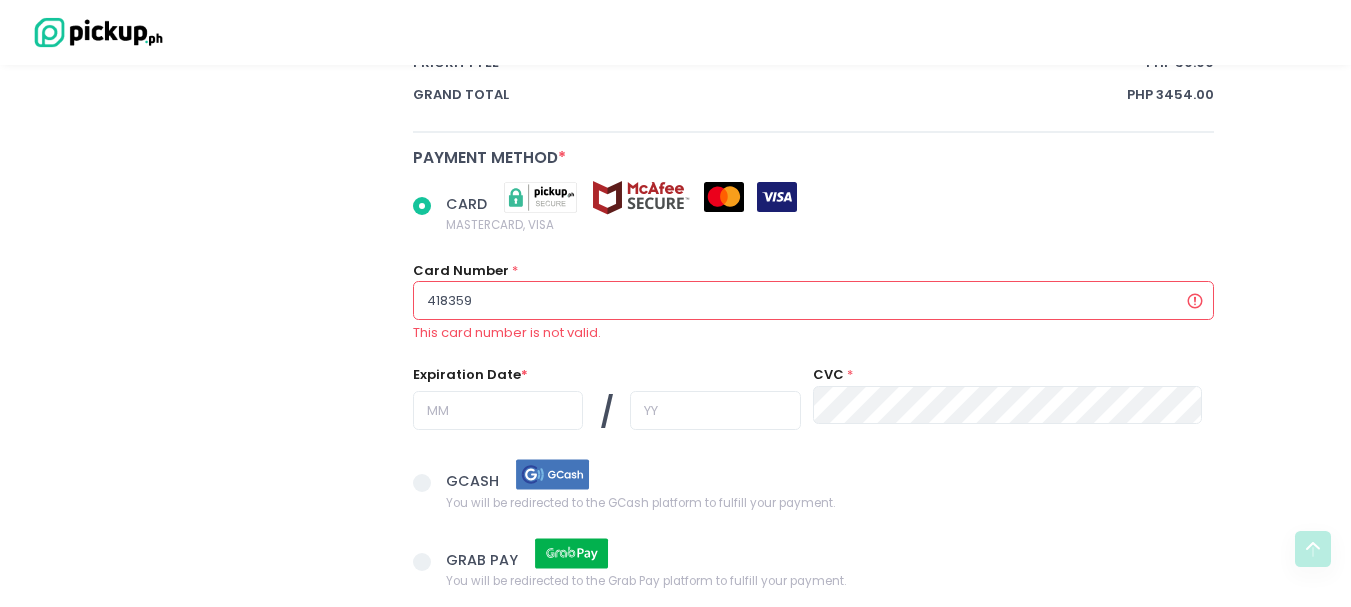 radio on "true" 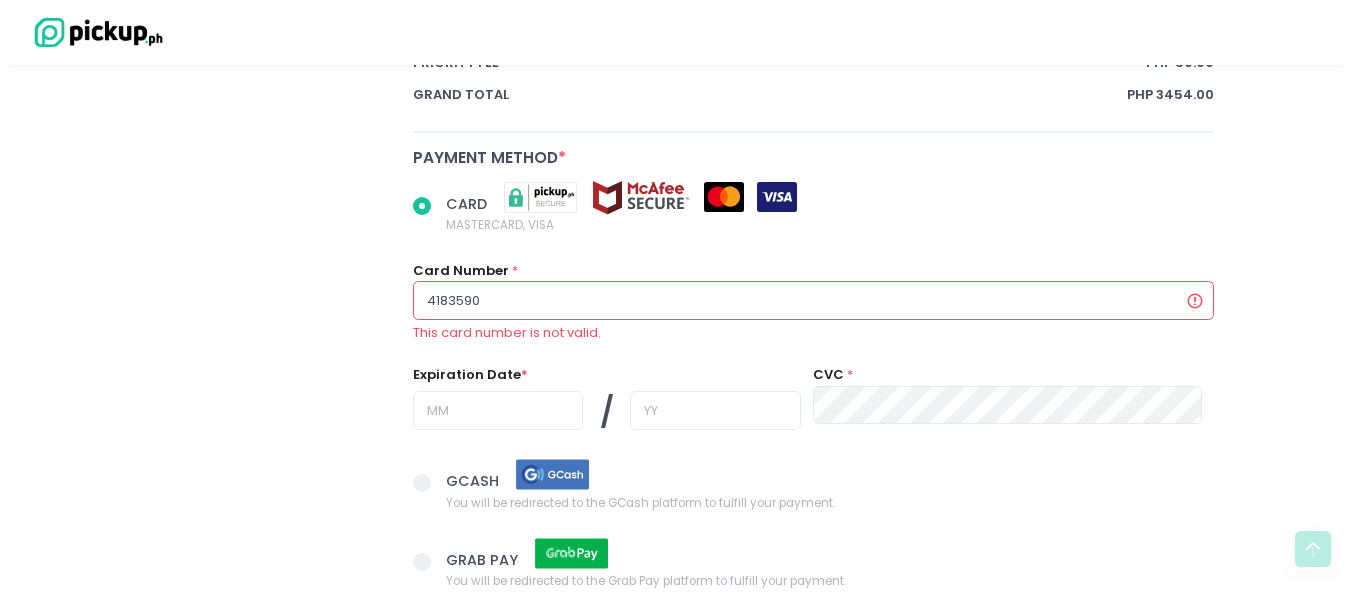 radio on "true" 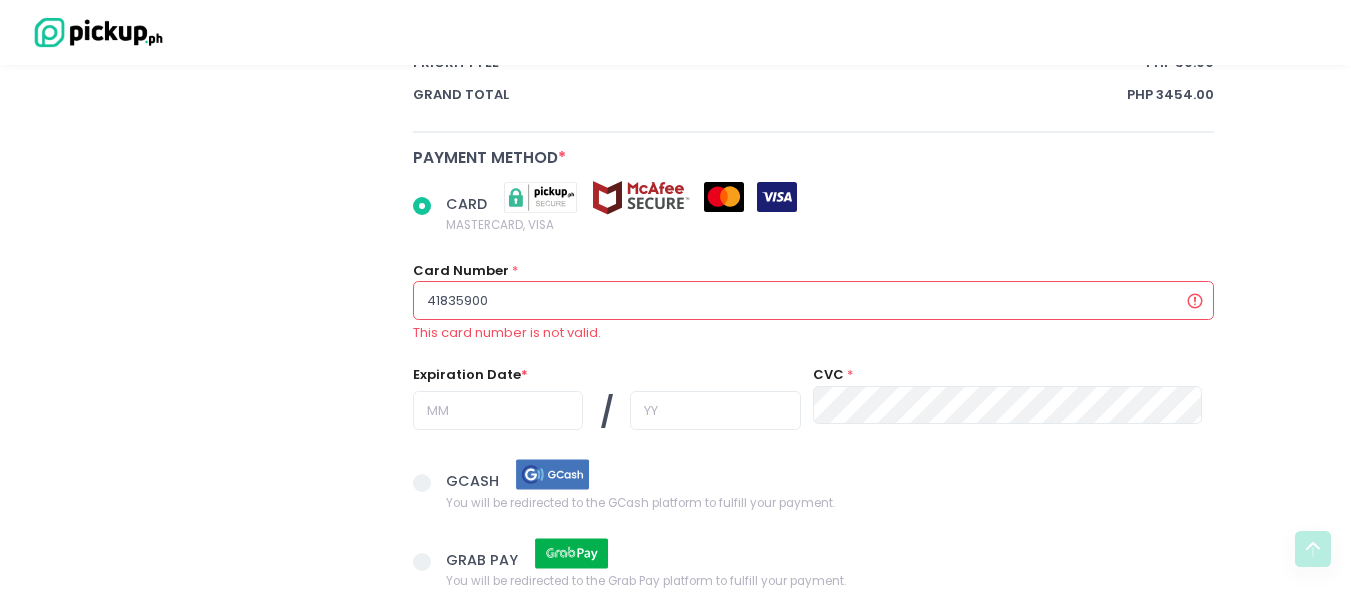 radio on "true" 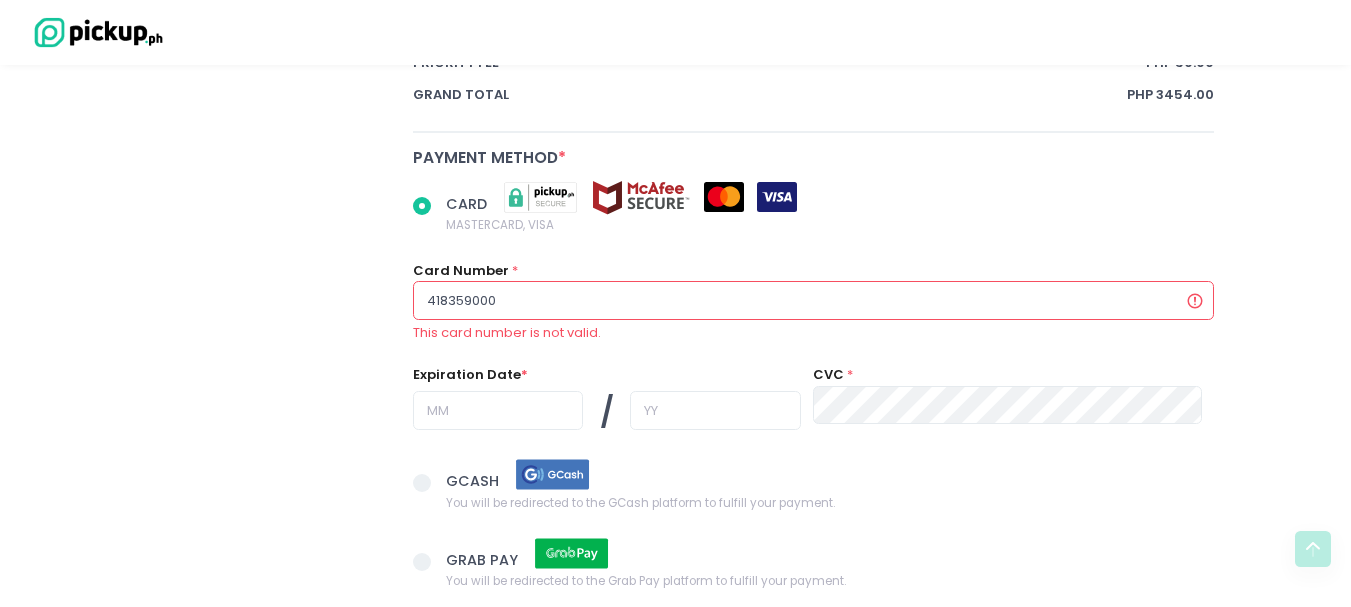 radio on "true" 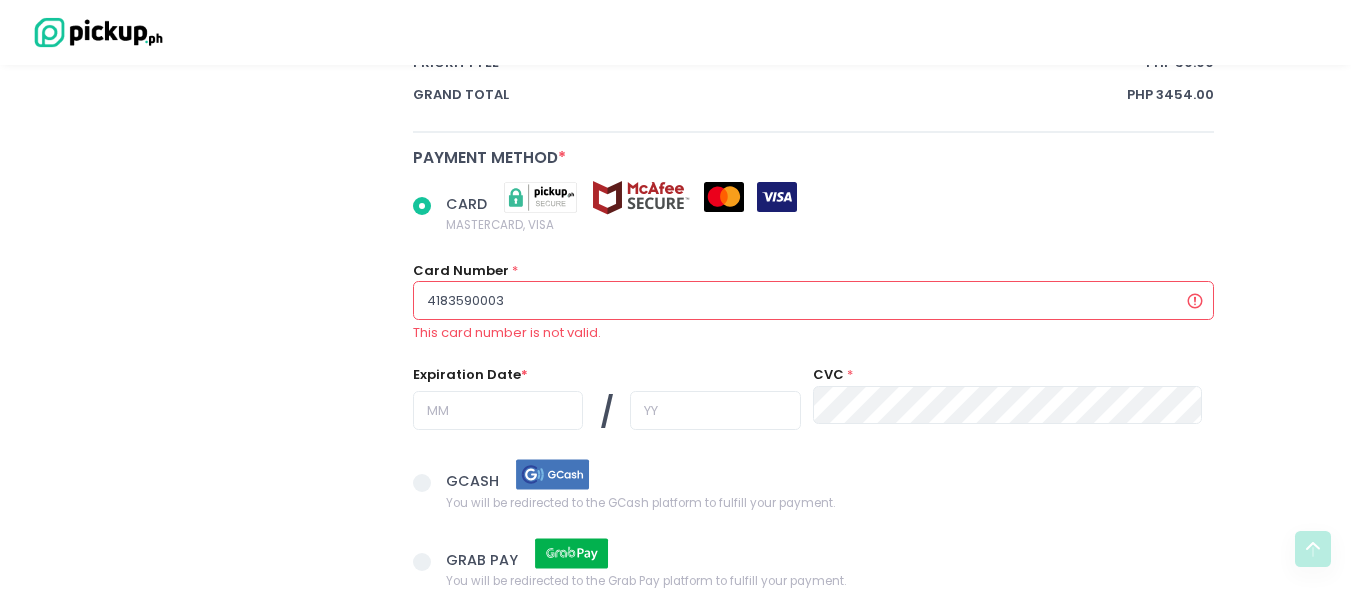 radio on "true" 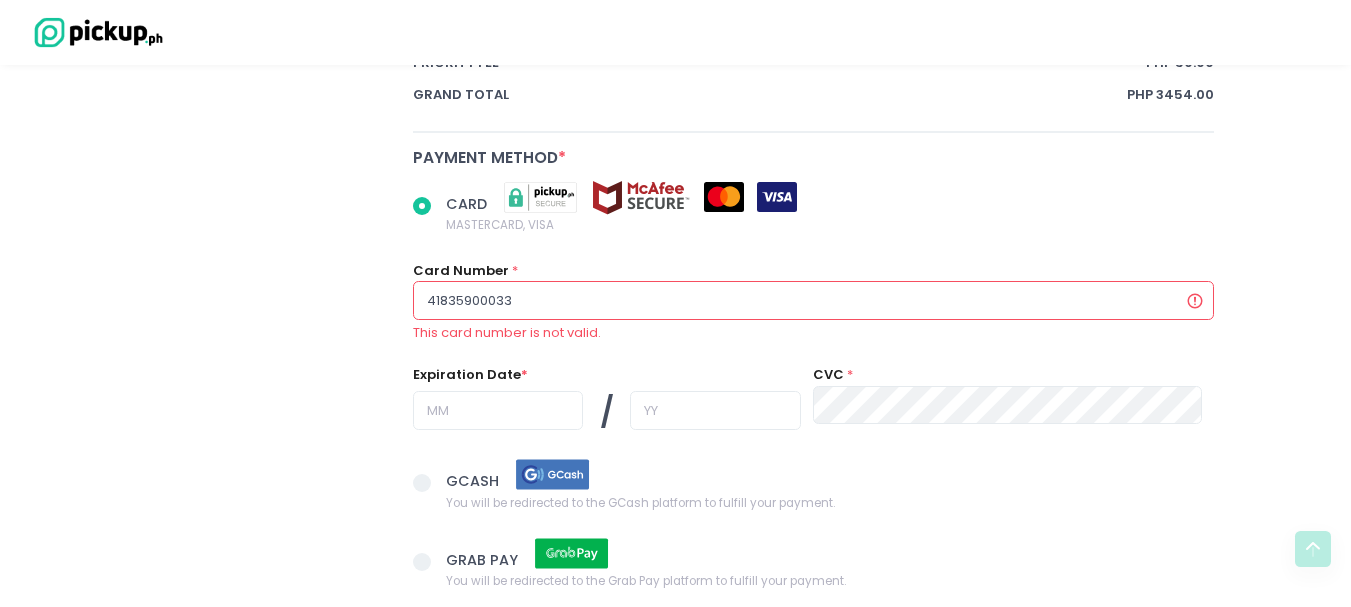 radio on "true" 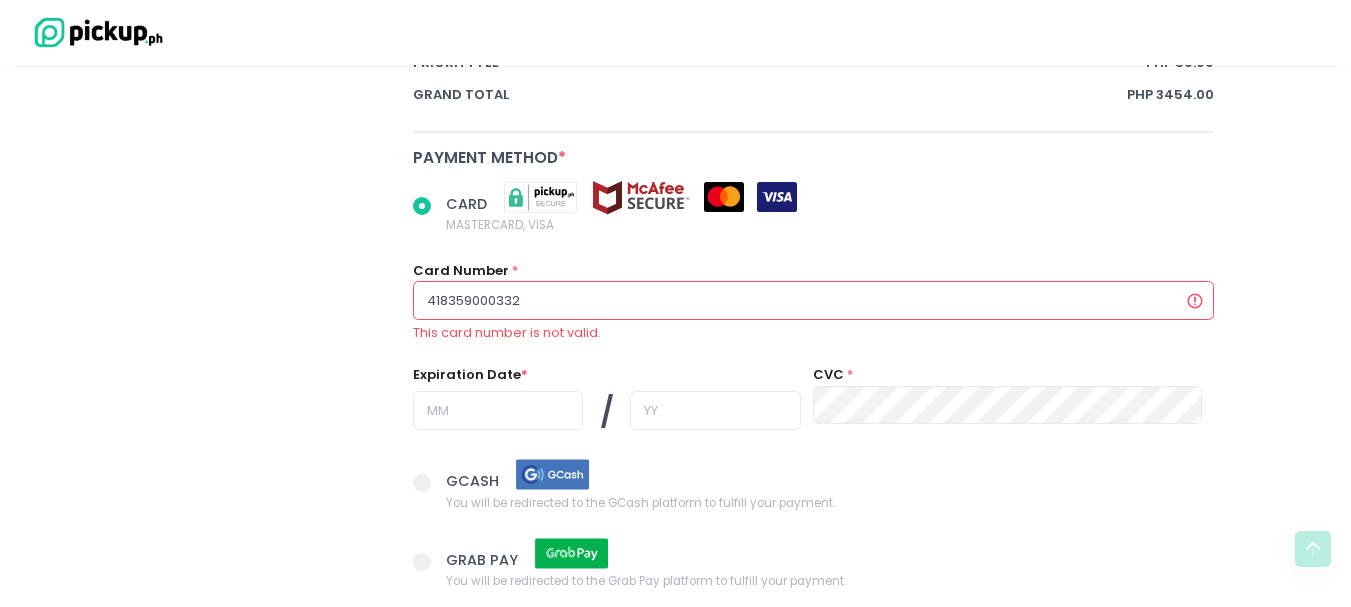radio on "true" 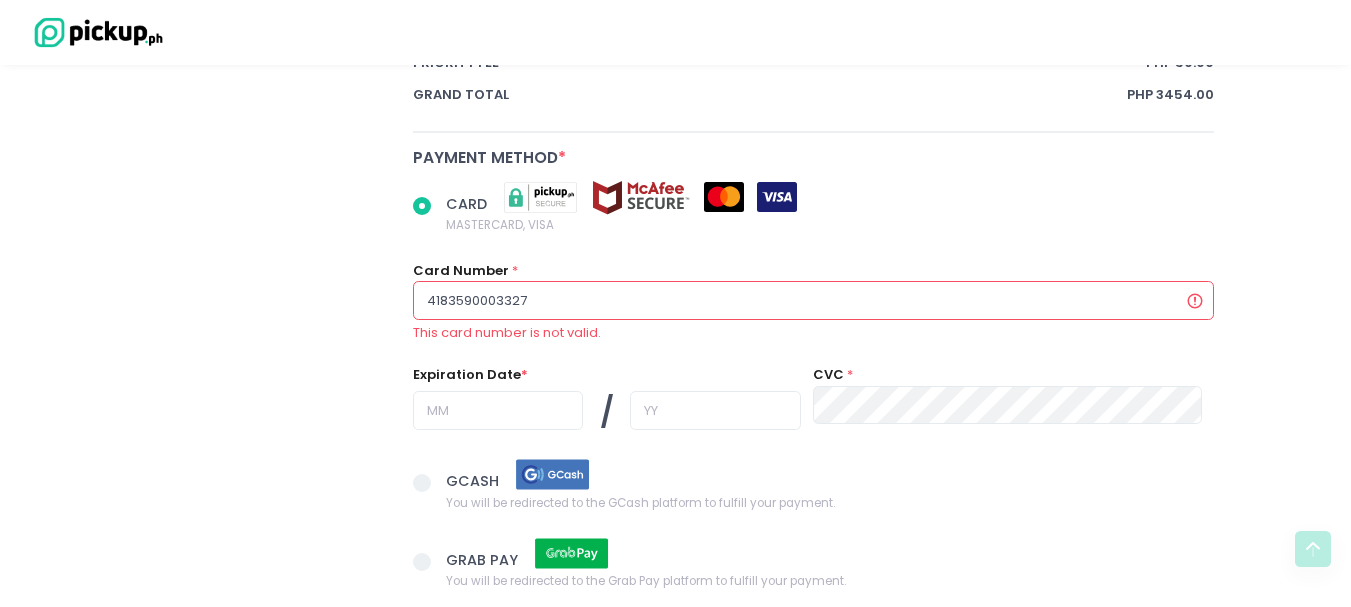 radio on "true" 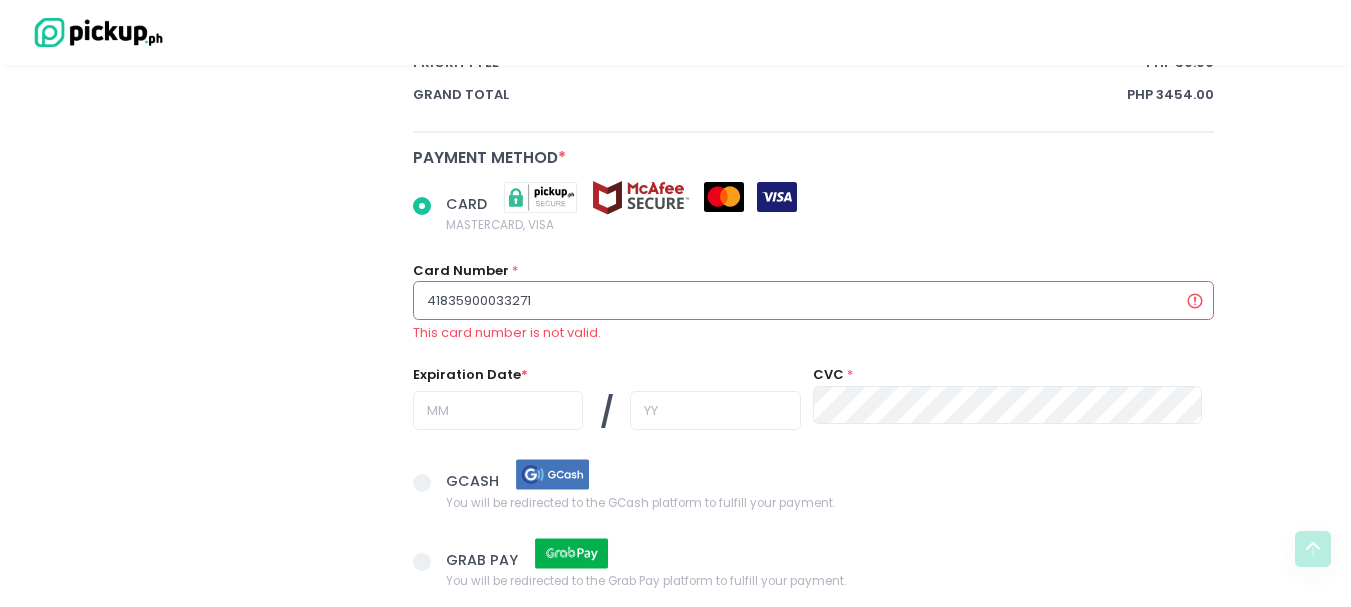 radio on "true" 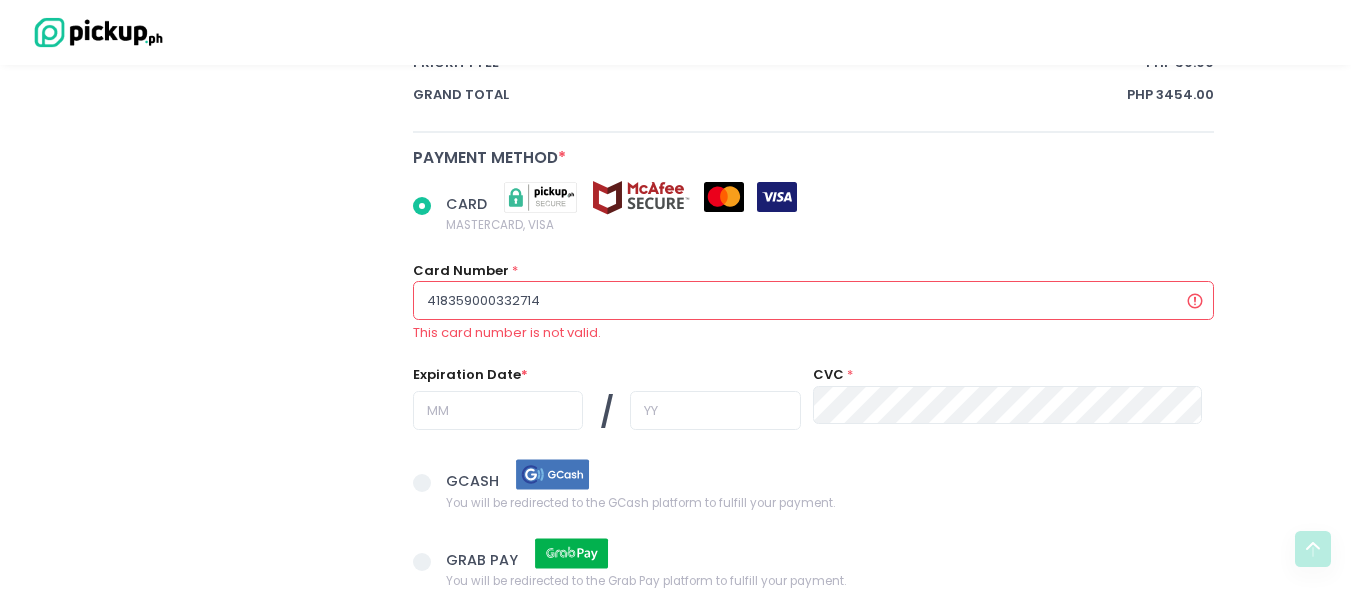 radio on "true" 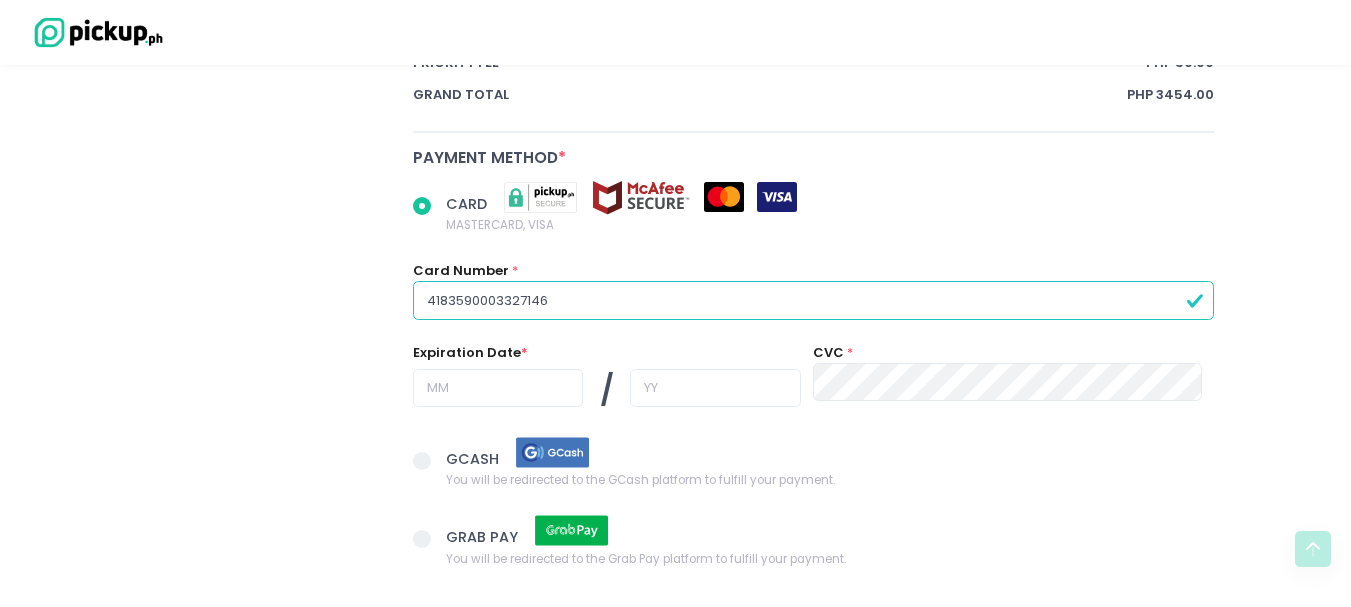 type on "4183590003327146" 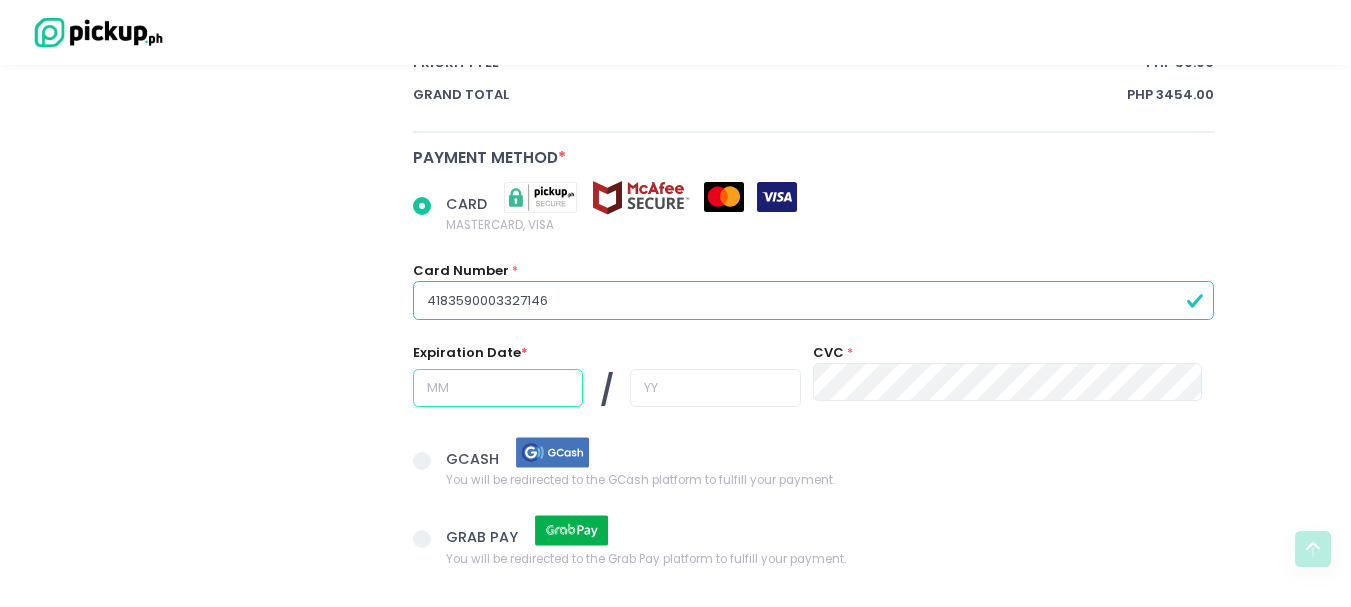 click at bounding box center [498, 388] 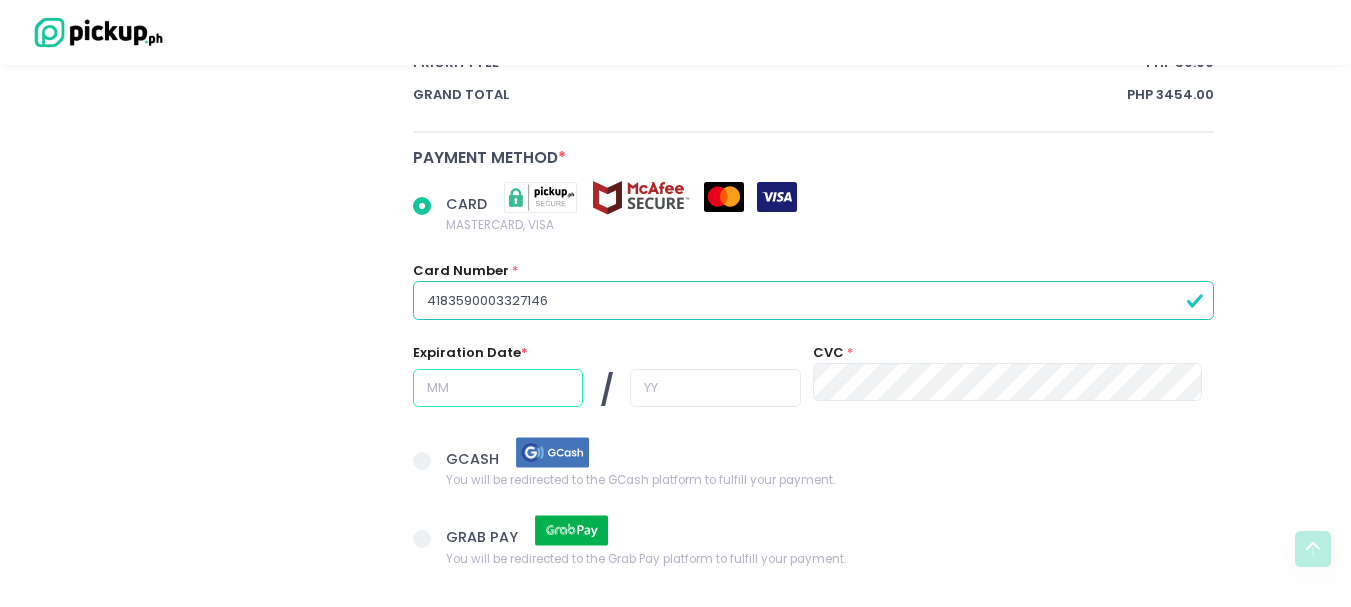 radio on "true" 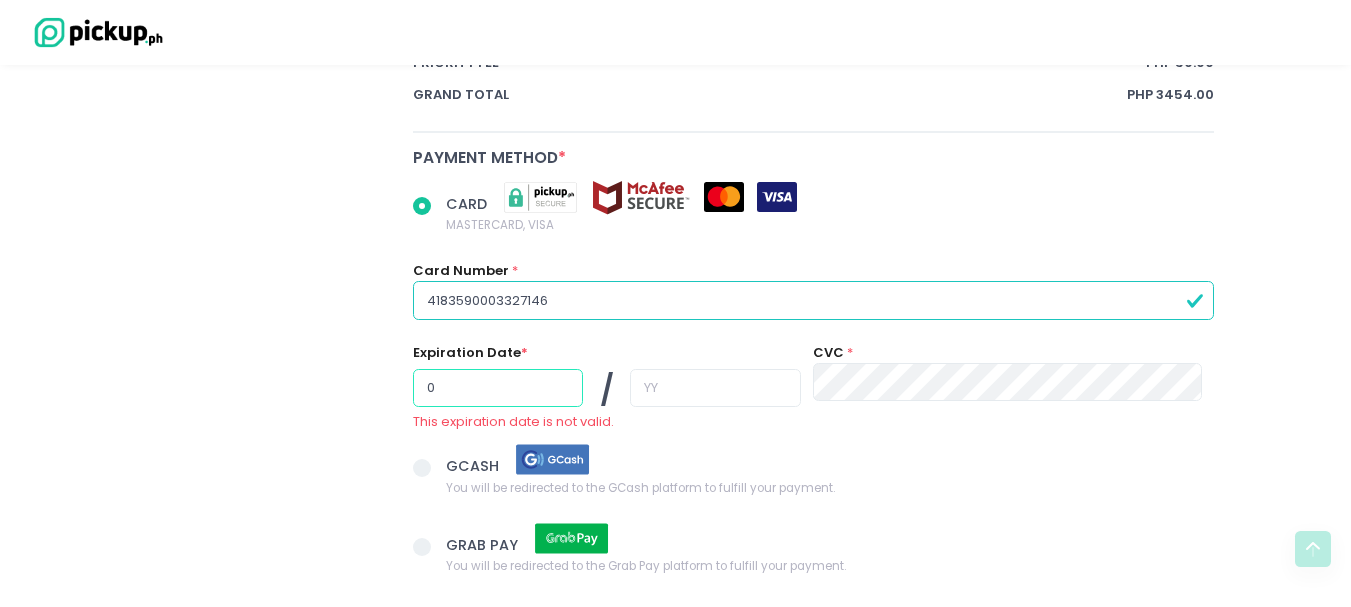 radio on "true" 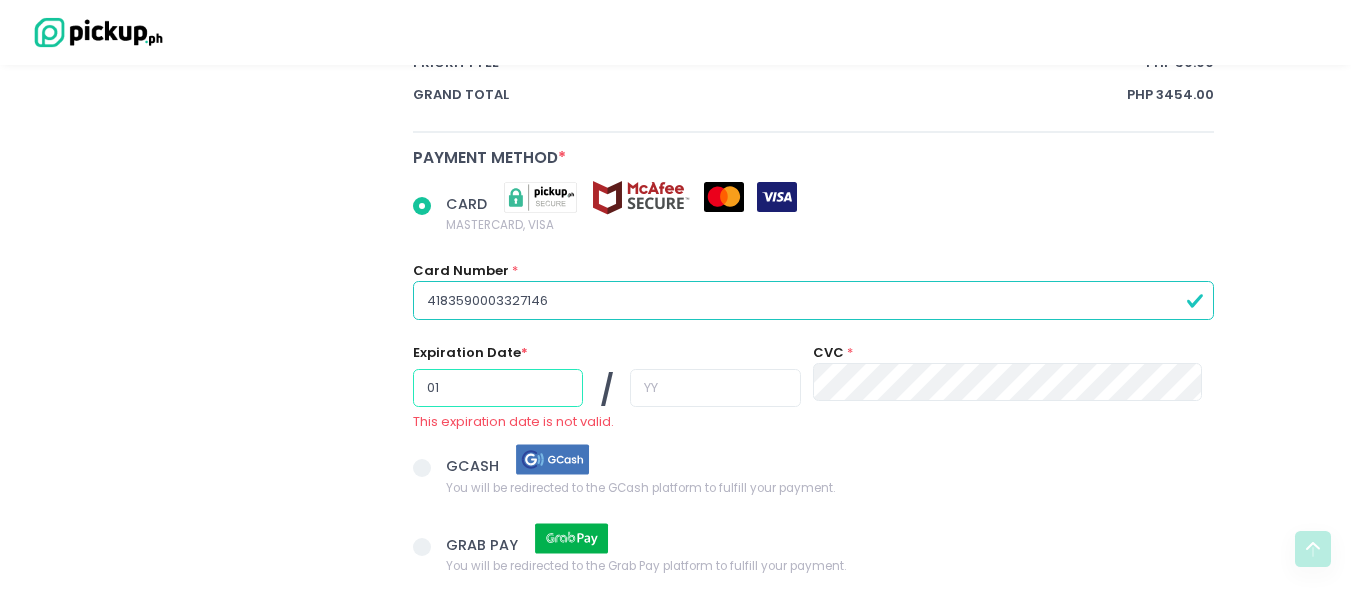 type on "01" 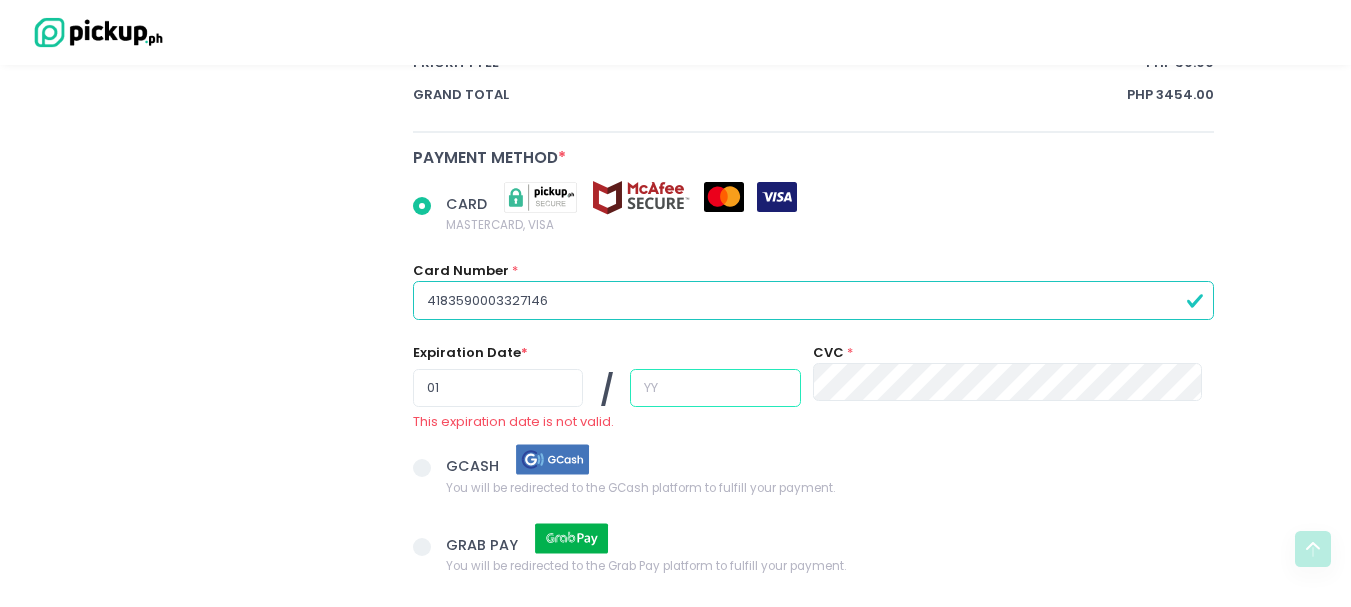 click at bounding box center [715, 388] 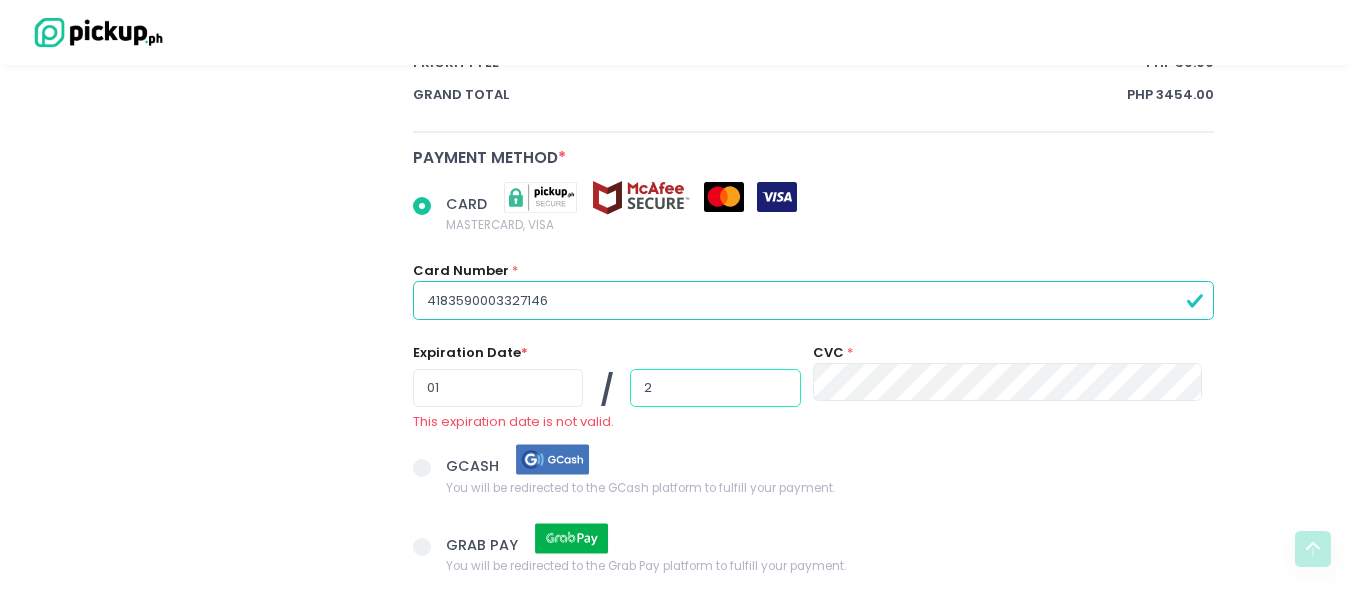 radio on "true" 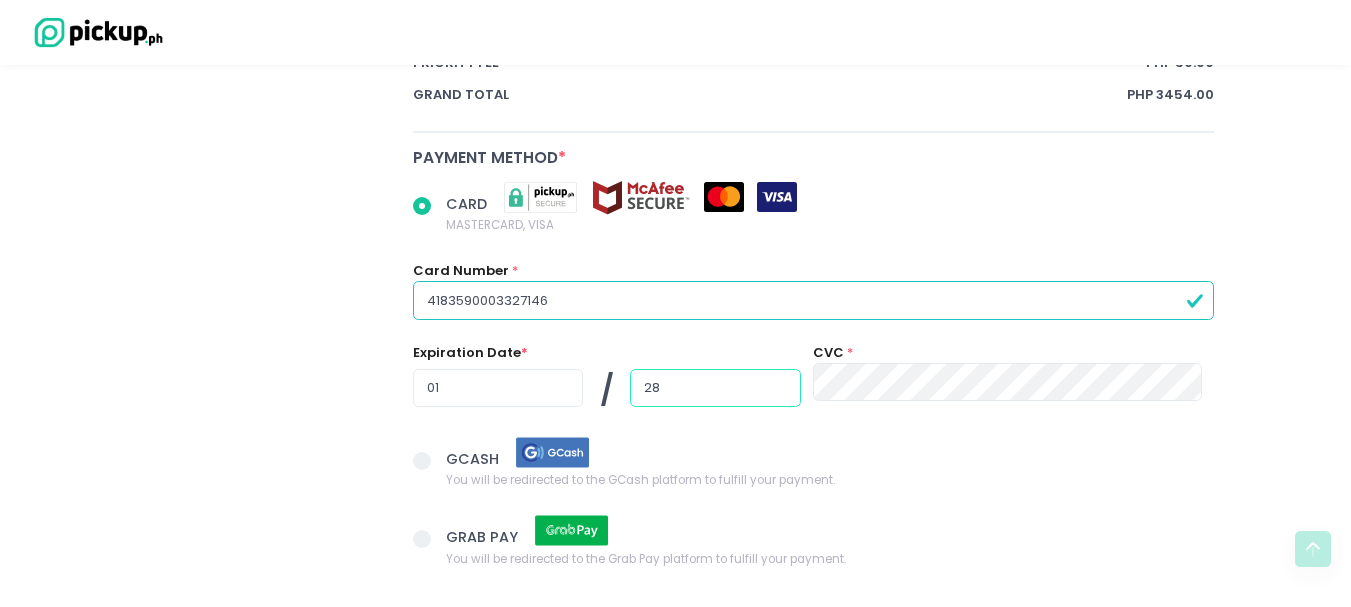 type on "28" 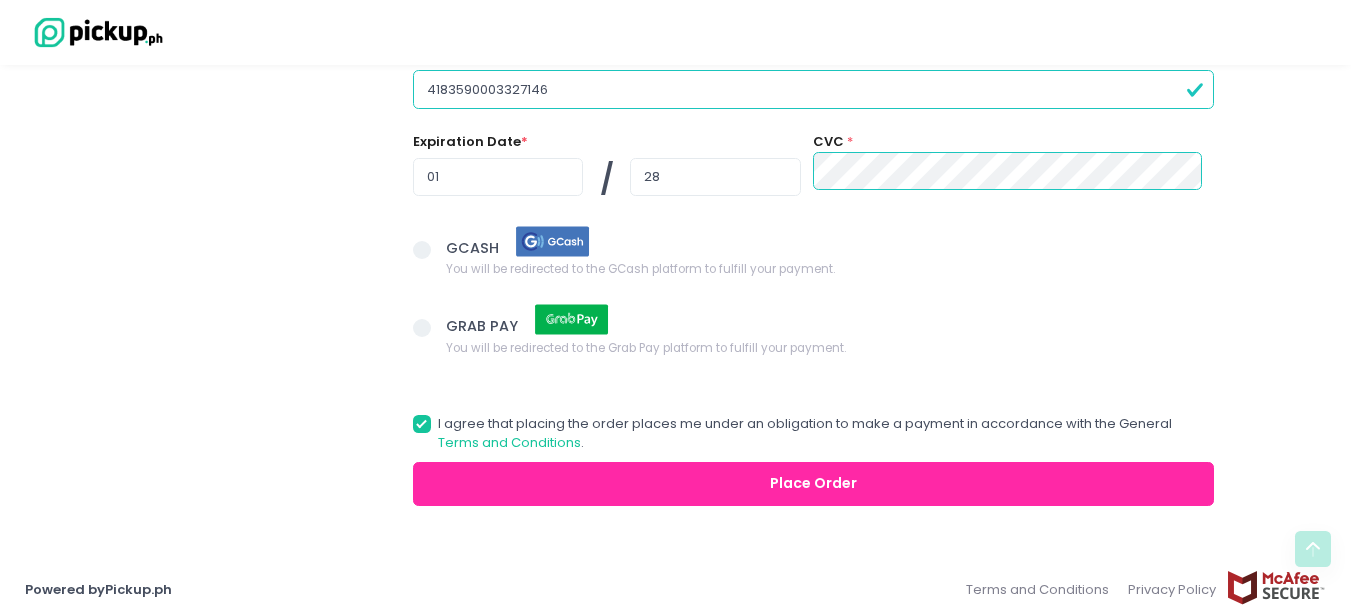 scroll, scrollTop: 1794, scrollLeft: 0, axis: vertical 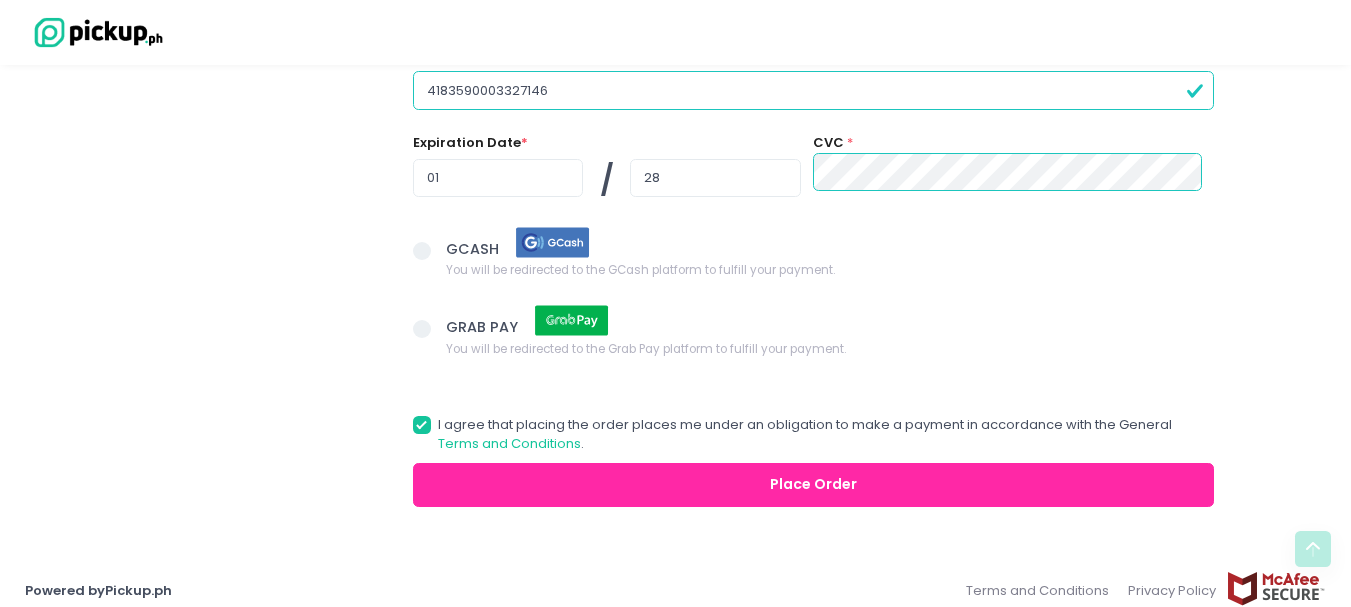 click on "Place Order" at bounding box center (814, 485) 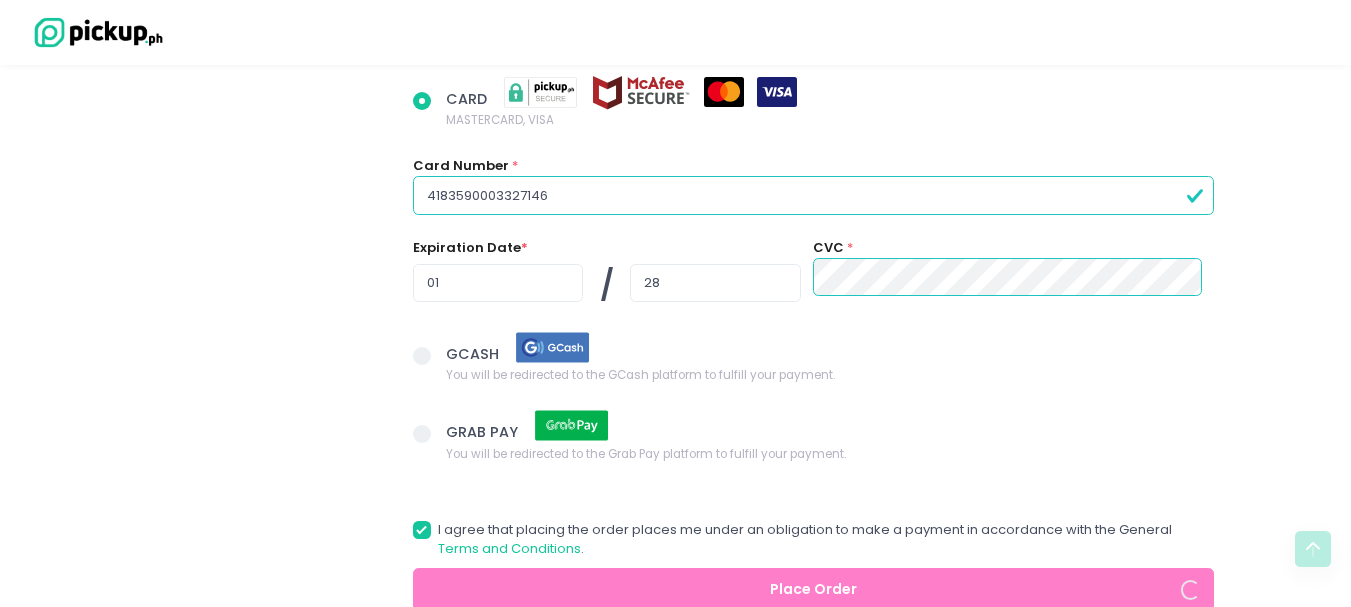 scroll, scrollTop: 1795, scrollLeft: 0, axis: vertical 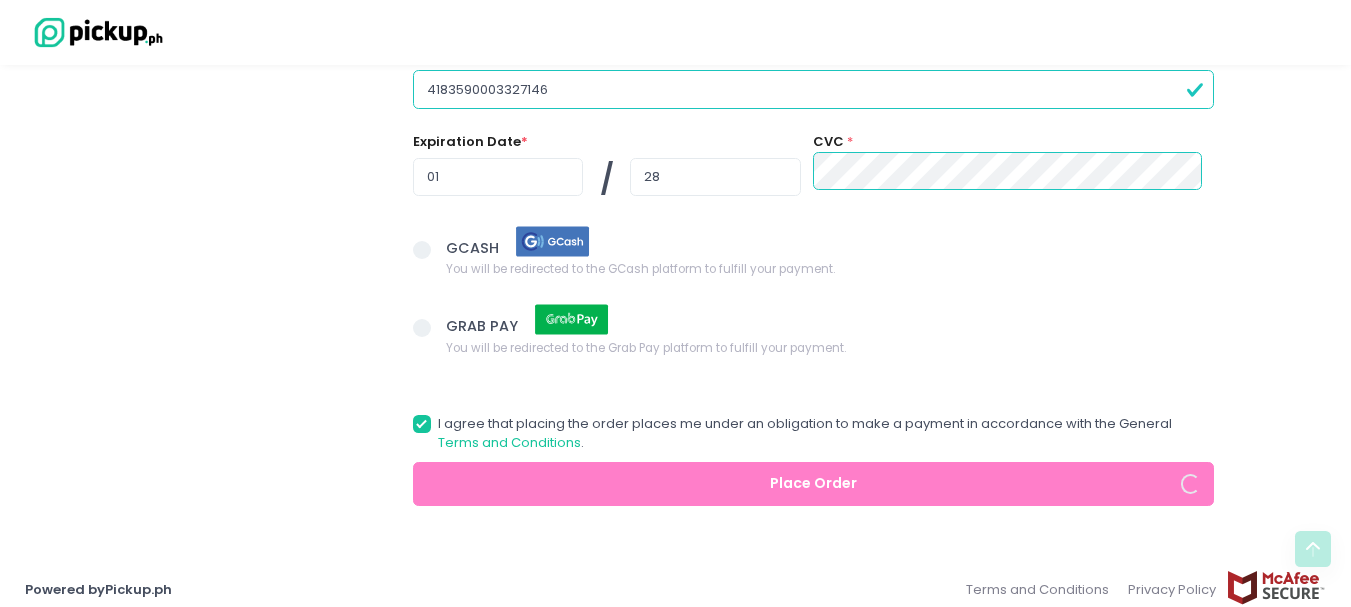 radio on "true" 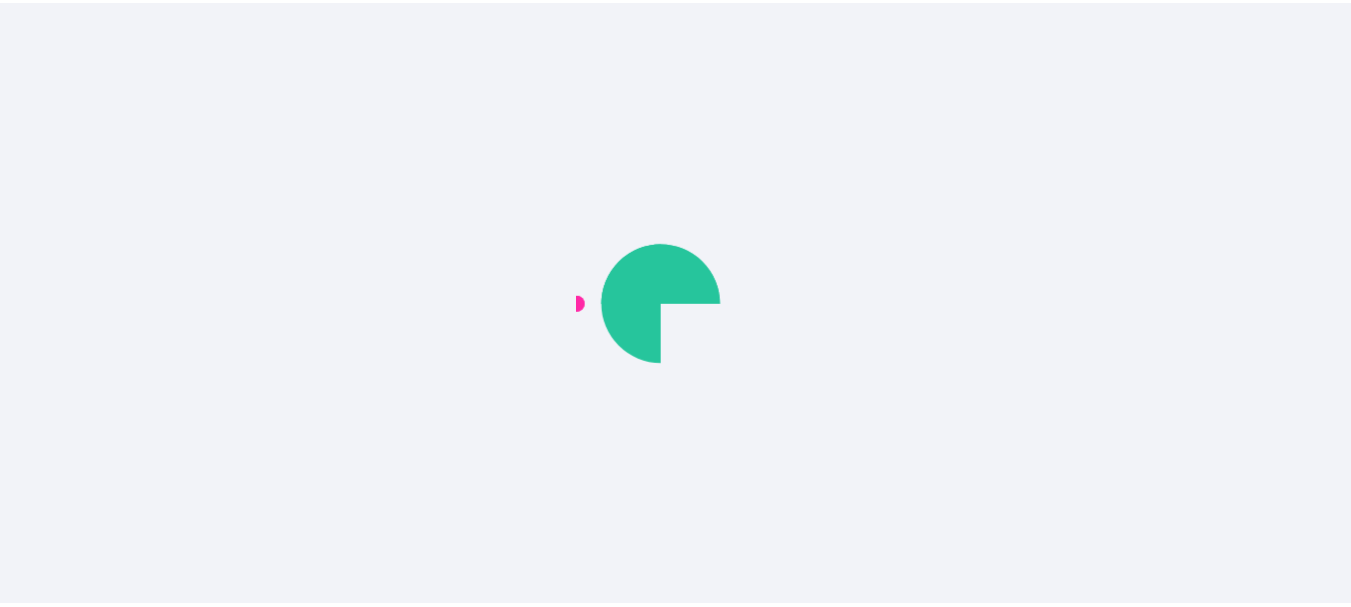 scroll, scrollTop: 0, scrollLeft: 0, axis: both 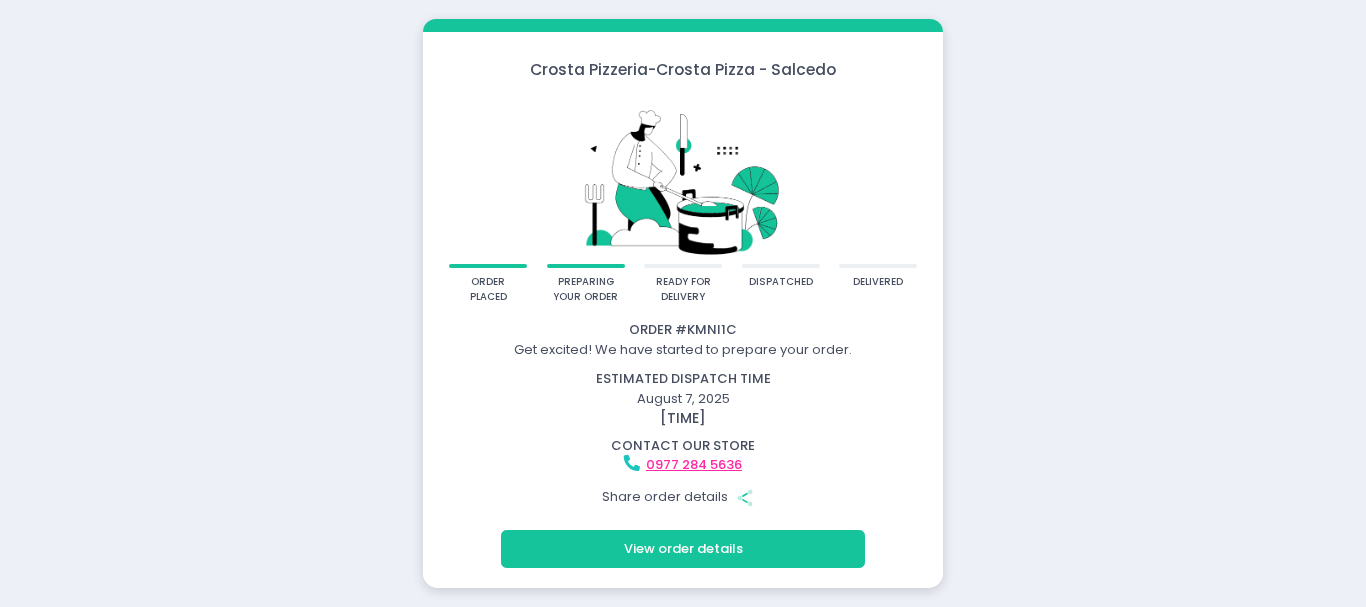 click on "Share Created with Sketch." 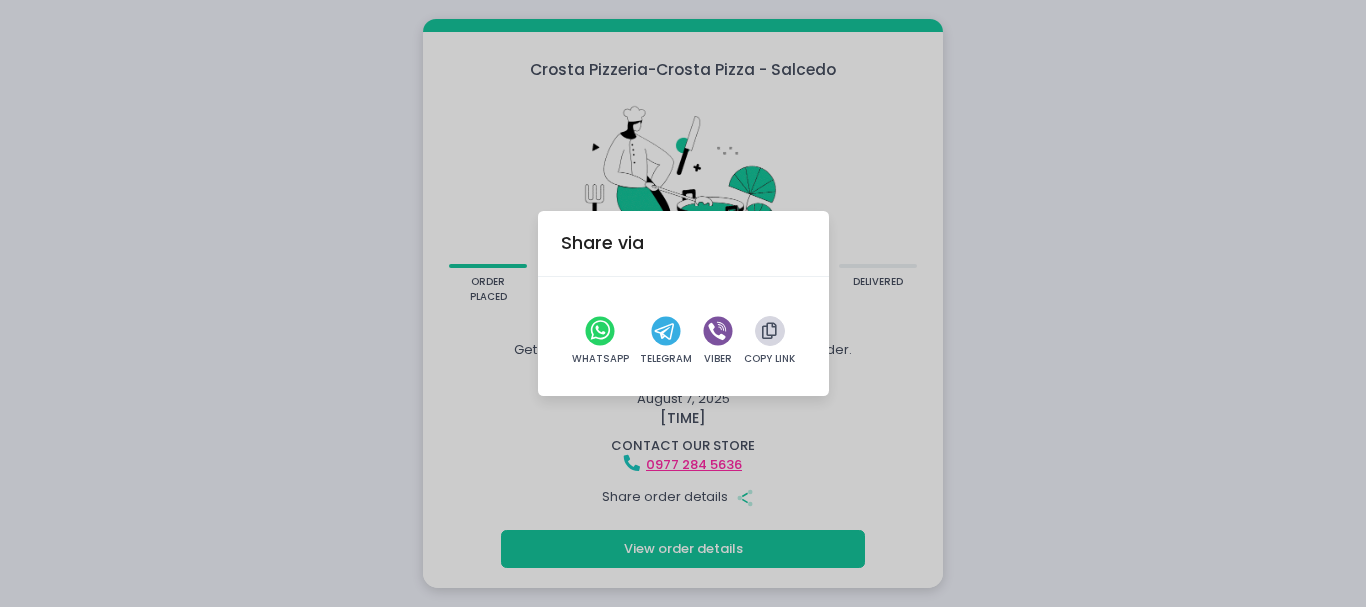 click at bounding box center [769, 331] 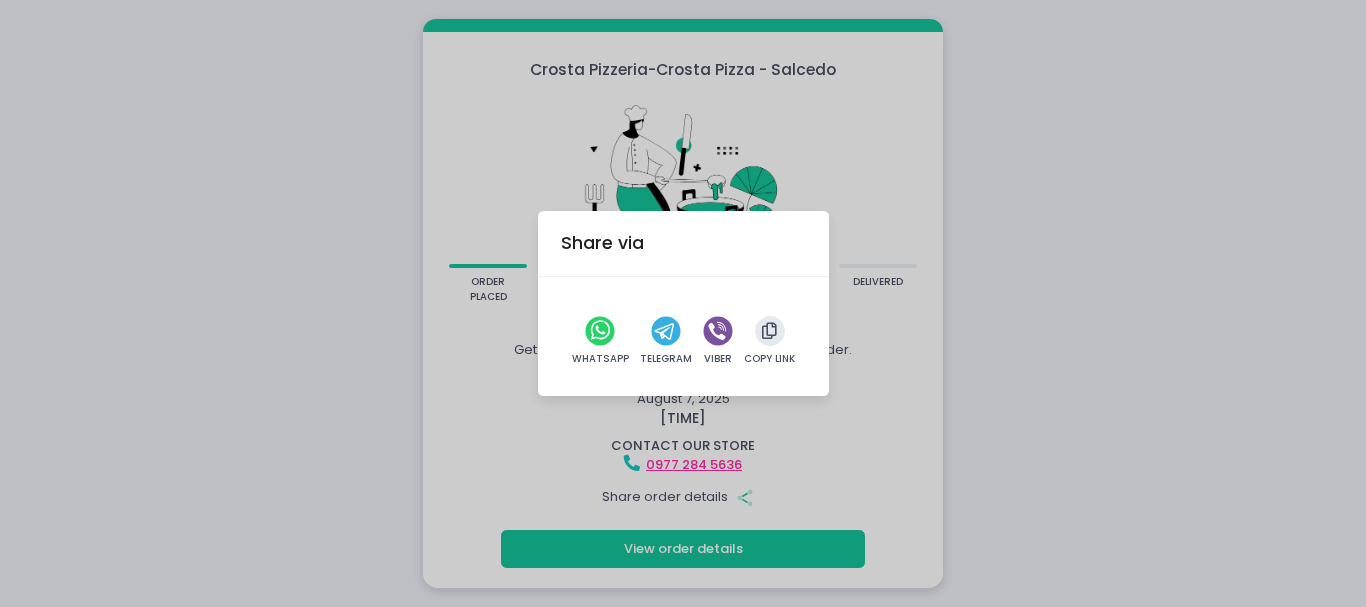 click on "Share via WhatsApp Telegram Viber Copy Link" at bounding box center (683, 303) 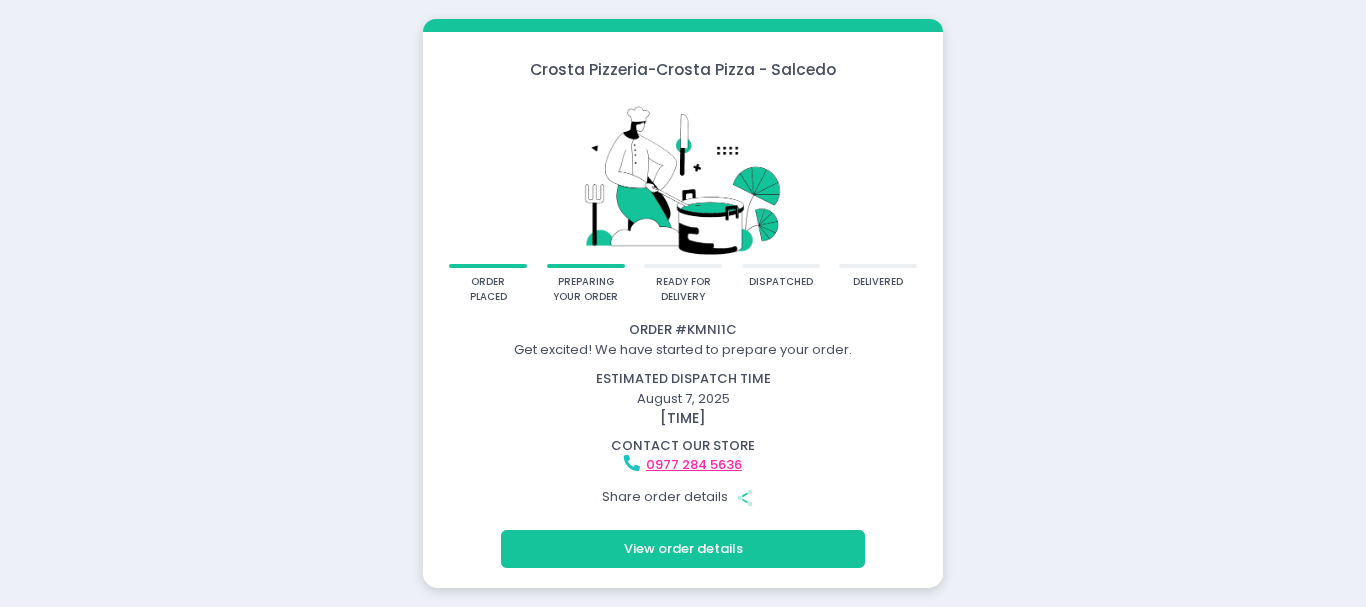 click on "View order details" at bounding box center [683, 549] 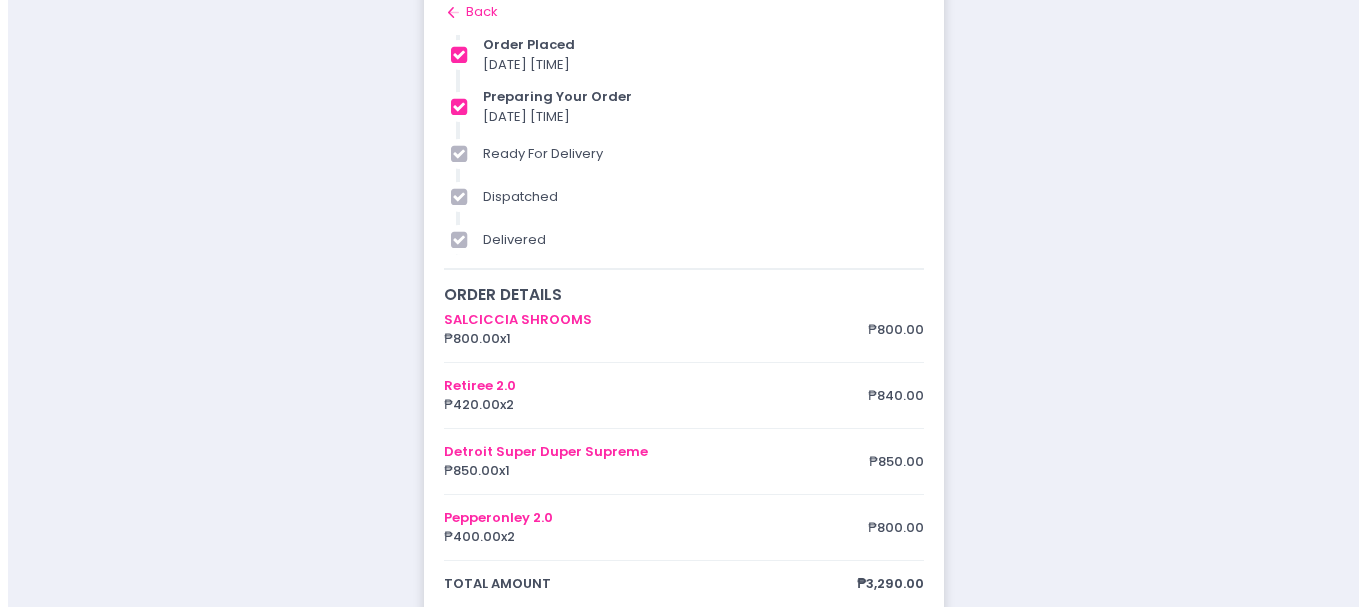 scroll, scrollTop: 0, scrollLeft: 0, axis: both 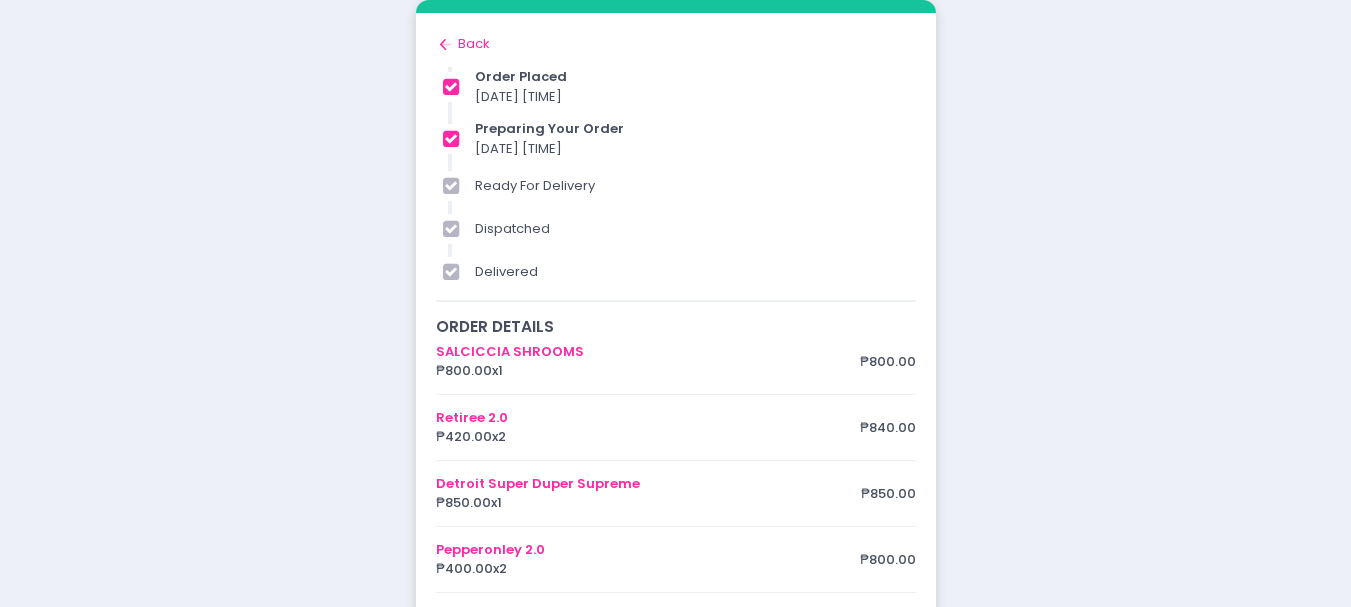 click on "Back to home Created with Sketch." 